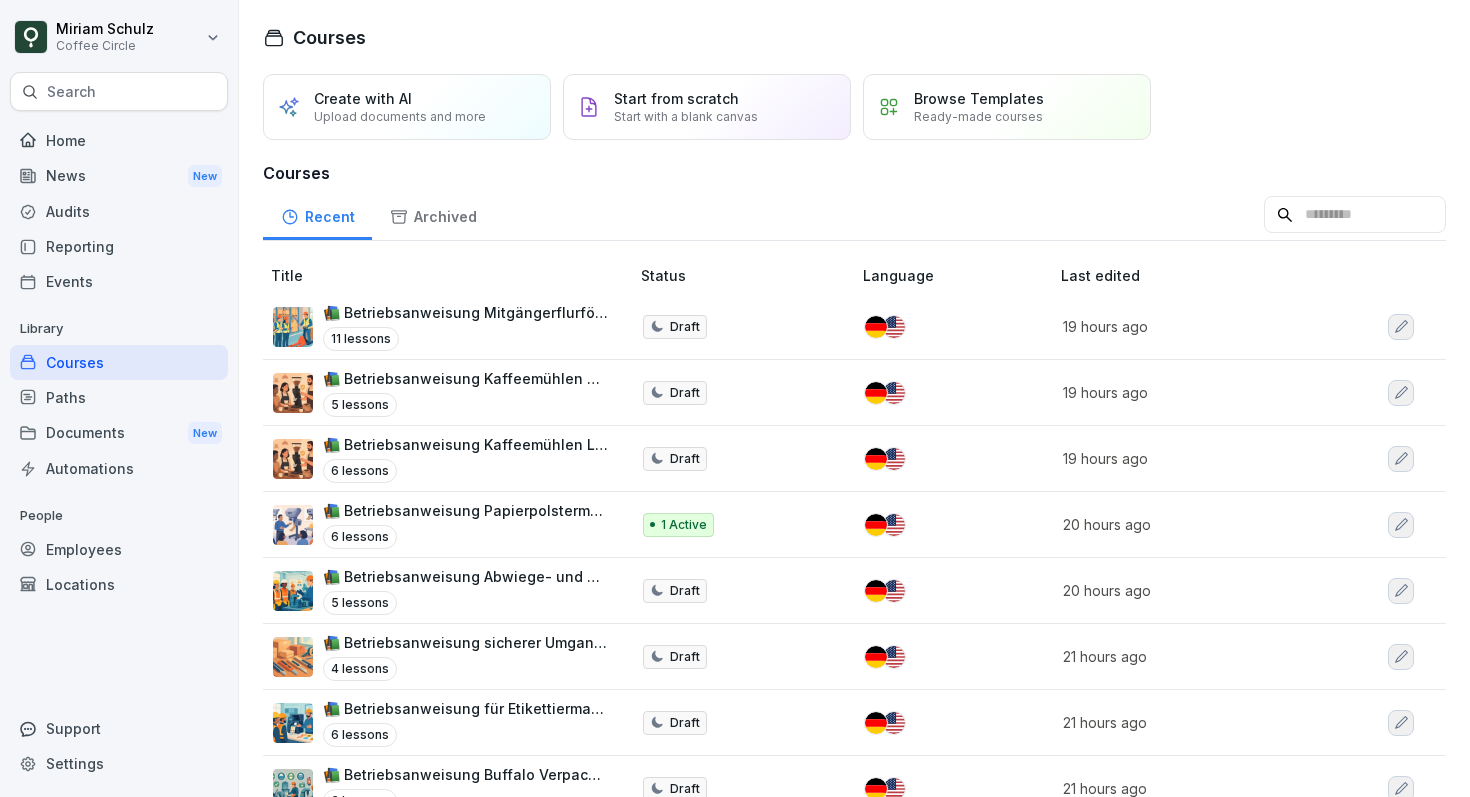scroll, scrollTop: 0, scrollLeft: 0, axis: both 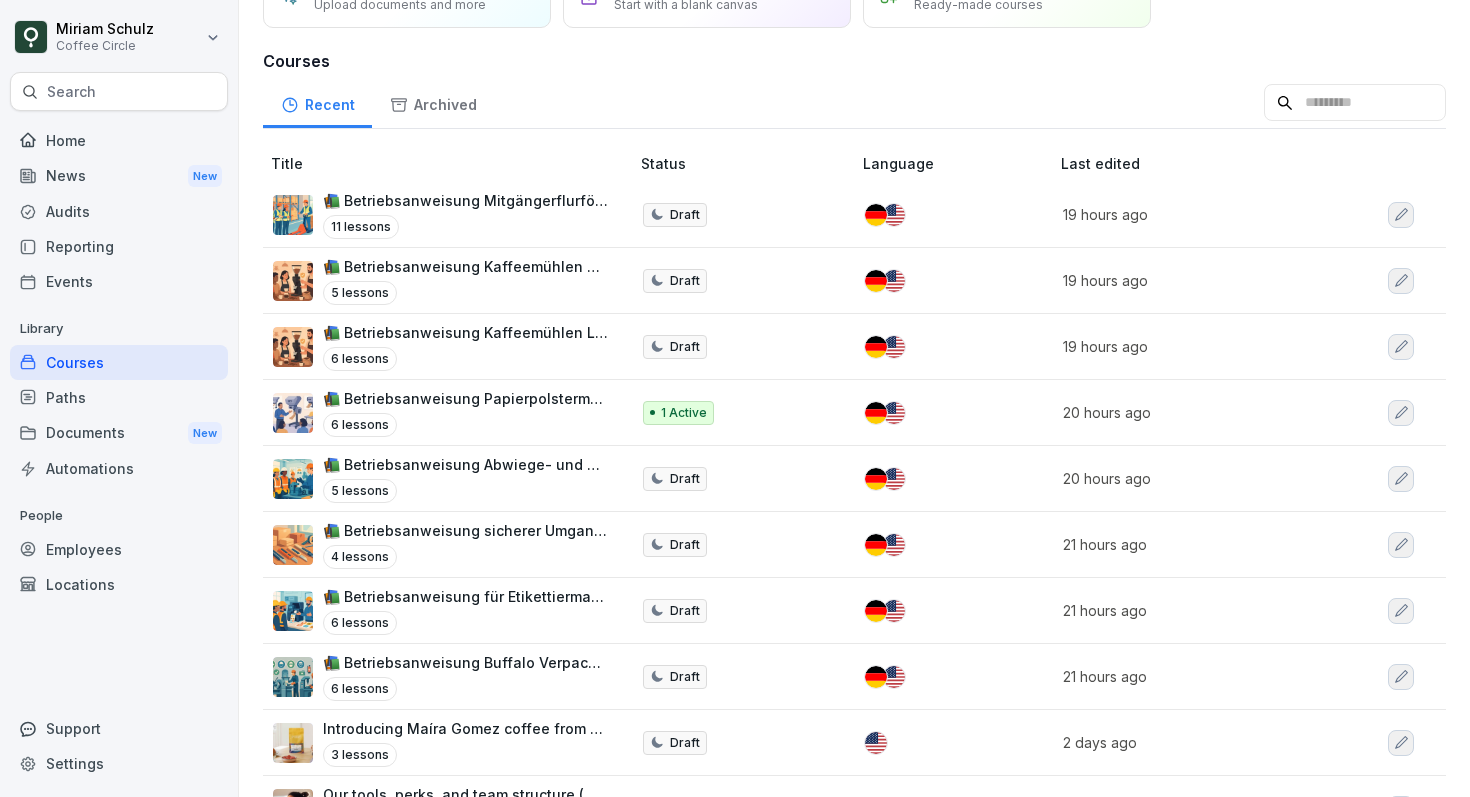 click on "1   Active" at bounding box center (678, 413) 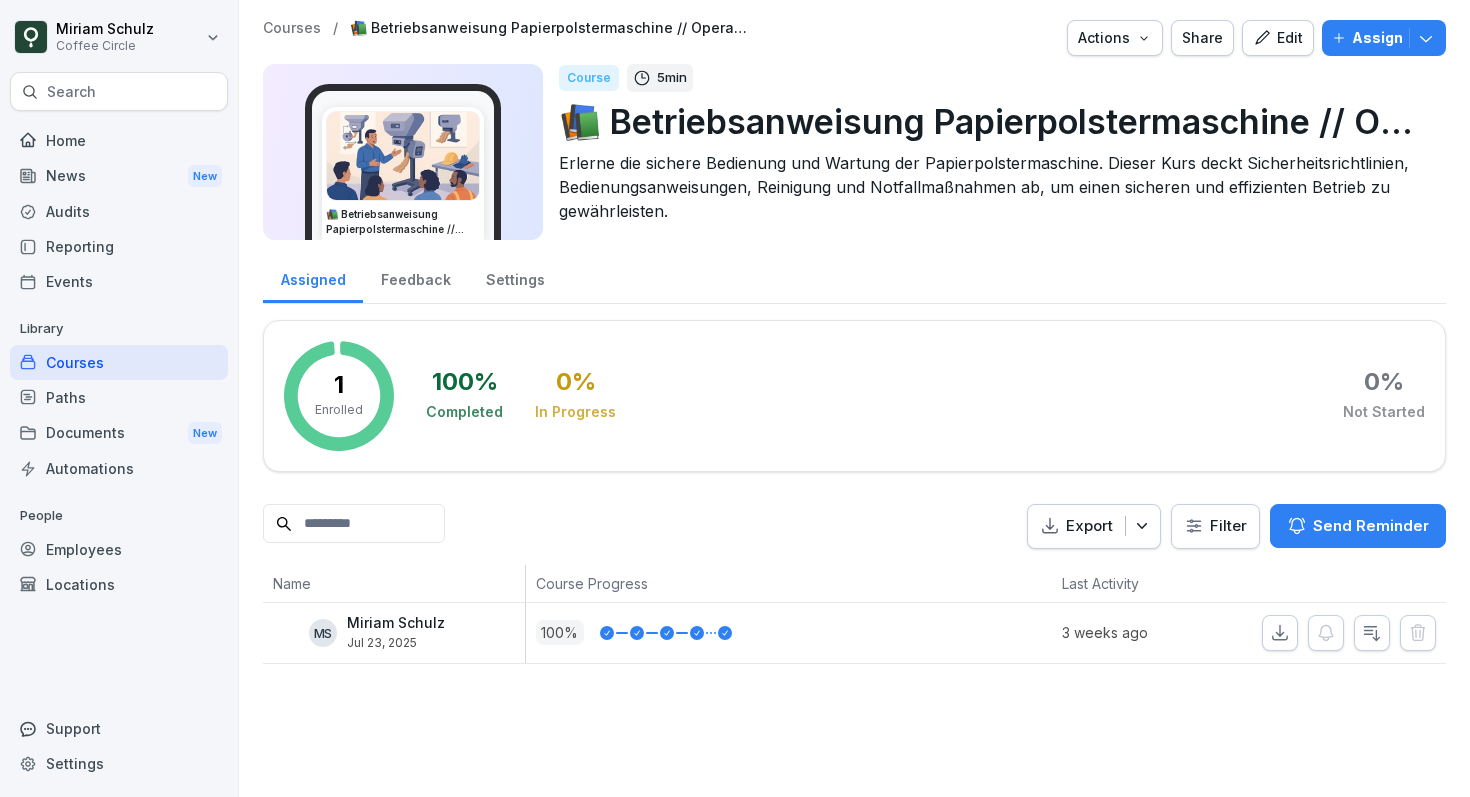 scroll, scrollTop: 0, scrollLeft: 0, axis: both 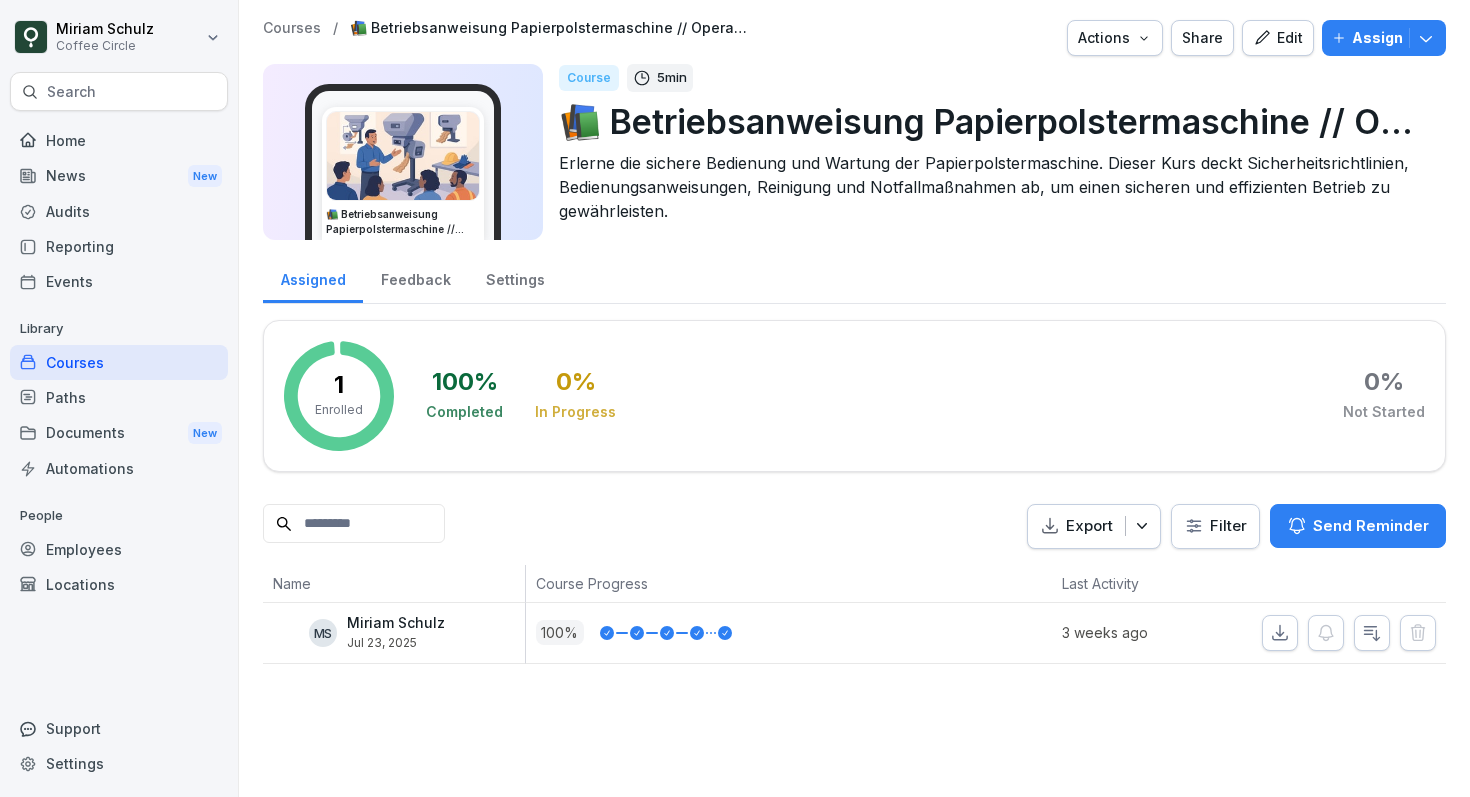 click 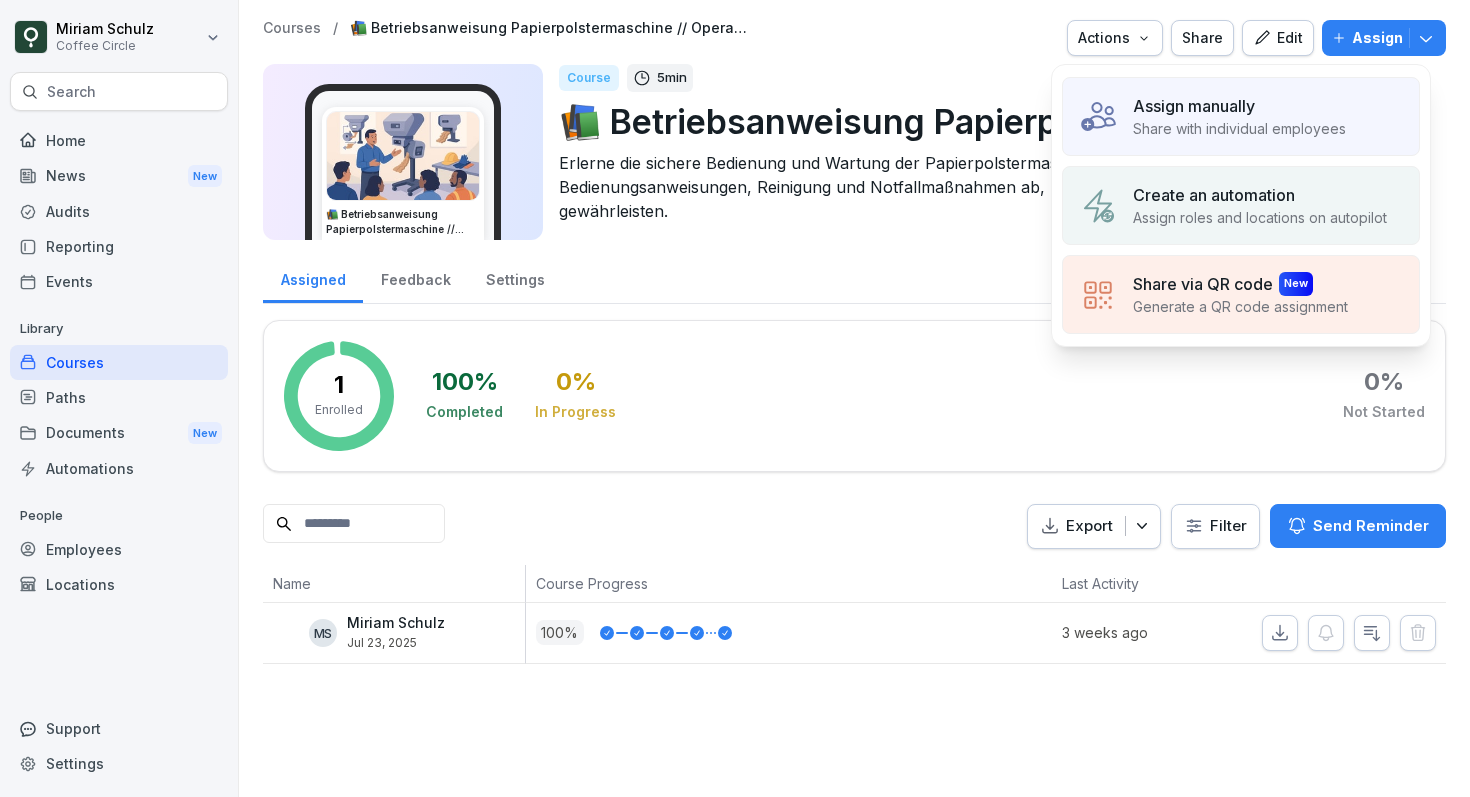 click 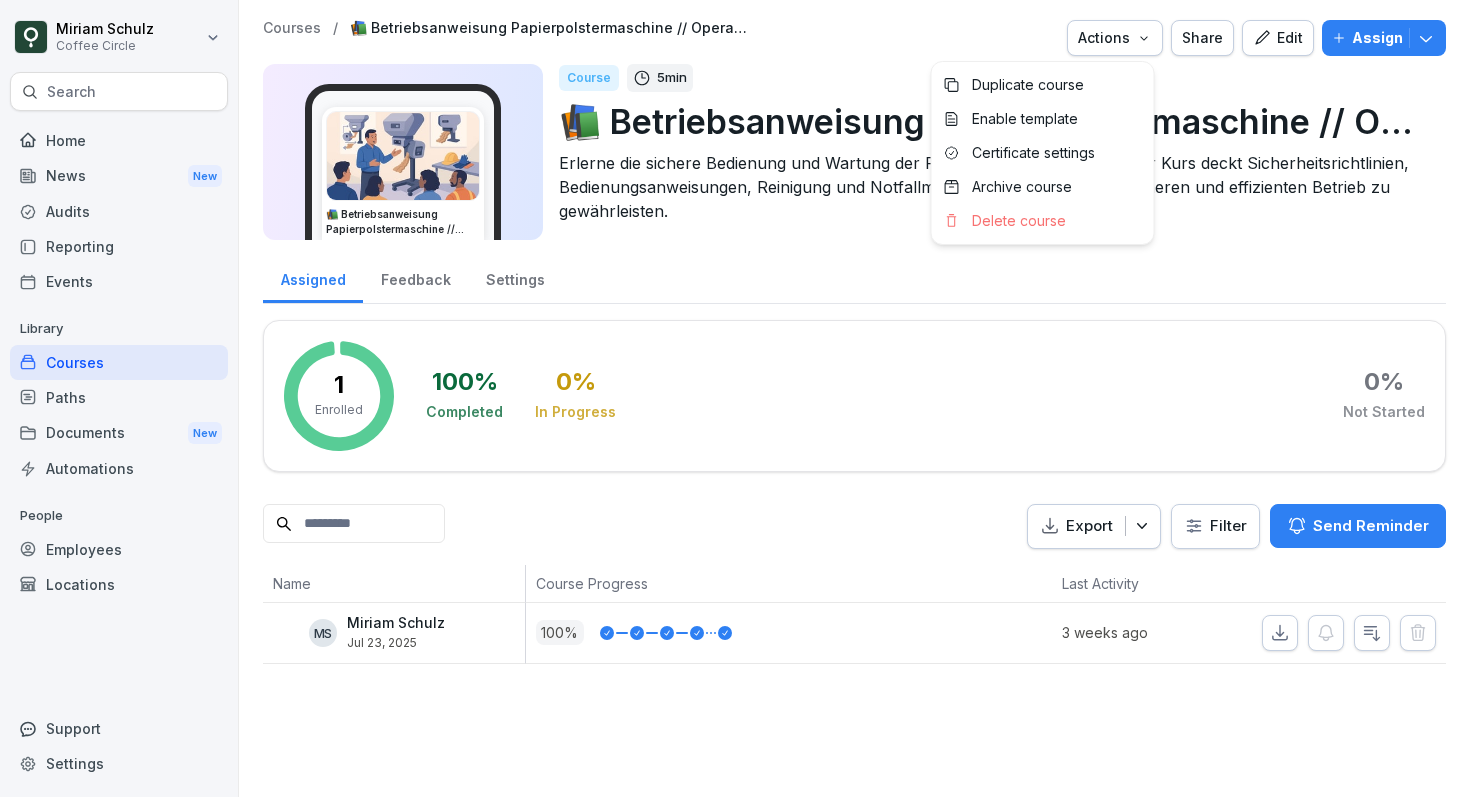 click on "Actions" at bounding box center (1115, 38) 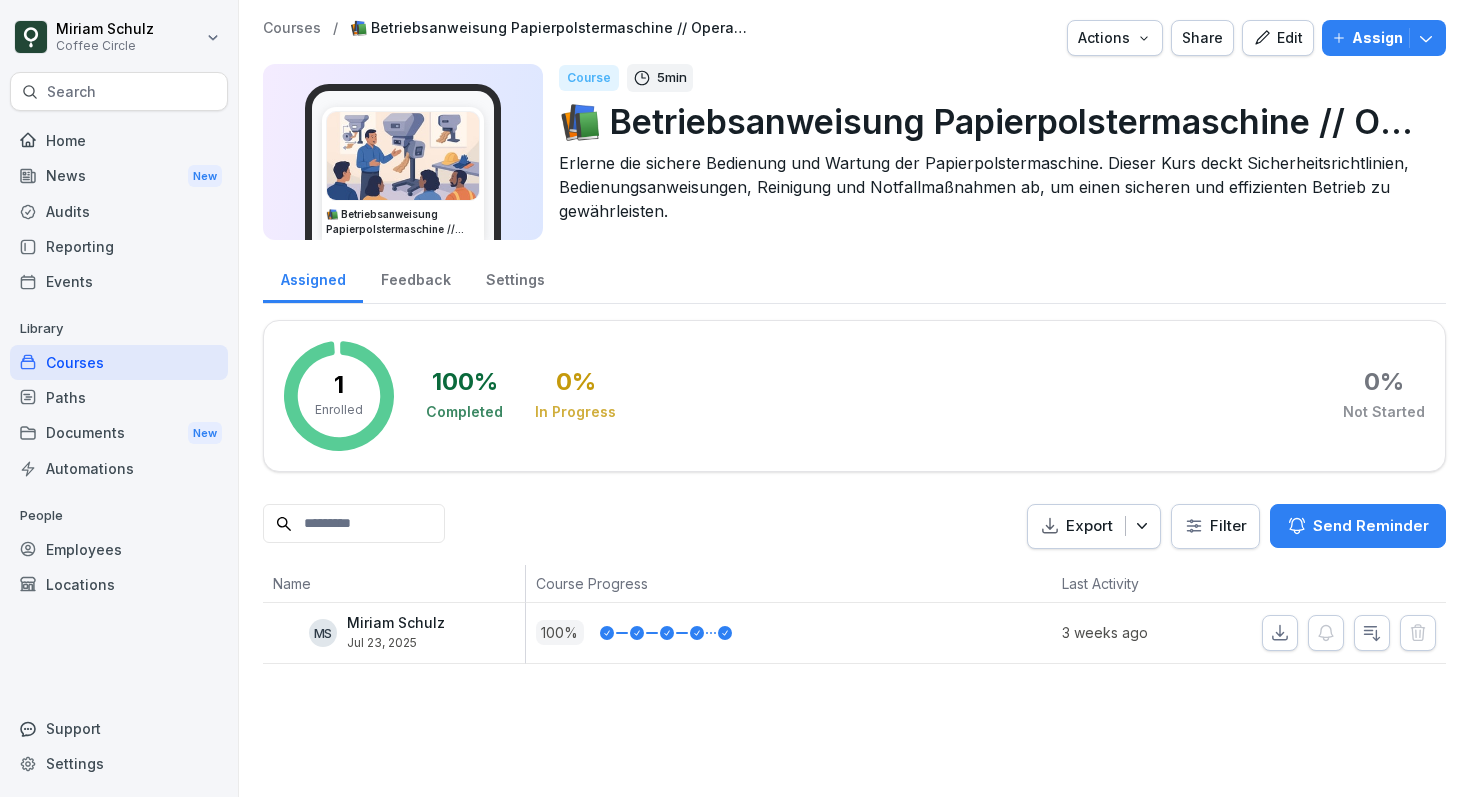 click on "Miriam [LAST] Coffee Circle Search Home News New Audits Reporting Events Library Courses Paths Documents New Automations People Employees Locations Support Settings Courses / 📚 Betriebsanweisung Papierpolstermaschine // Operating instructions paper cushioning machine Actions   Share Edit Assign 📚 Betriebsanweisung Papierpolstermaschine // Operating instructions paper cushioning machine Course 5  min 📚 Betriebsanweisung Papierpolstermaschine // Operating instructions paper cushioning machine Erlerne die sichere Bedienung und Wartung der Papierpolstermaschine. Dieser Kurs deckt Sicherheitsrichtlinien, Bedienungsanweisungen, Reinigung und Notfallmaßnahmen ab, um einen sicheren und effizienten Betrieb zu gewährleisten. Assigned Feedback Settings 1 Enrolled 100 % Completed 0 % In Progress 0 % Not Started Export Filter Send Reminder Name Course Progress Last Activity MS Miriam [LAST] Jul 23, 2025 100 % 3 weeks ago" at bounding box center [735, 398] 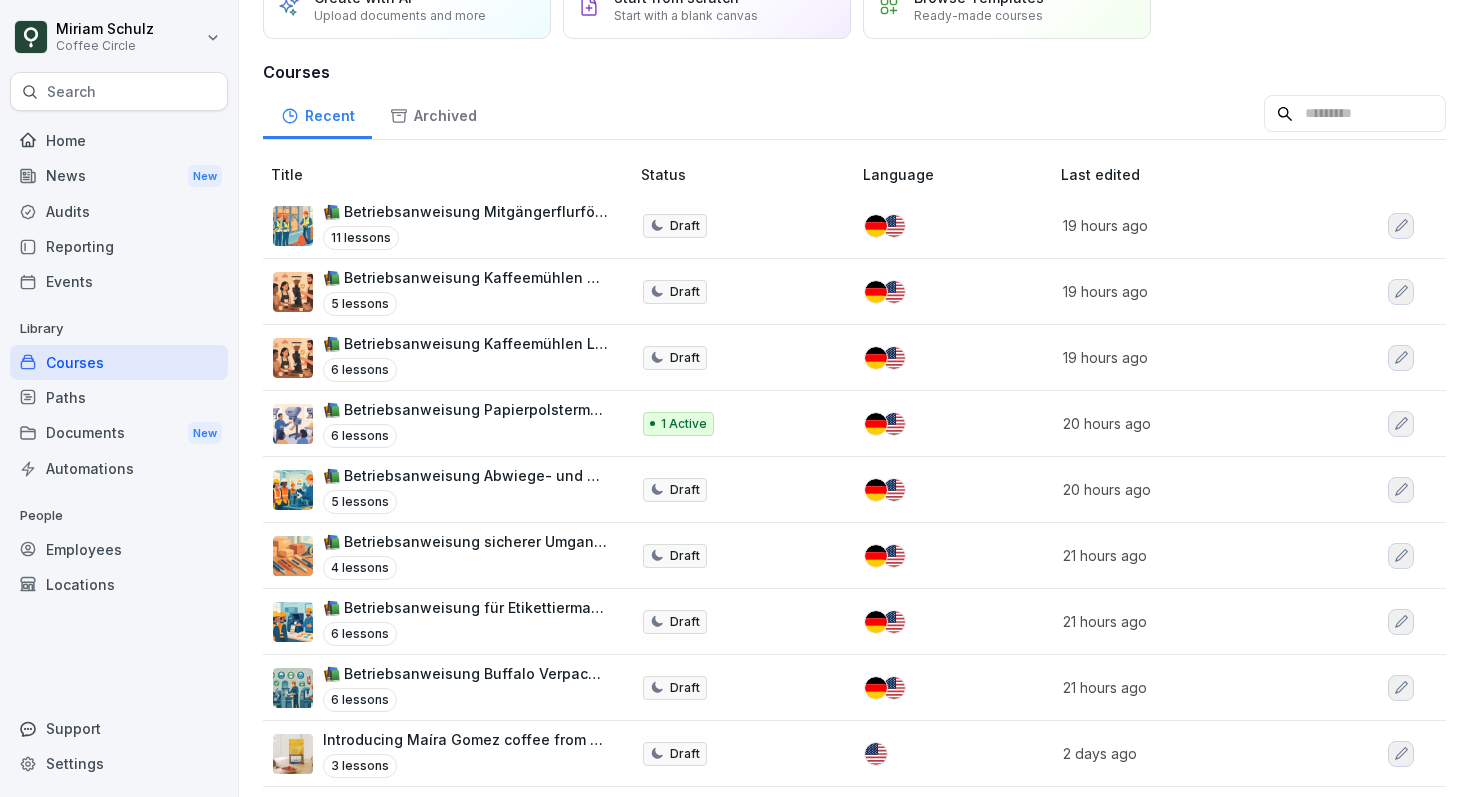 scroll, scrollTop: 97, scrollLeft: 0, axis: vertical 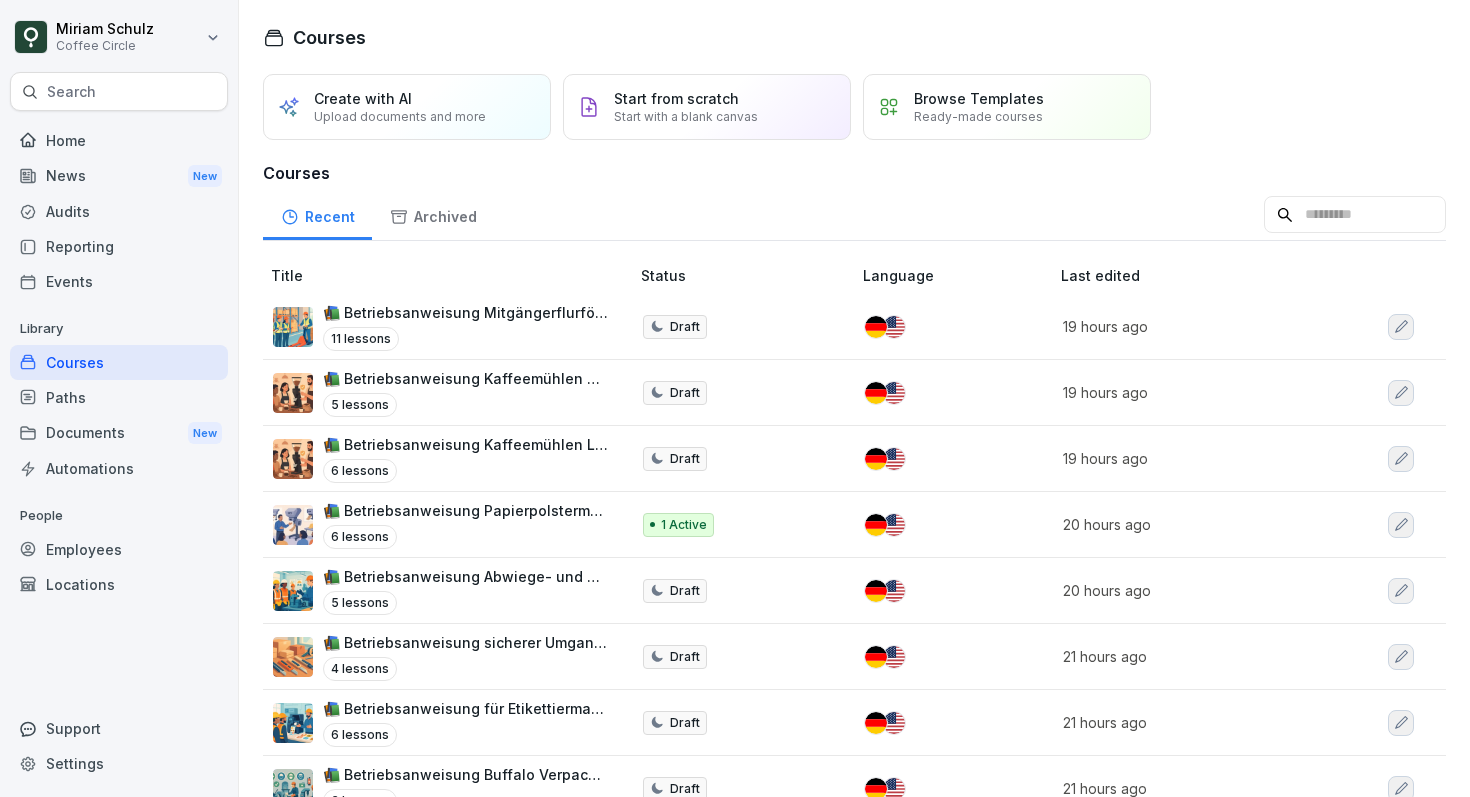 click on "Upload documents and more" at bounding box center [400, 116] 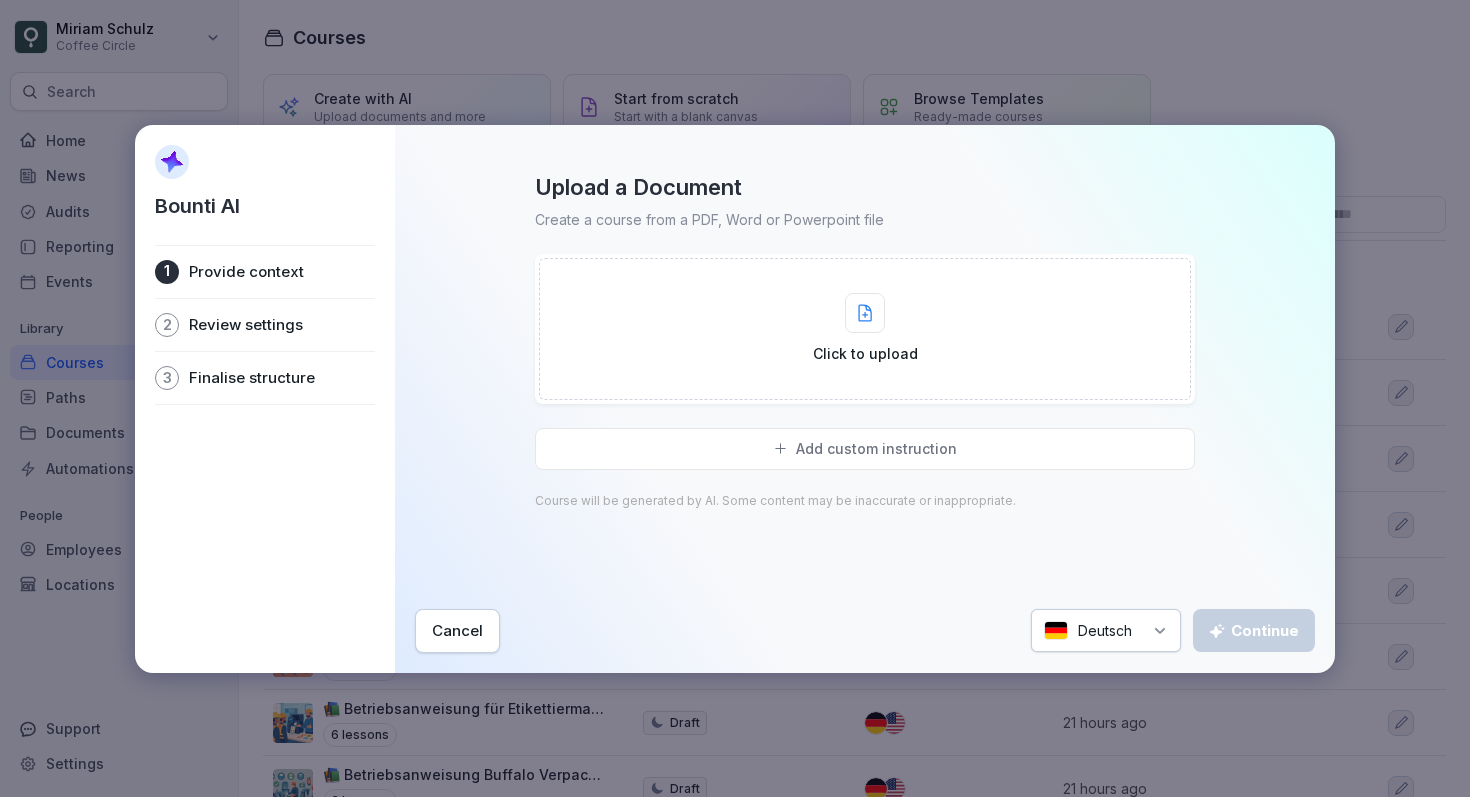 click on "Click to upload" at bounding box center [865, 329] 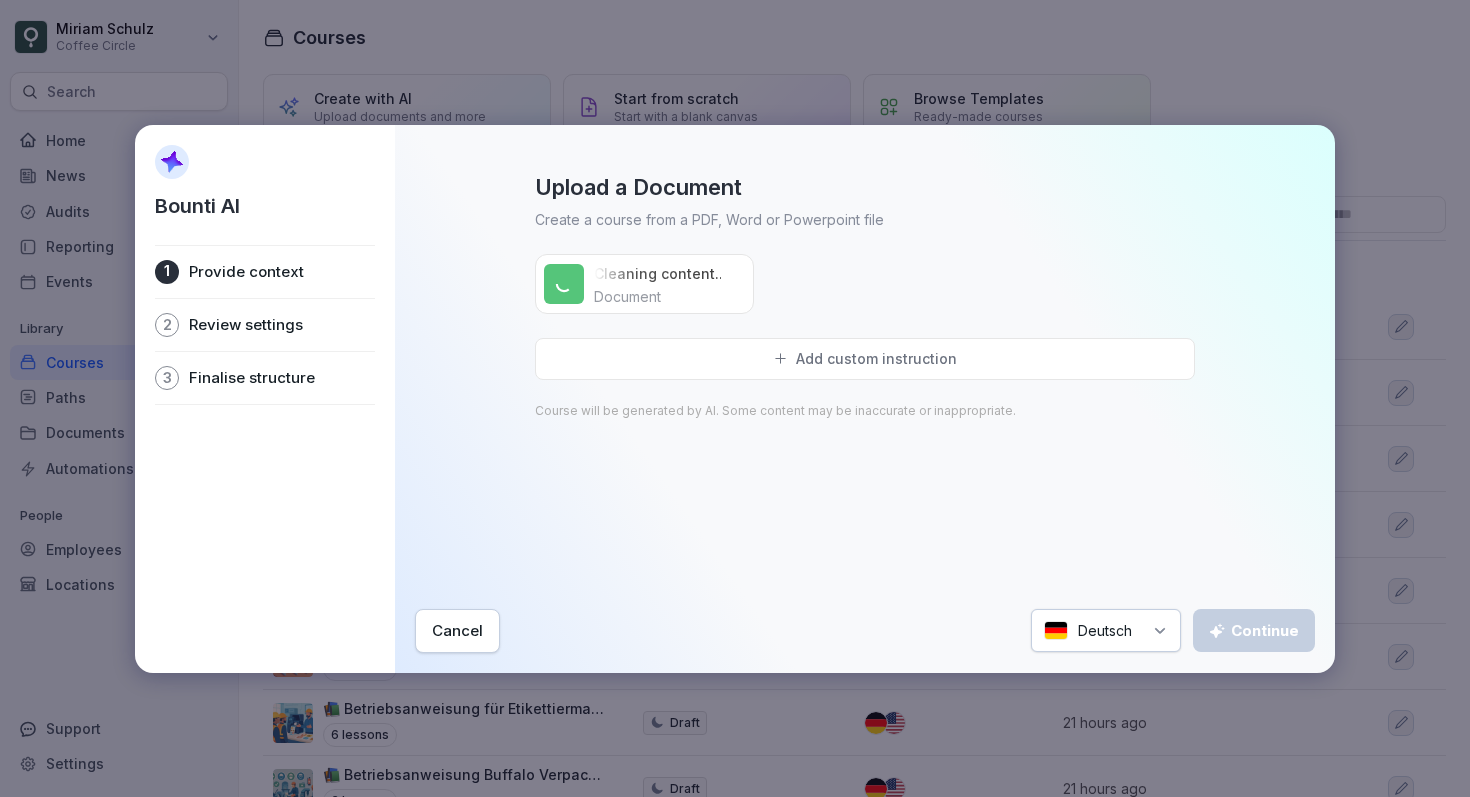 click on "Add custom instruction" at bounding box center (876, 359) 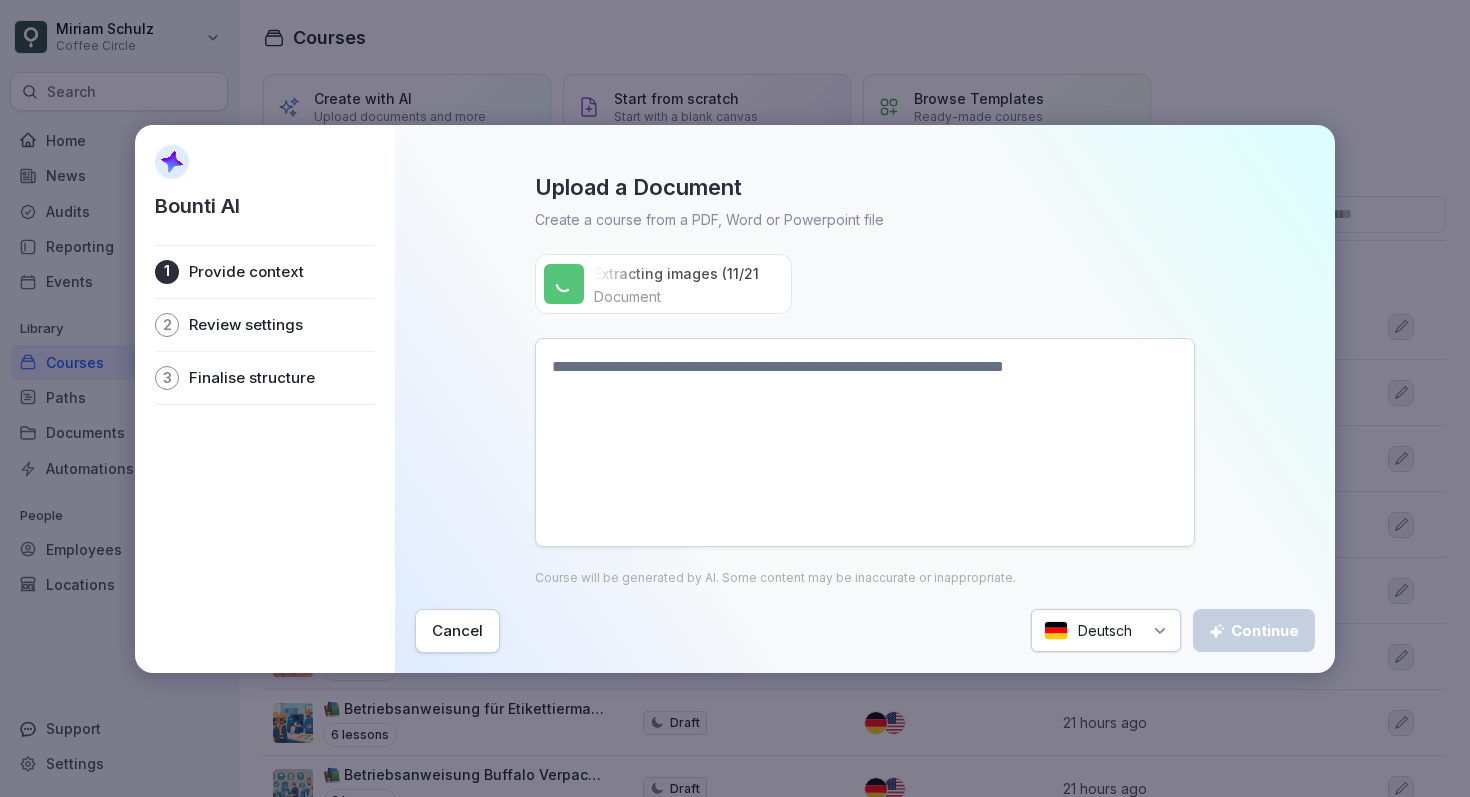 click at bounding box center [865, 442] 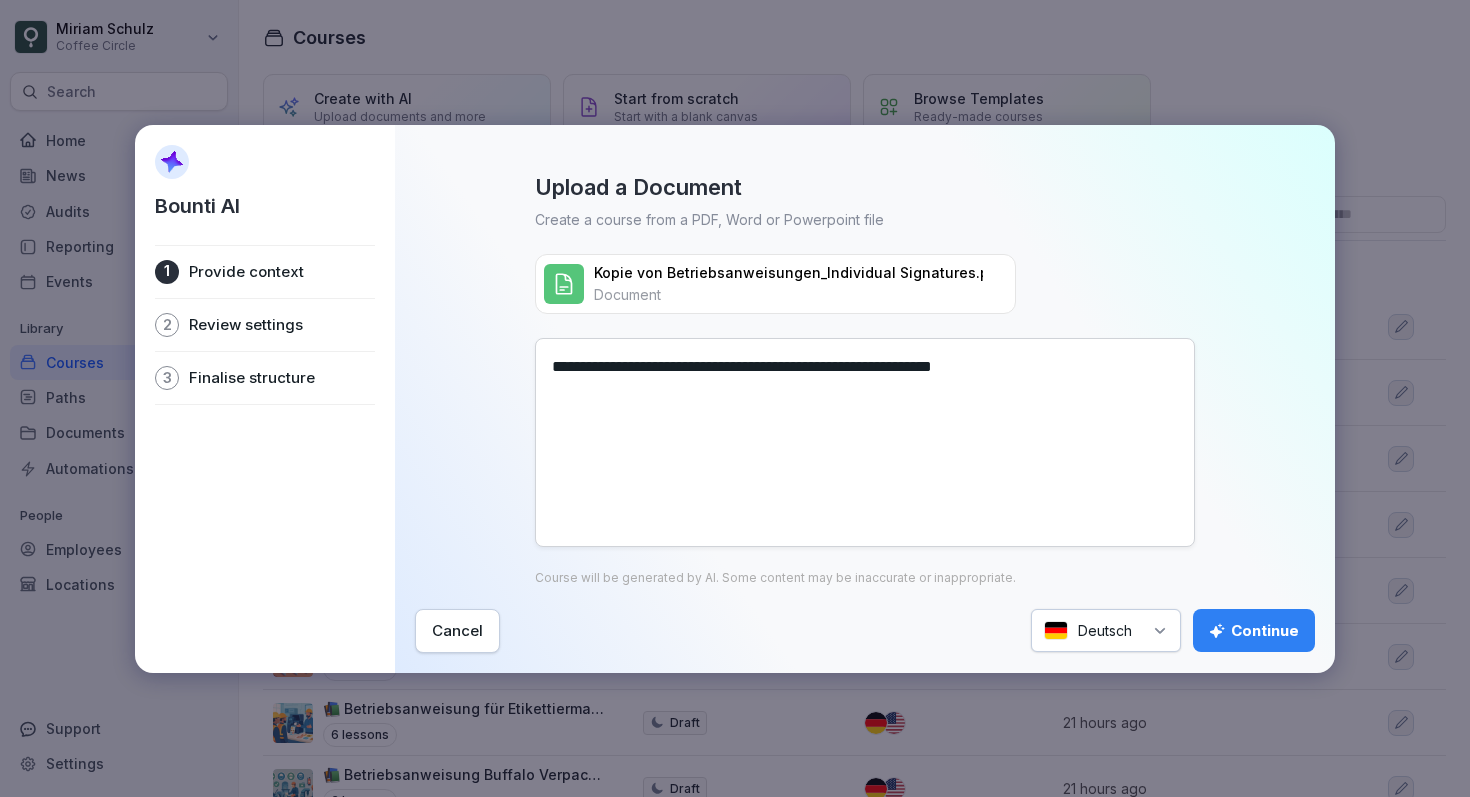 type on "**********" 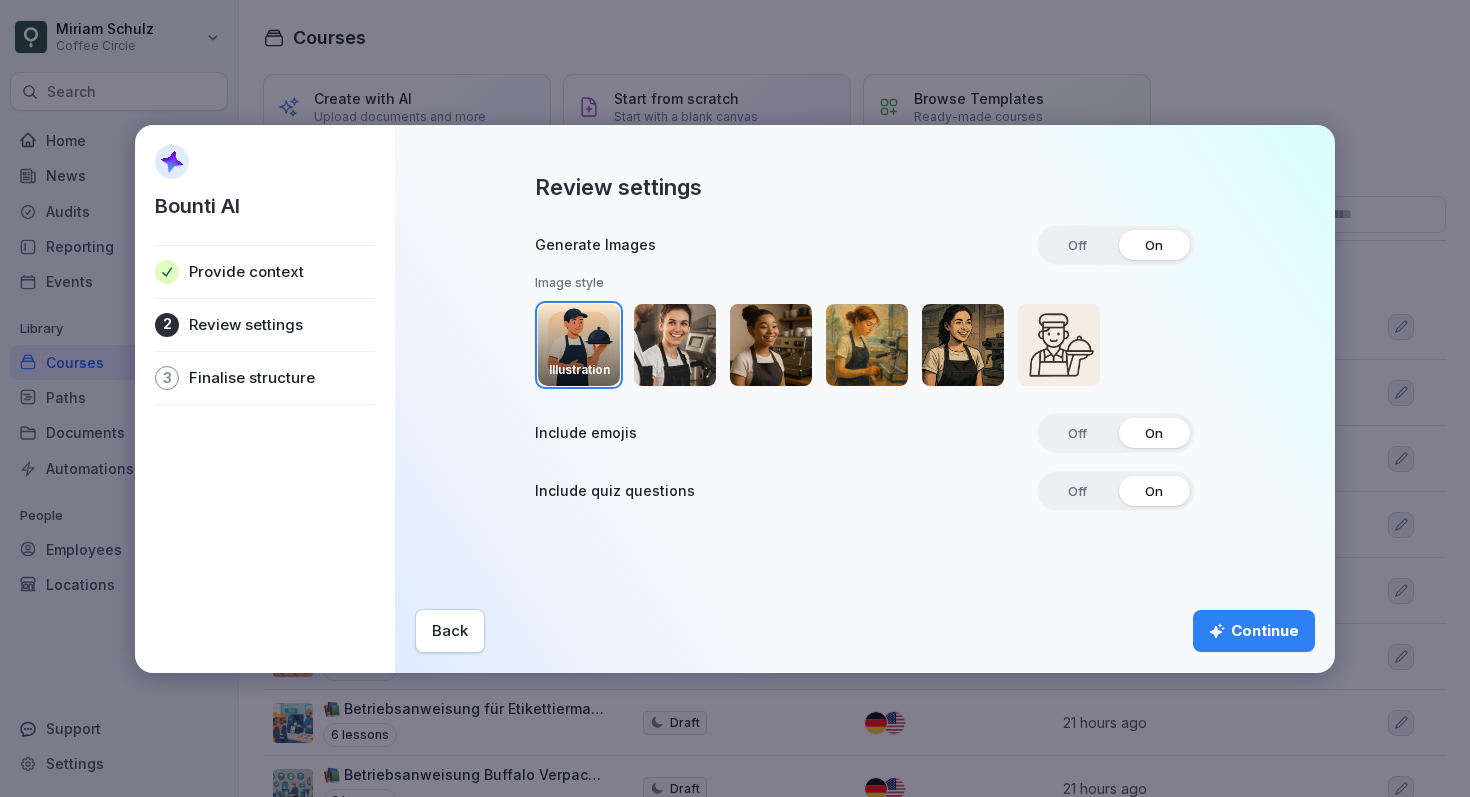 click 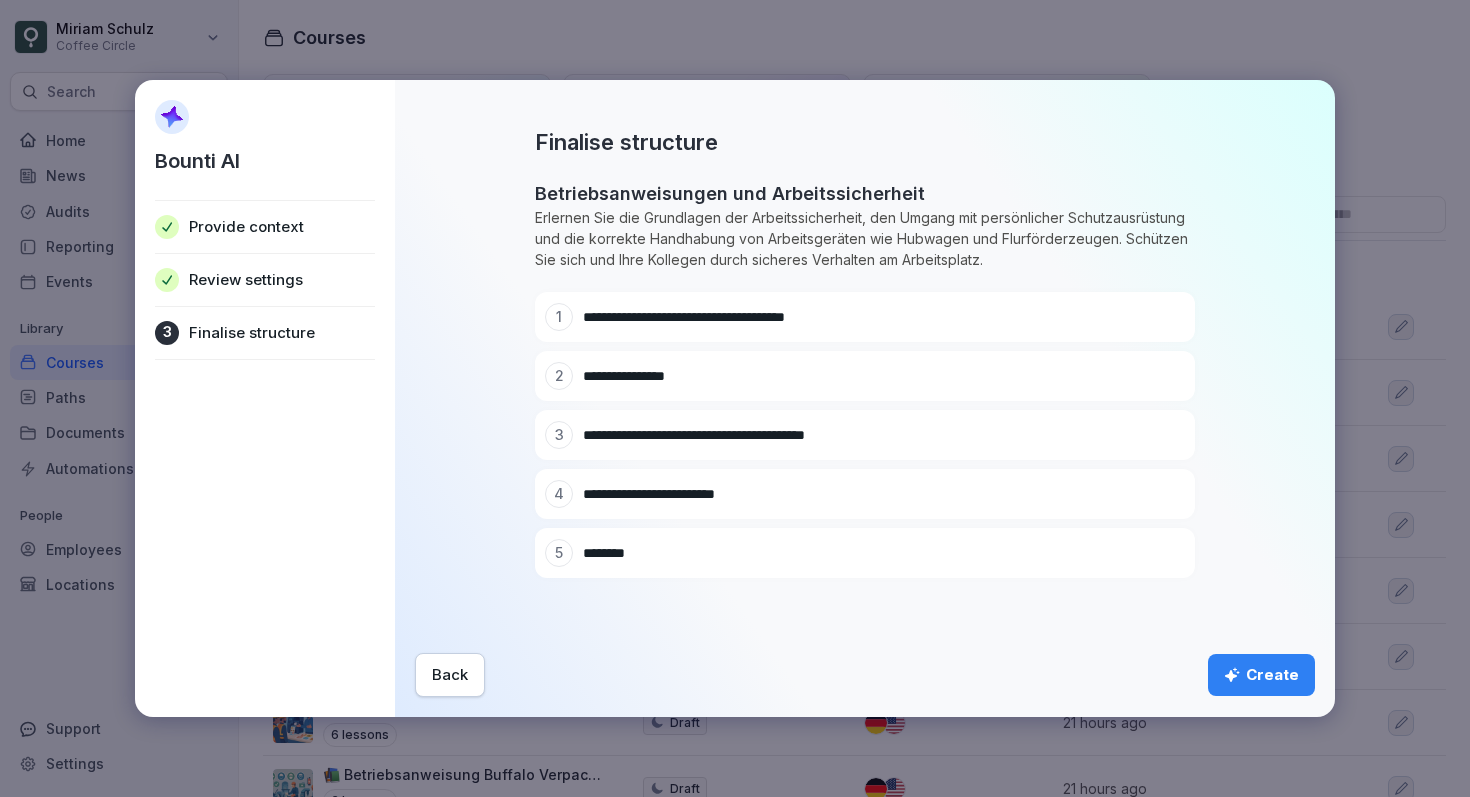 scroll, scrollTop: 71, scrollLeft: 0, axis: vertical 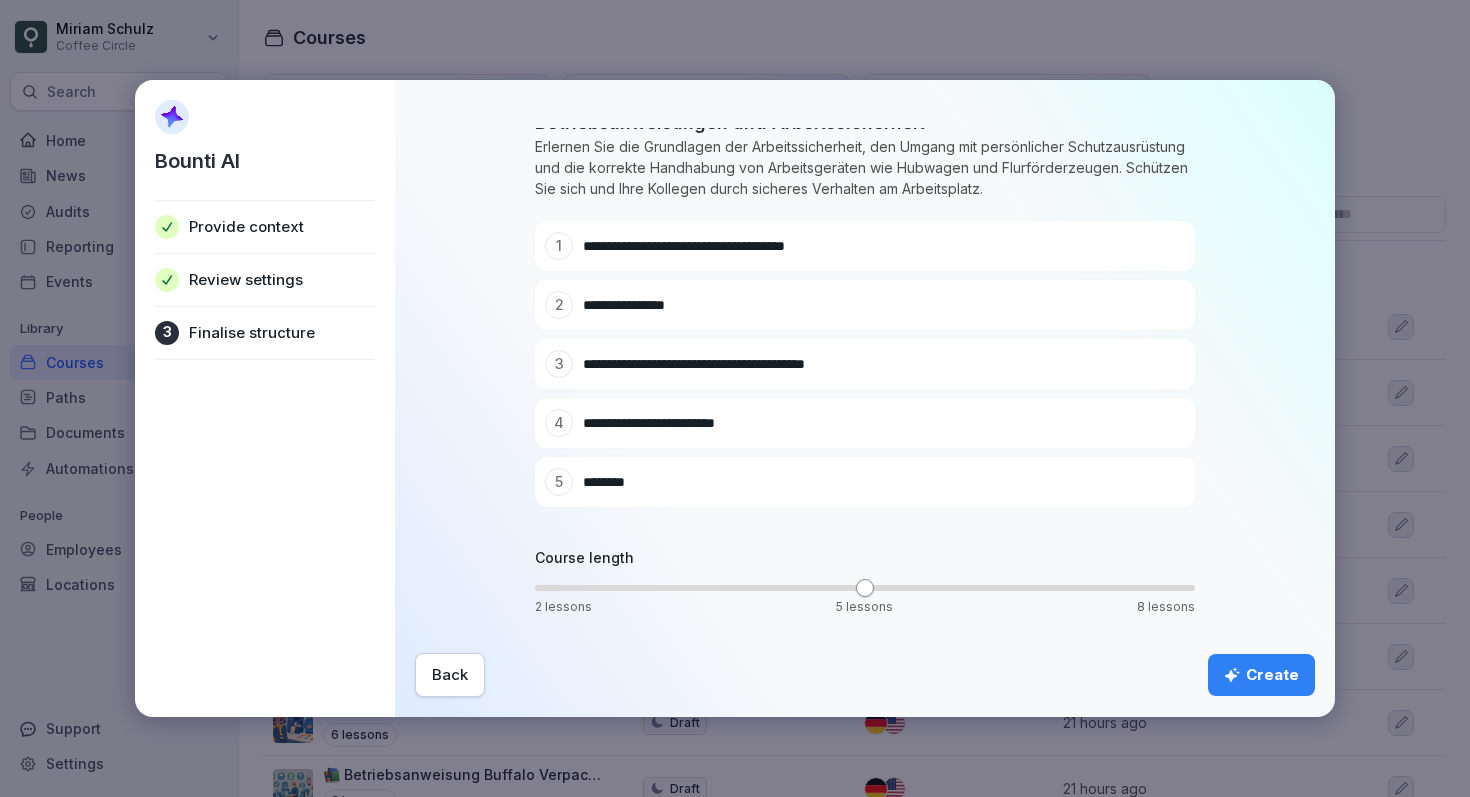 click on "Create" at bounding box center (1261, 675) 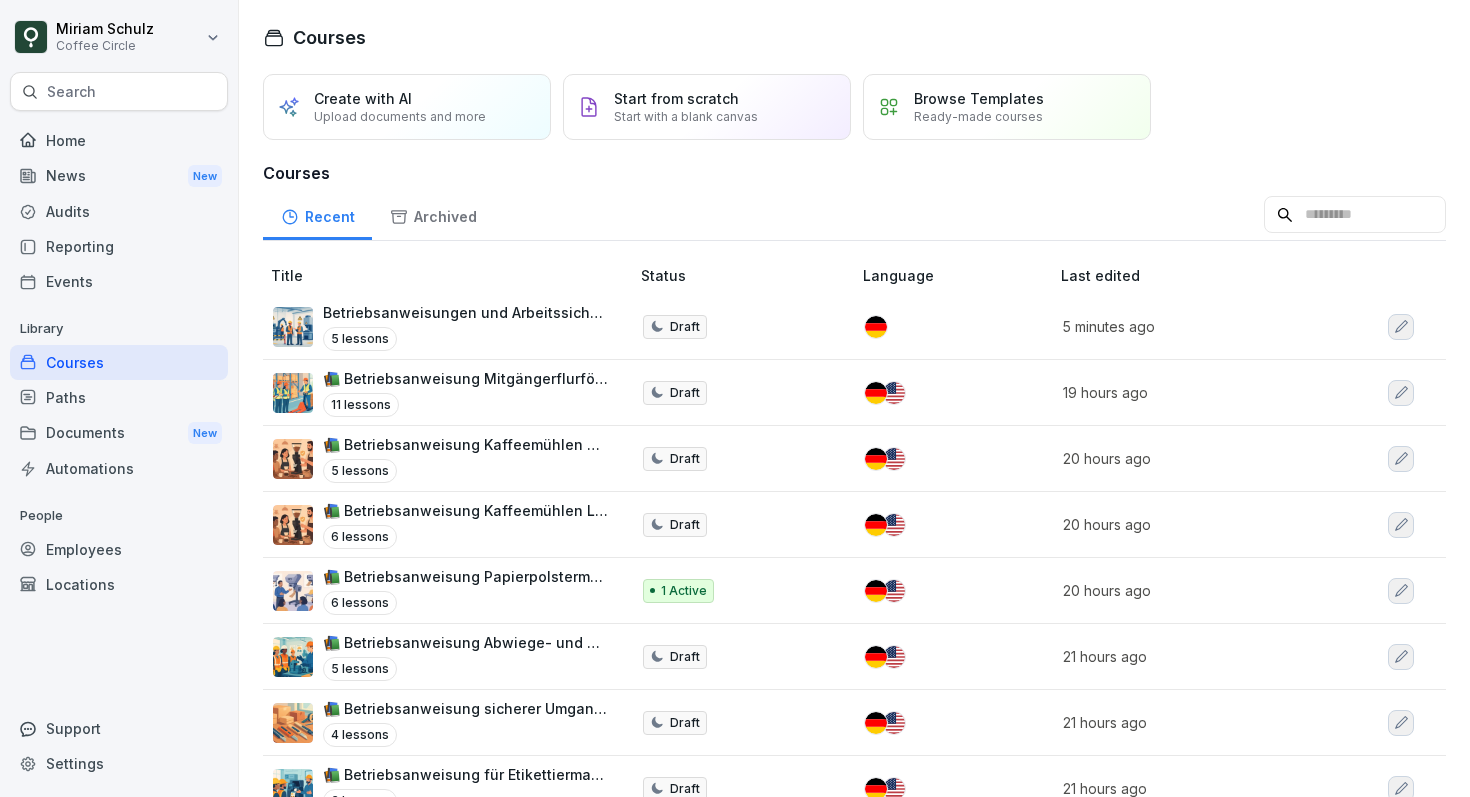 click on "Betriebsanweisungen und Arbeitssicherheit 5 lessons" at bounding box center (466, 326) 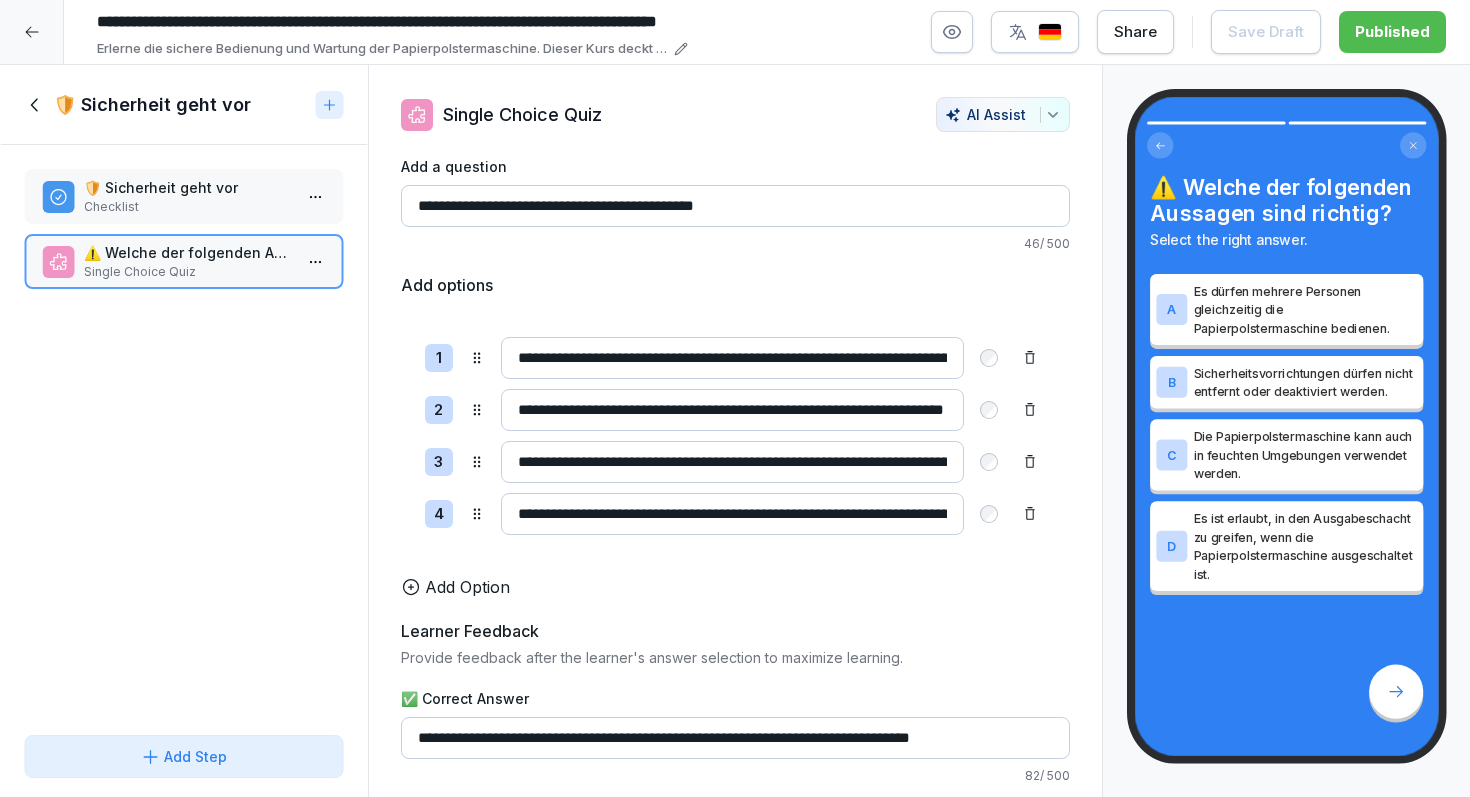scroll, scrollTop: 0, scrollLeft: 0, axis: both 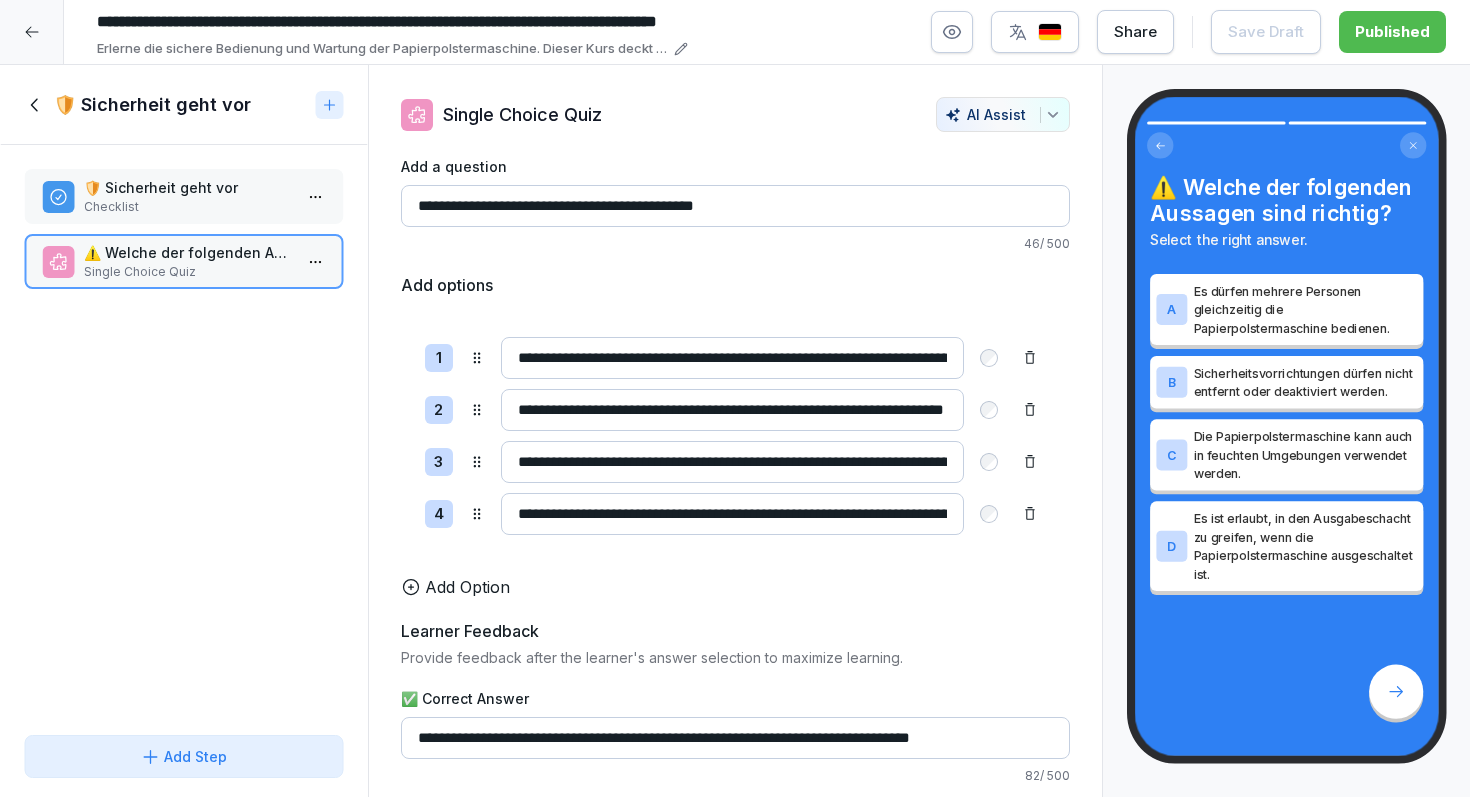 drag, startPoint x: 114, startPoint y: 21, endPoint x: 91, endPoint y: 26, distance: 23.537205 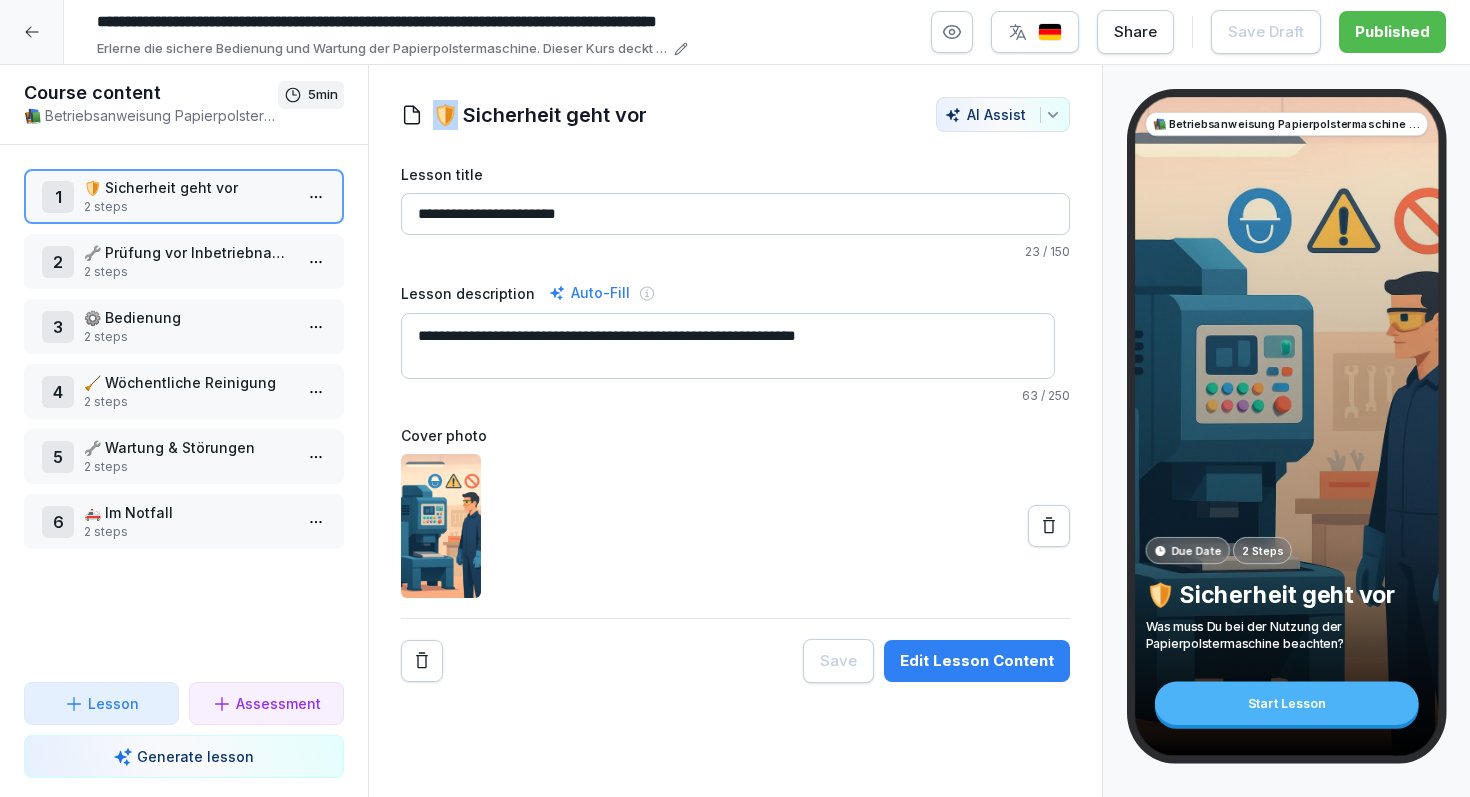 drag, startPoint x: 451, startPoint y: 115, endPoint x: 439, endPoint y: 115, distance: 12 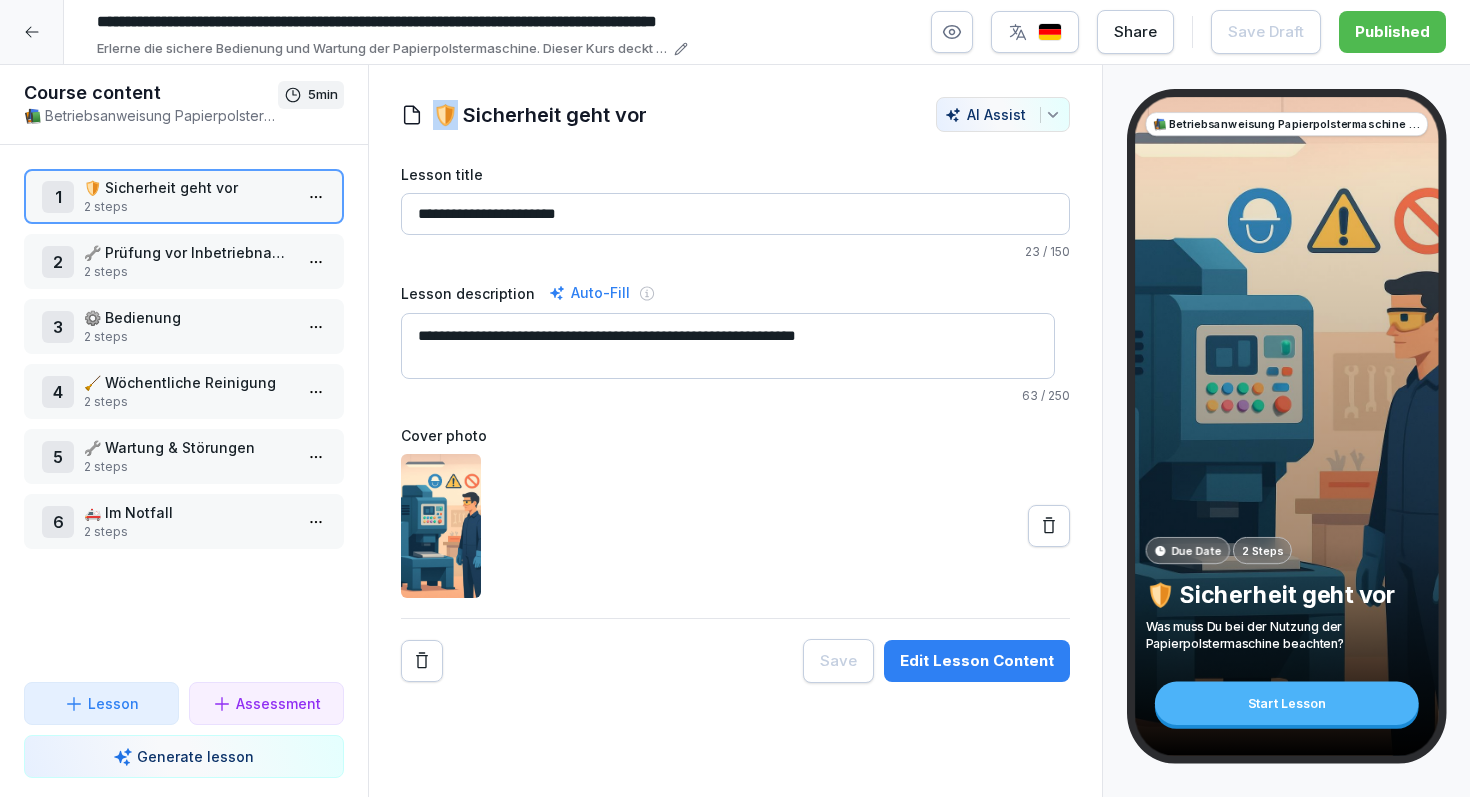 copy on "🛡️" 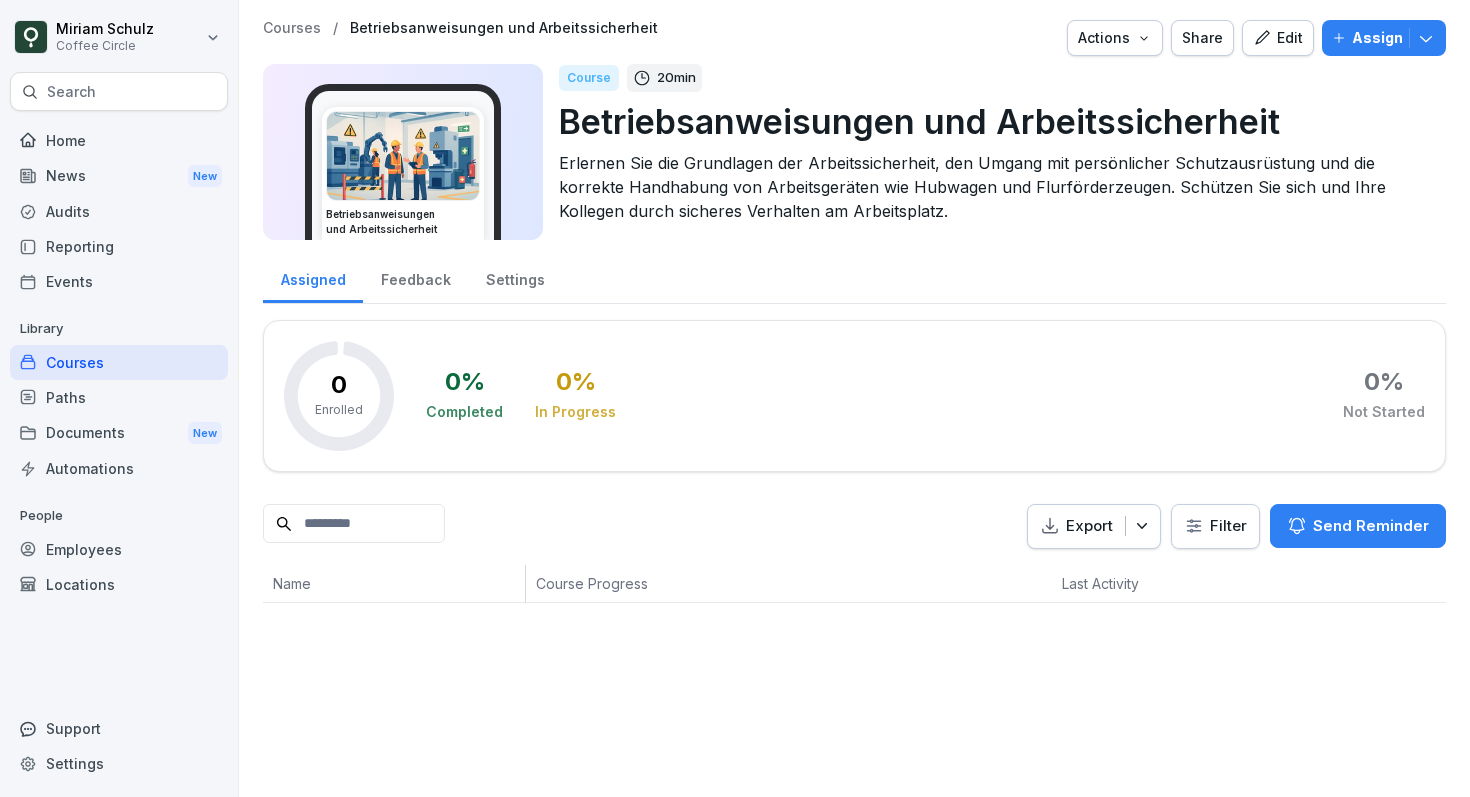 scroll, scrollTop: 0, scrollLeft: 0, axis: both 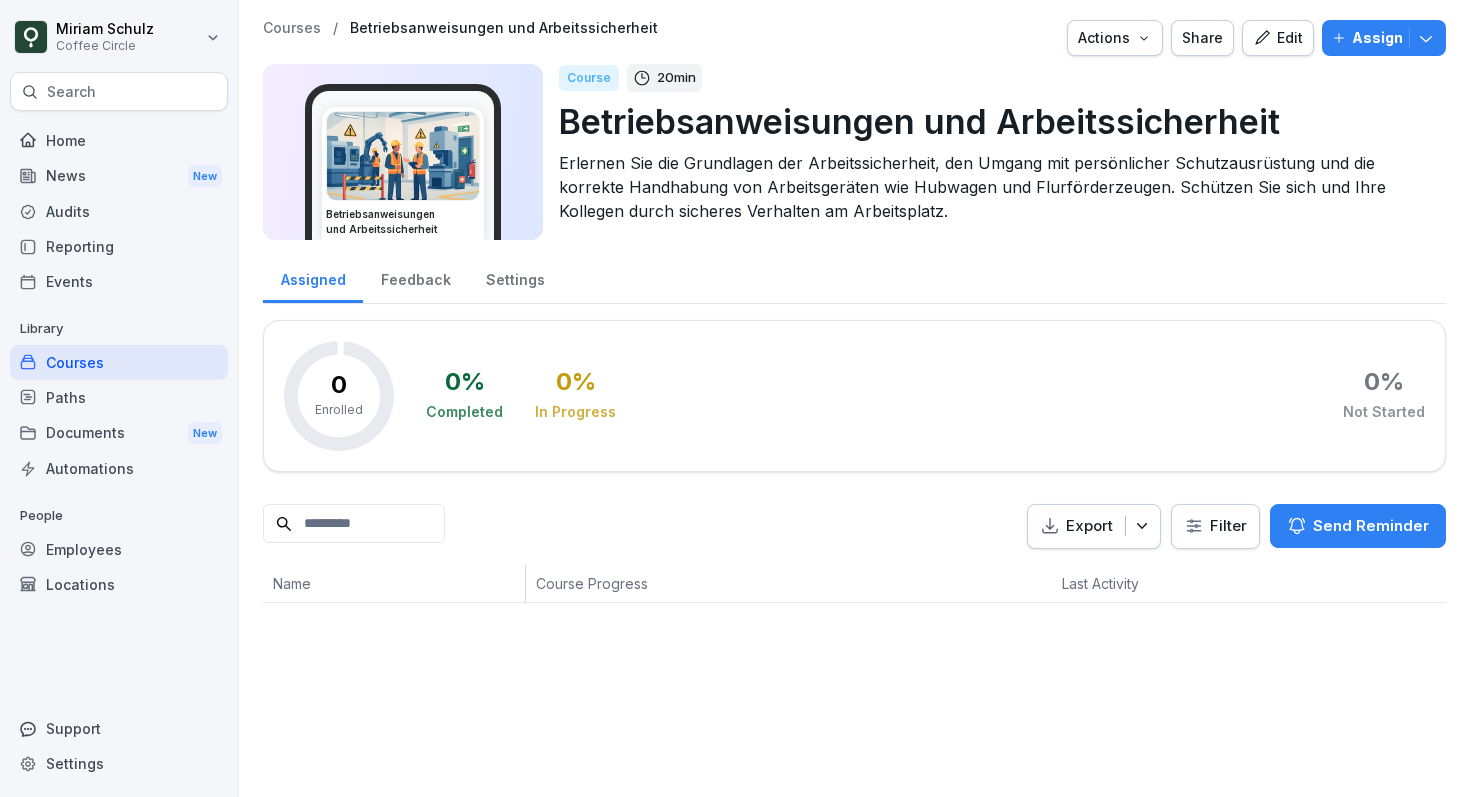 click on "Edit" at bounding box center [1278, 38] 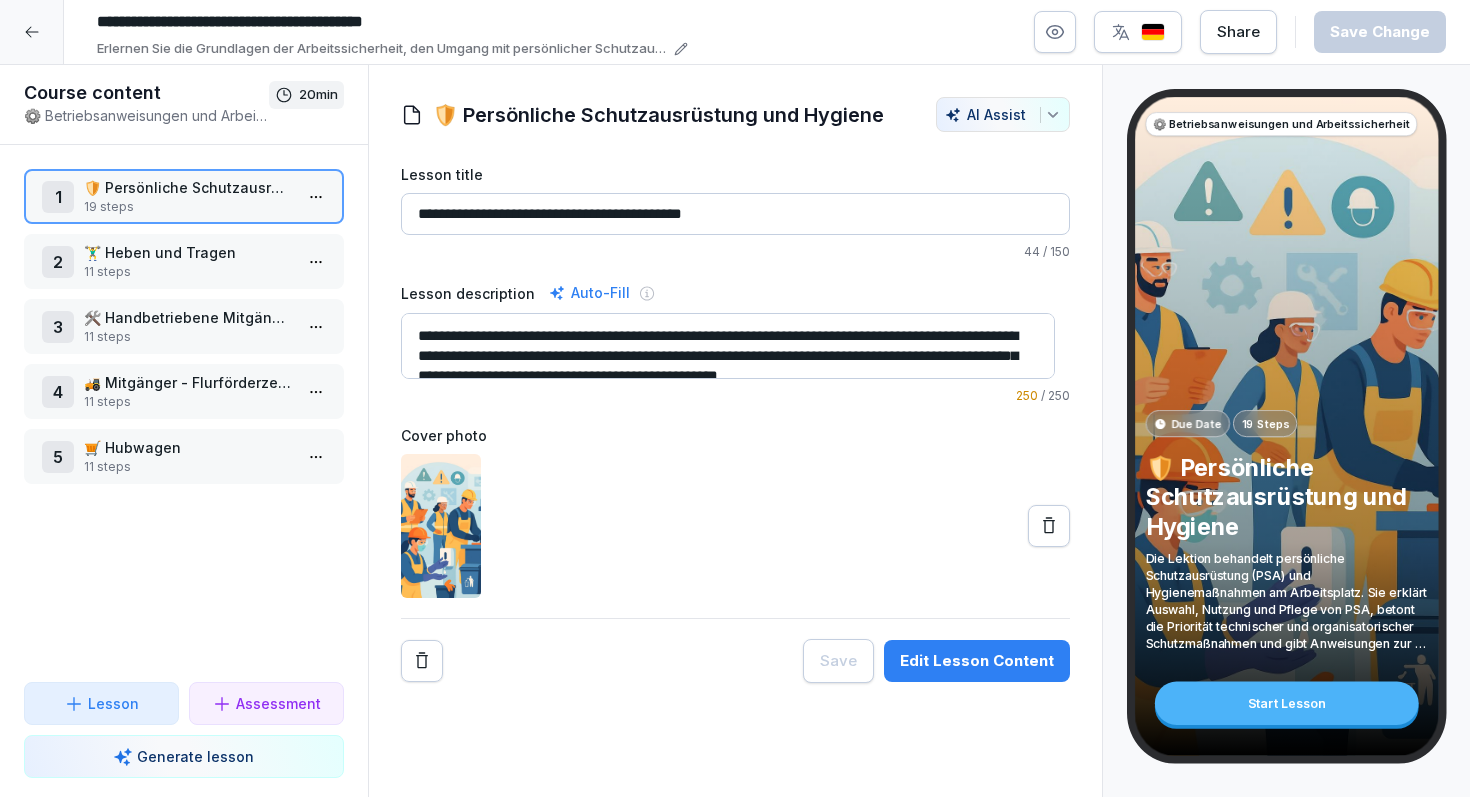 click on "Erlernen Sie die Grundlagen der Arbeitssicherheit, den Umgang mit persönlicher Schutzausrüstung und die korrekte Handhabung von Arbeitsgeräten wie Hubwagen und Flurförderzeugen. Schützen Sie sich und Ihre Kollegen durch sicheres Verhalten am Arbeitsplatz." at bounding box center [382, 49] 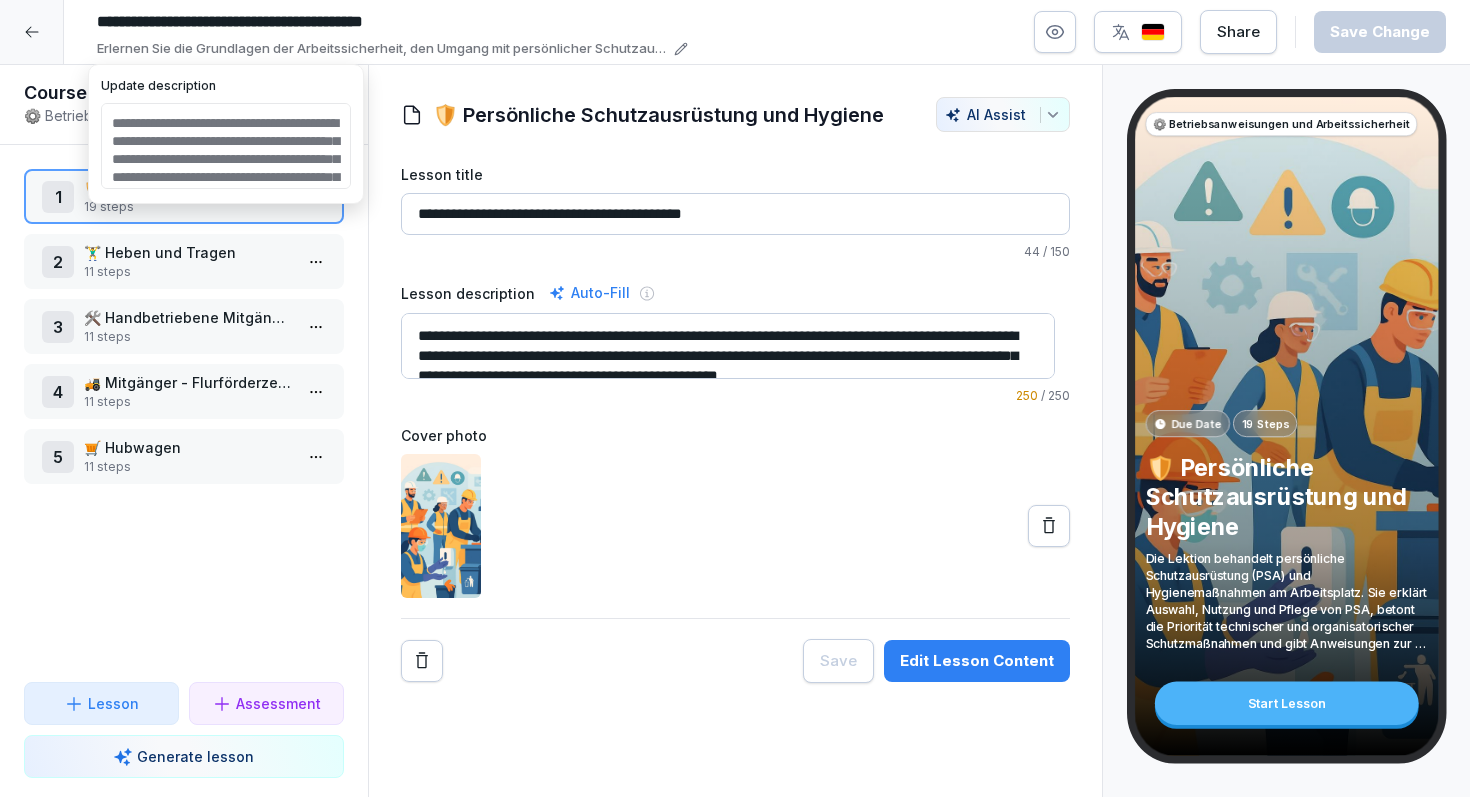 drag, startPoint x: 193, startPoint y: 127, endPoint x: 169, endPoint y: 121, distance: 24.738634 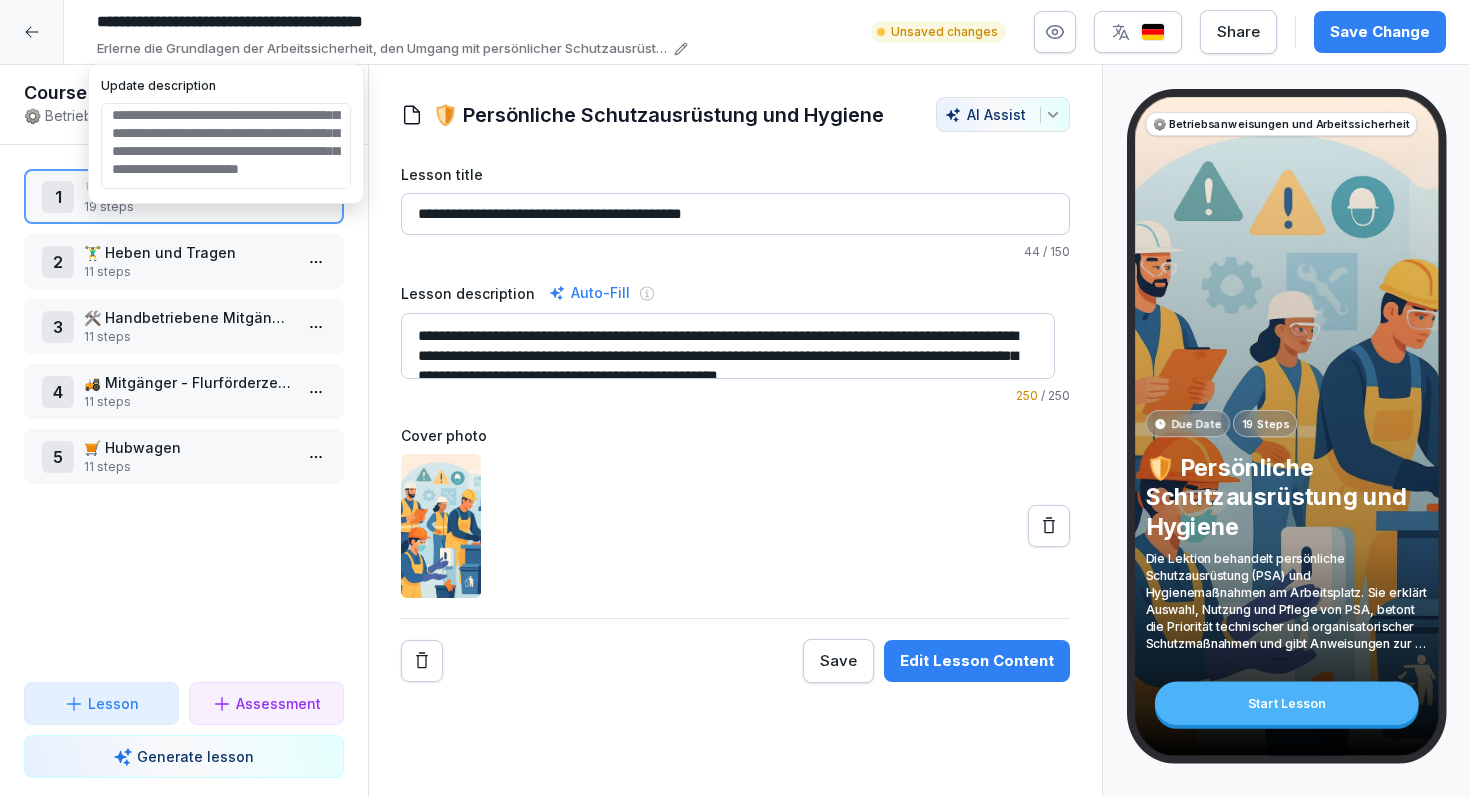 scroll, scrollTop: 81, scrollLeft: 0, axis: vertical 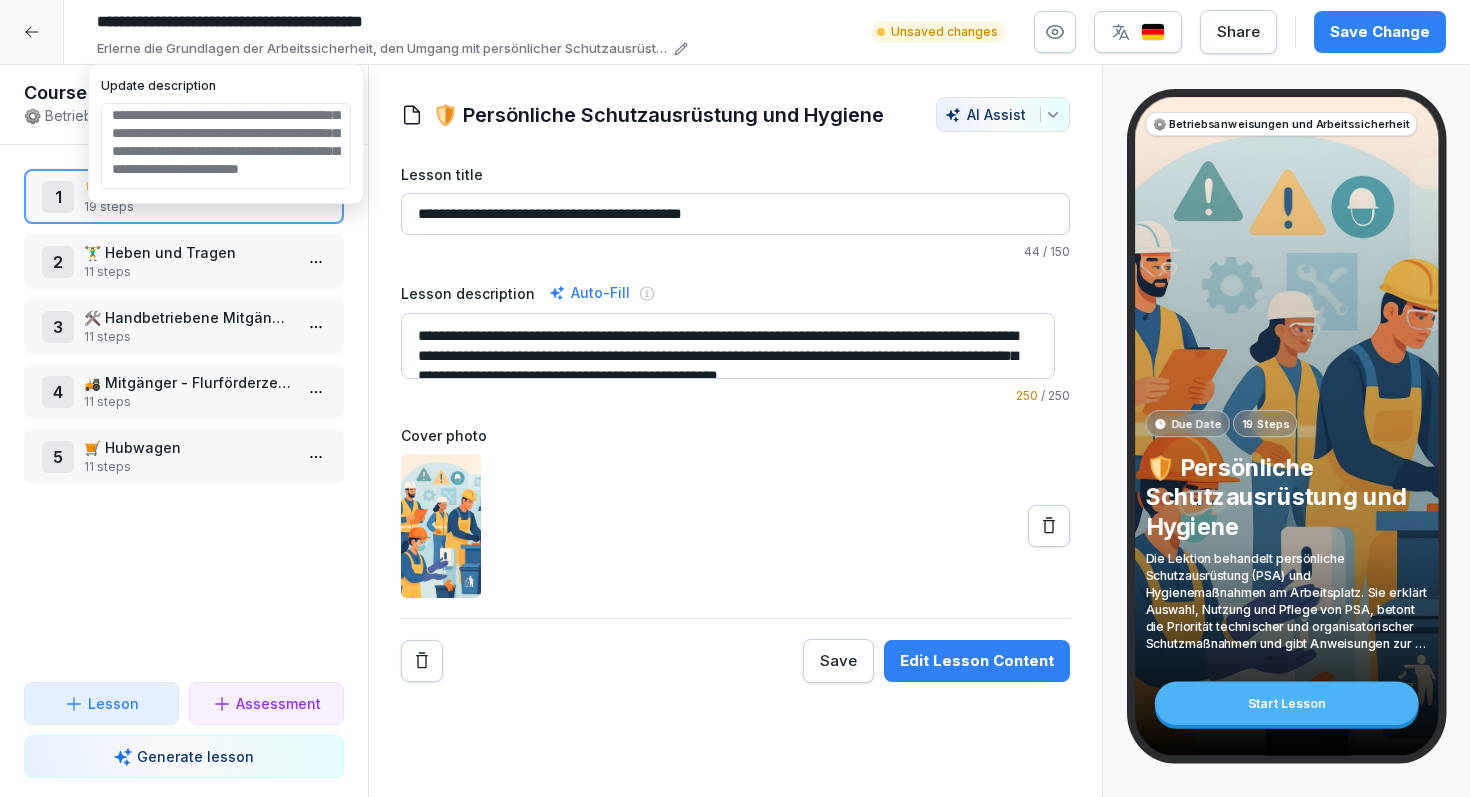 click on "**********" at bounding box center [226, 146] 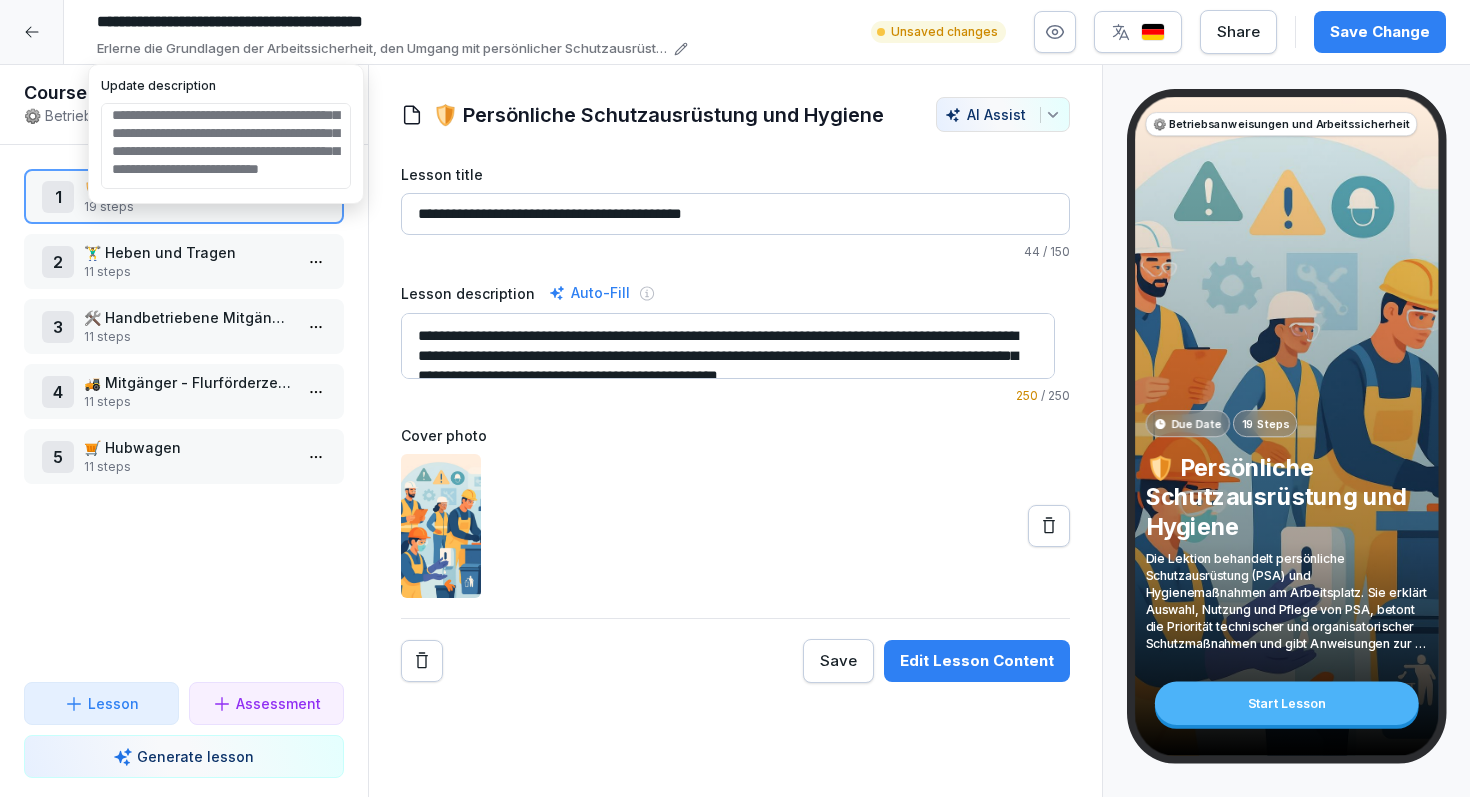 scroll, scrollTop: 111, scrollLeft: 0, axis: vertical 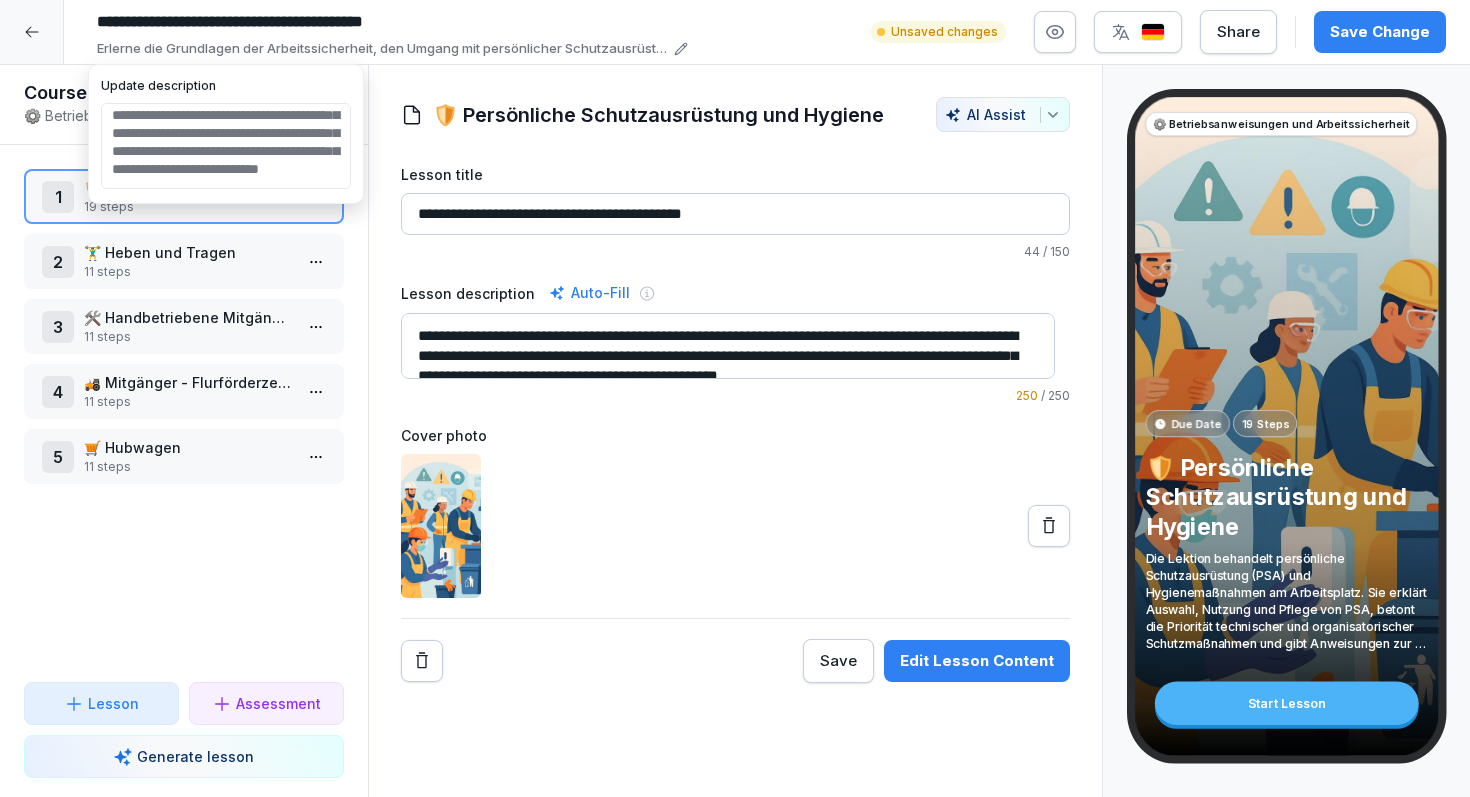click on "**********" at bounding box center [226, 146] 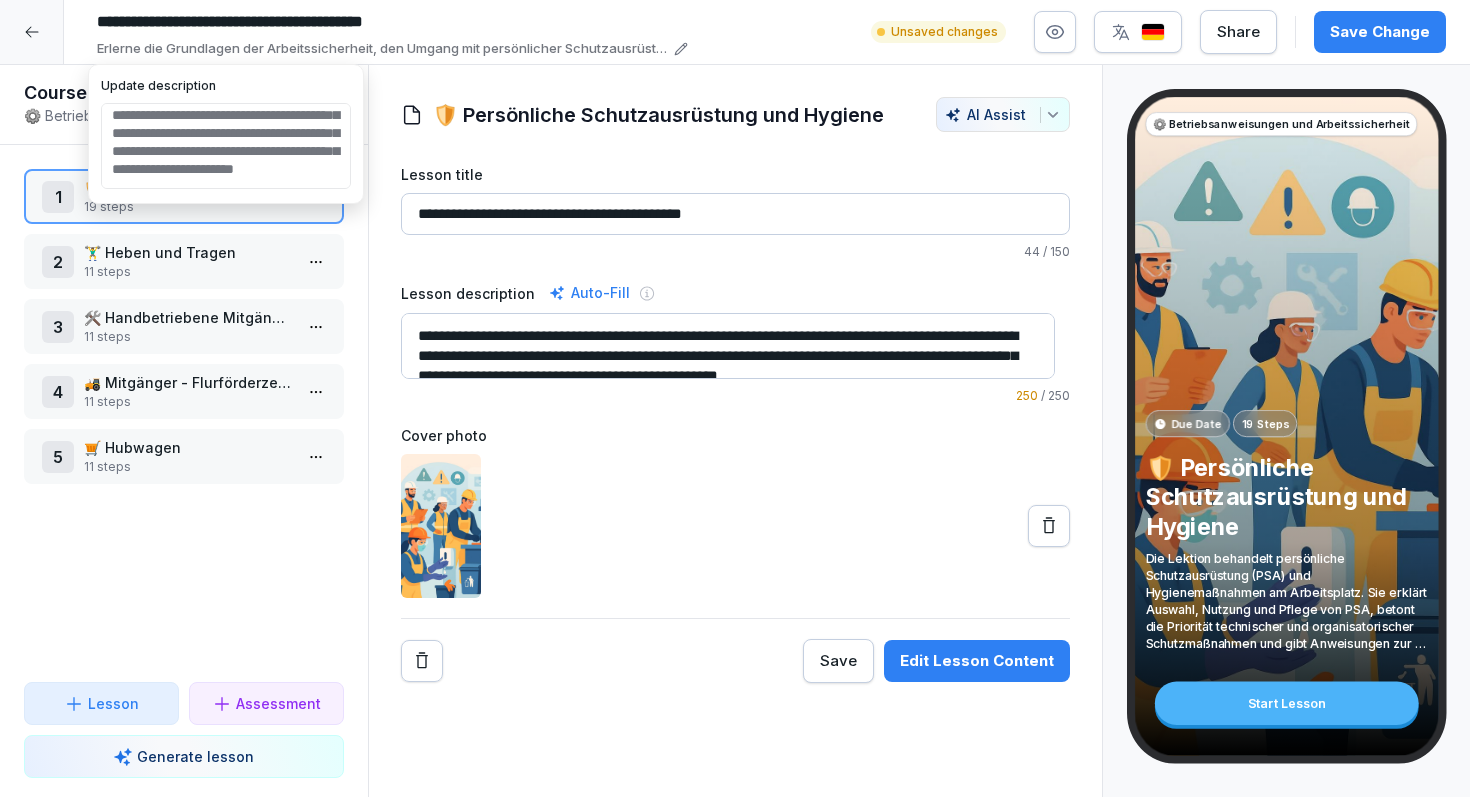 drag, startPoint x: 234, startPoint y: 135, endPoint x: 323, endPoint y: 138, distance: 89.050545 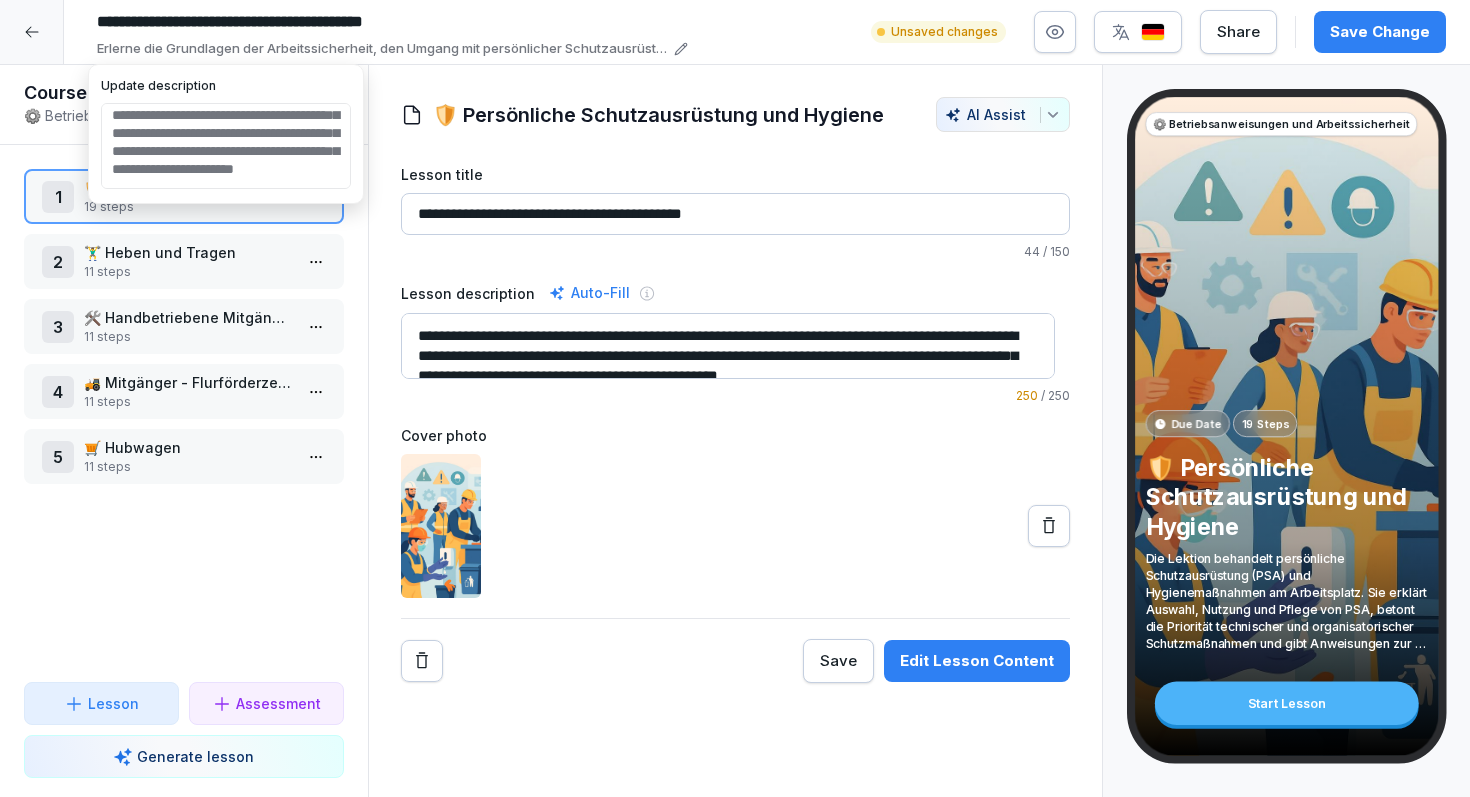 click on "**********" at bounding box center (226, 146) 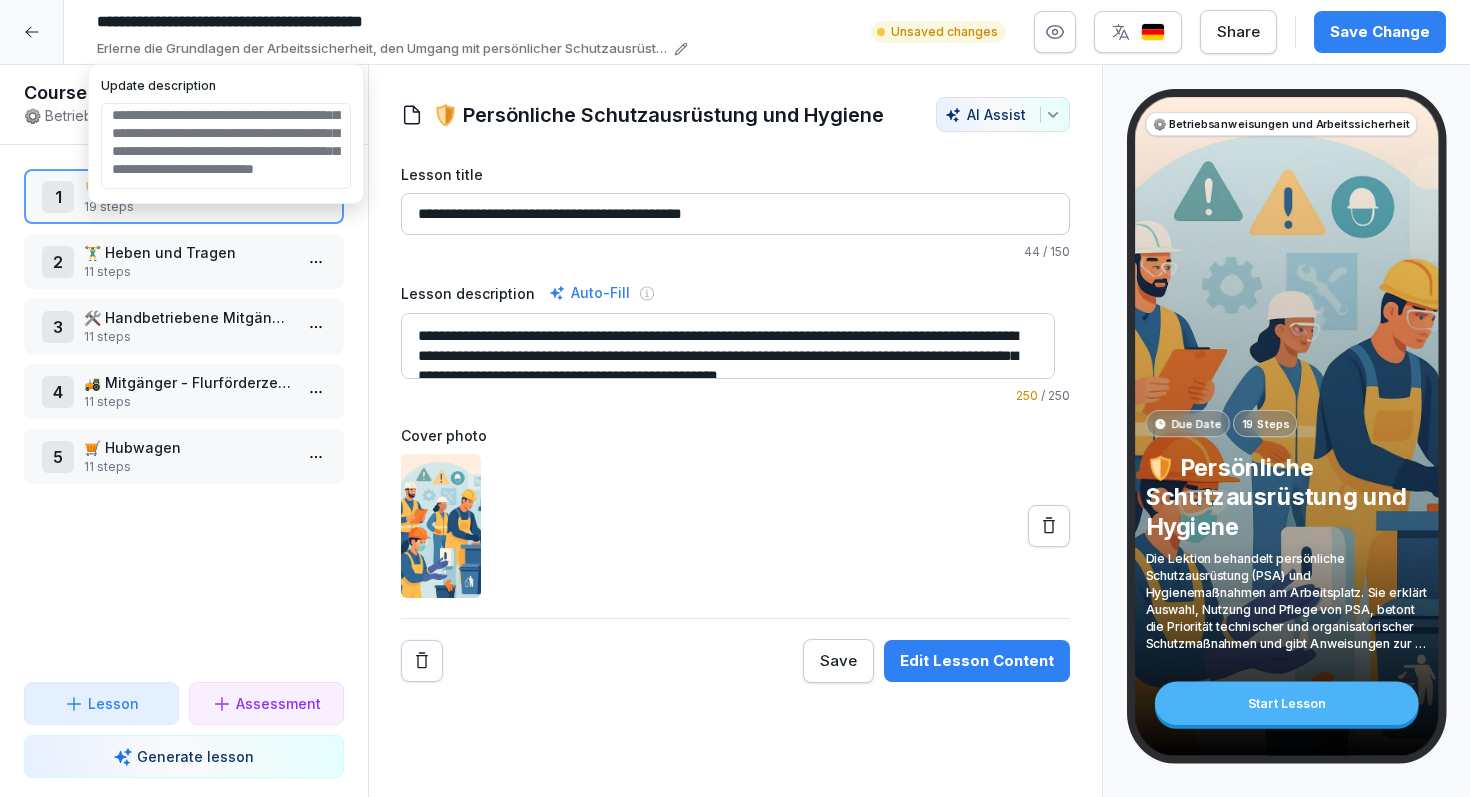 type on "**********" 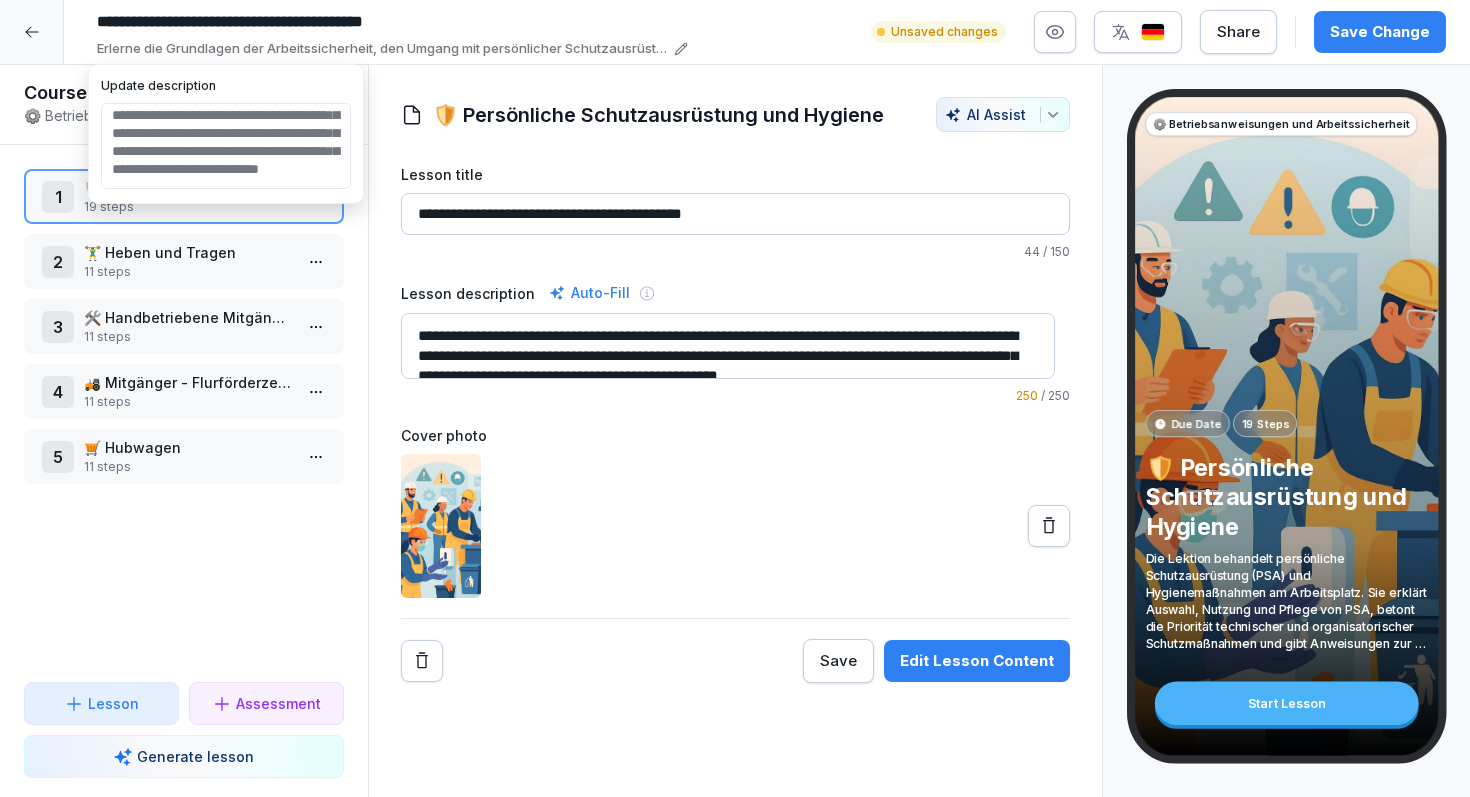 scroll, scrollTop: 116, scrollLeft: 0, axis: vertical 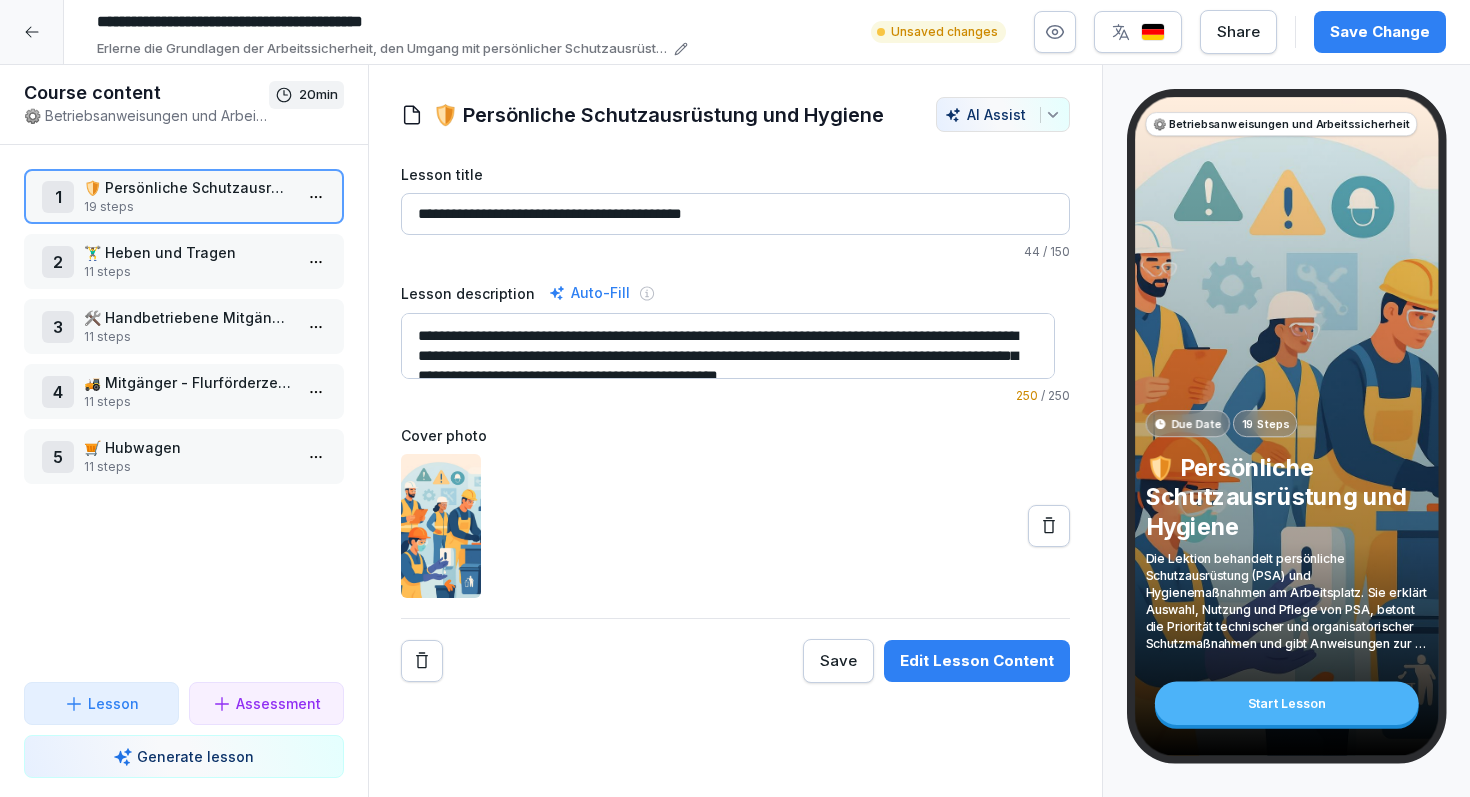 drag, startPoint x: 114, startPoint y: 23, endPoint x: 99, endPoint y: 24, distance: 15.033297 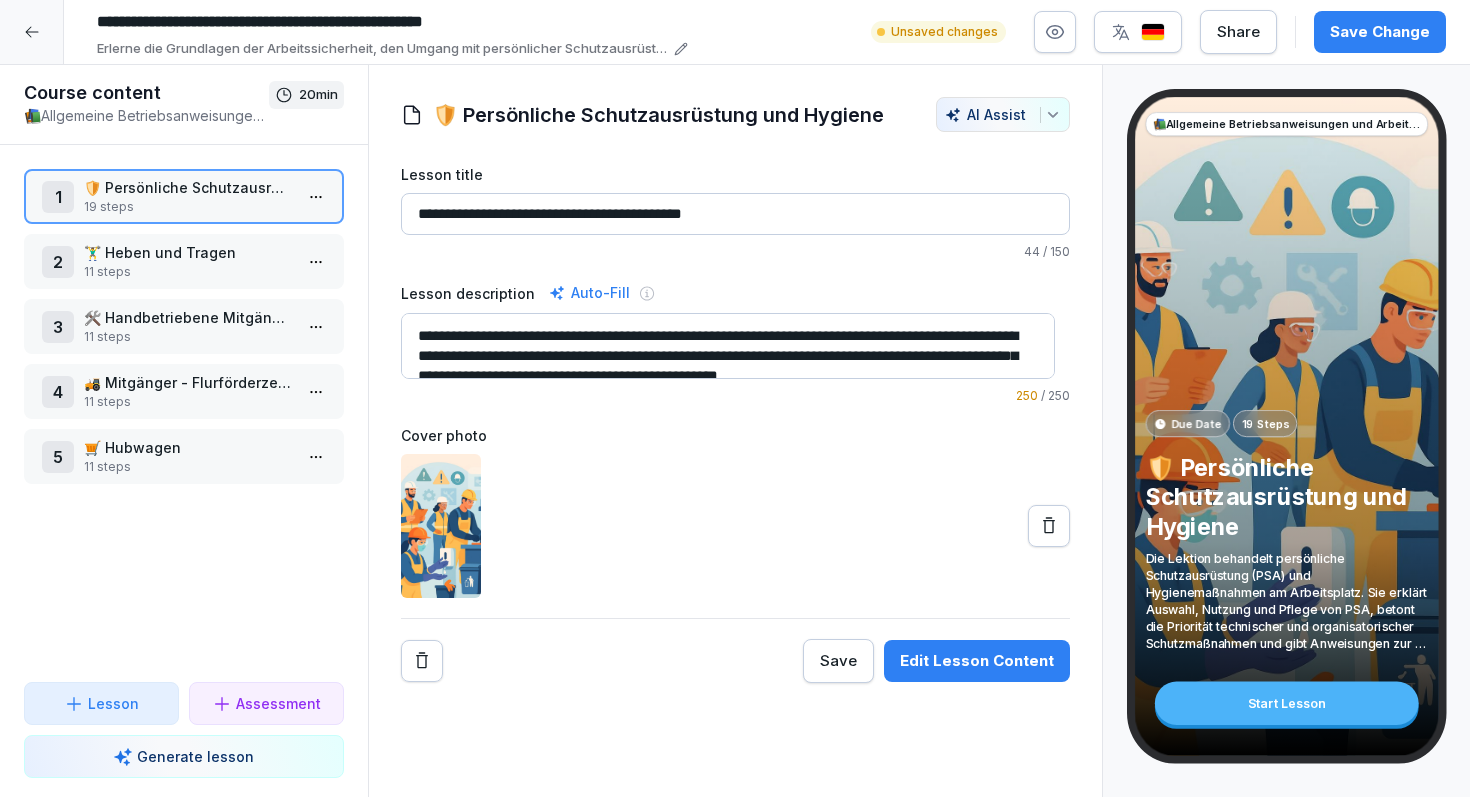 click on "**********" at bounding box center [388, 22] 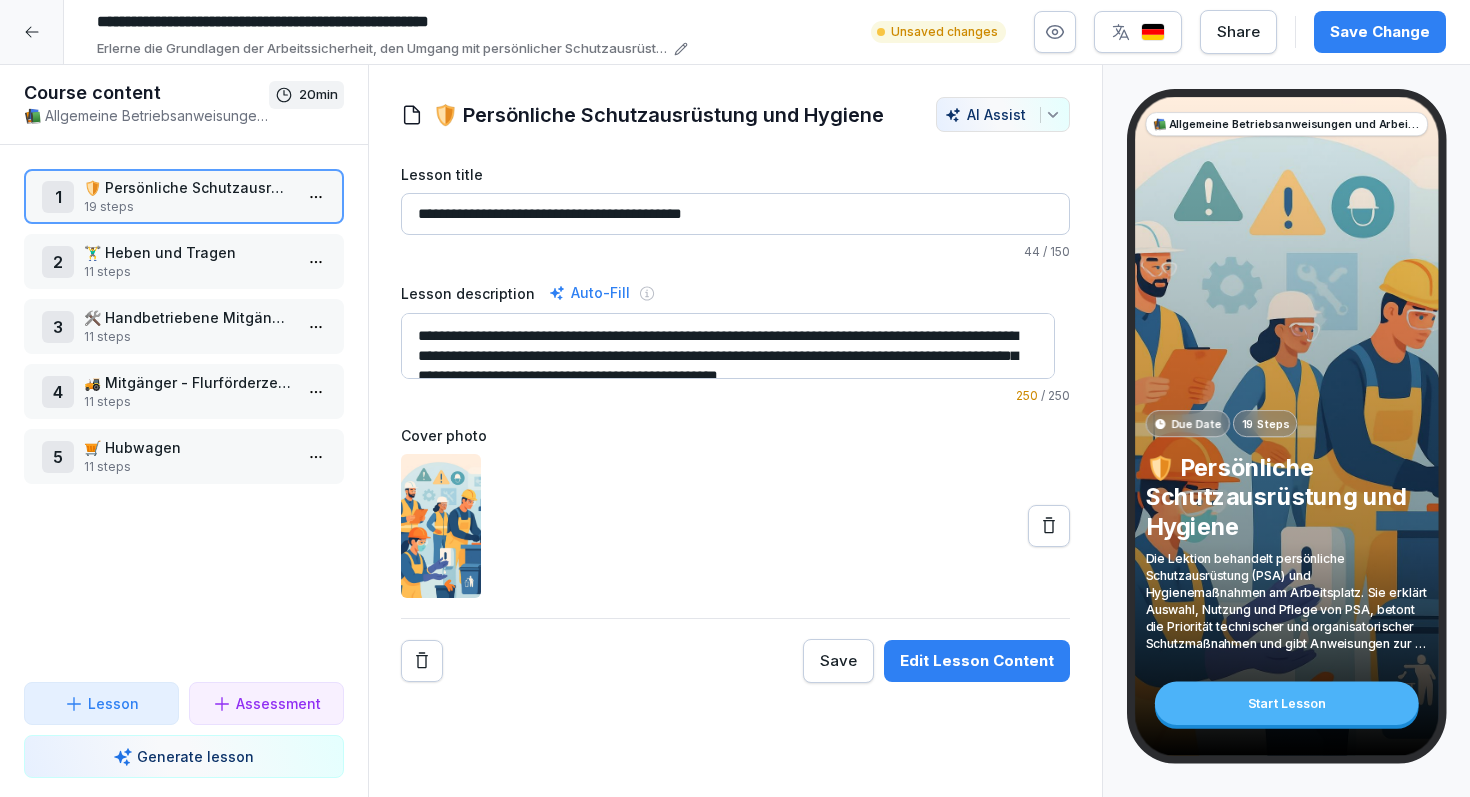 click on "**********" at bounding box center (388, 22) 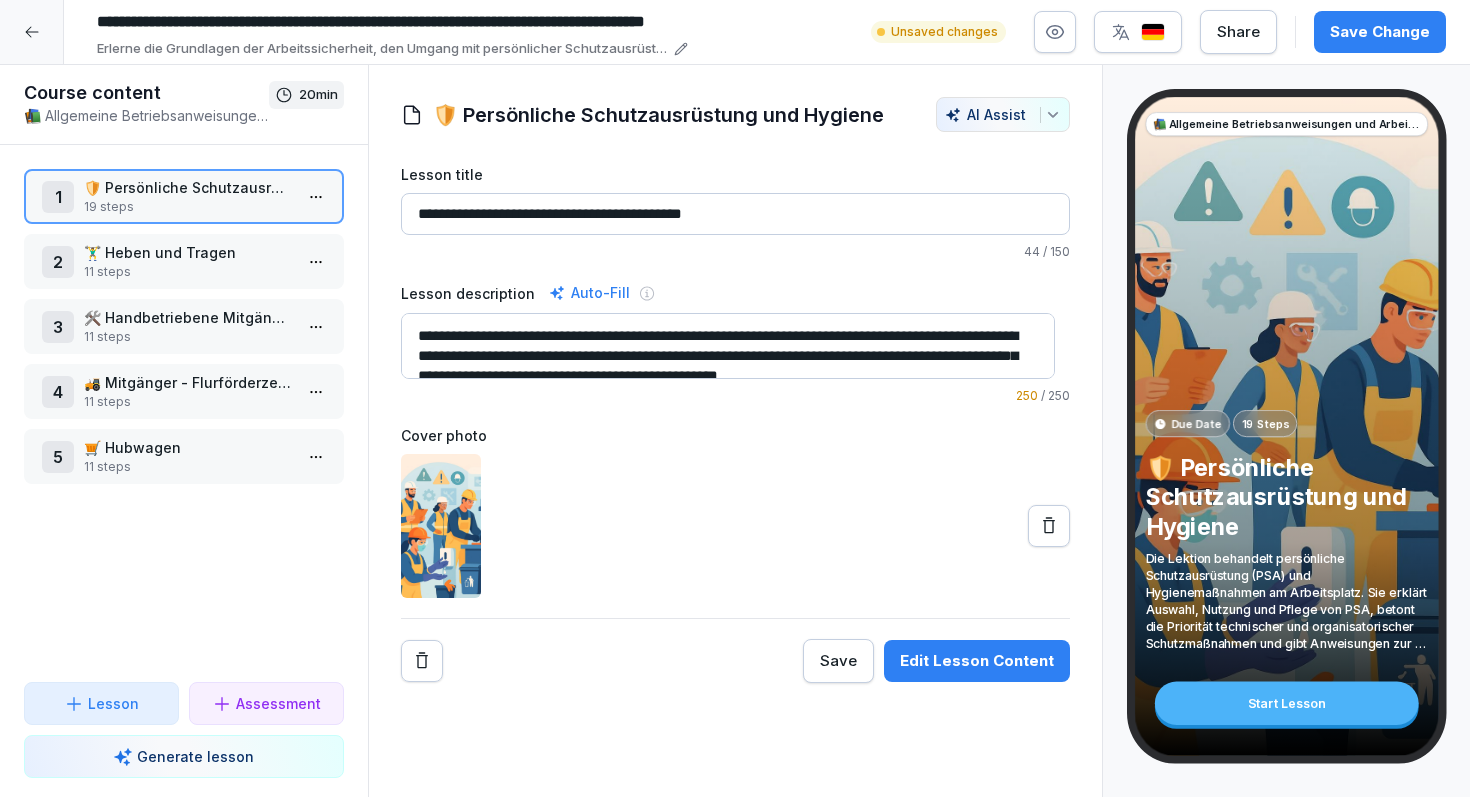 scroll, scrollTop: 0, scrollLeft: 134, axis: horizontal 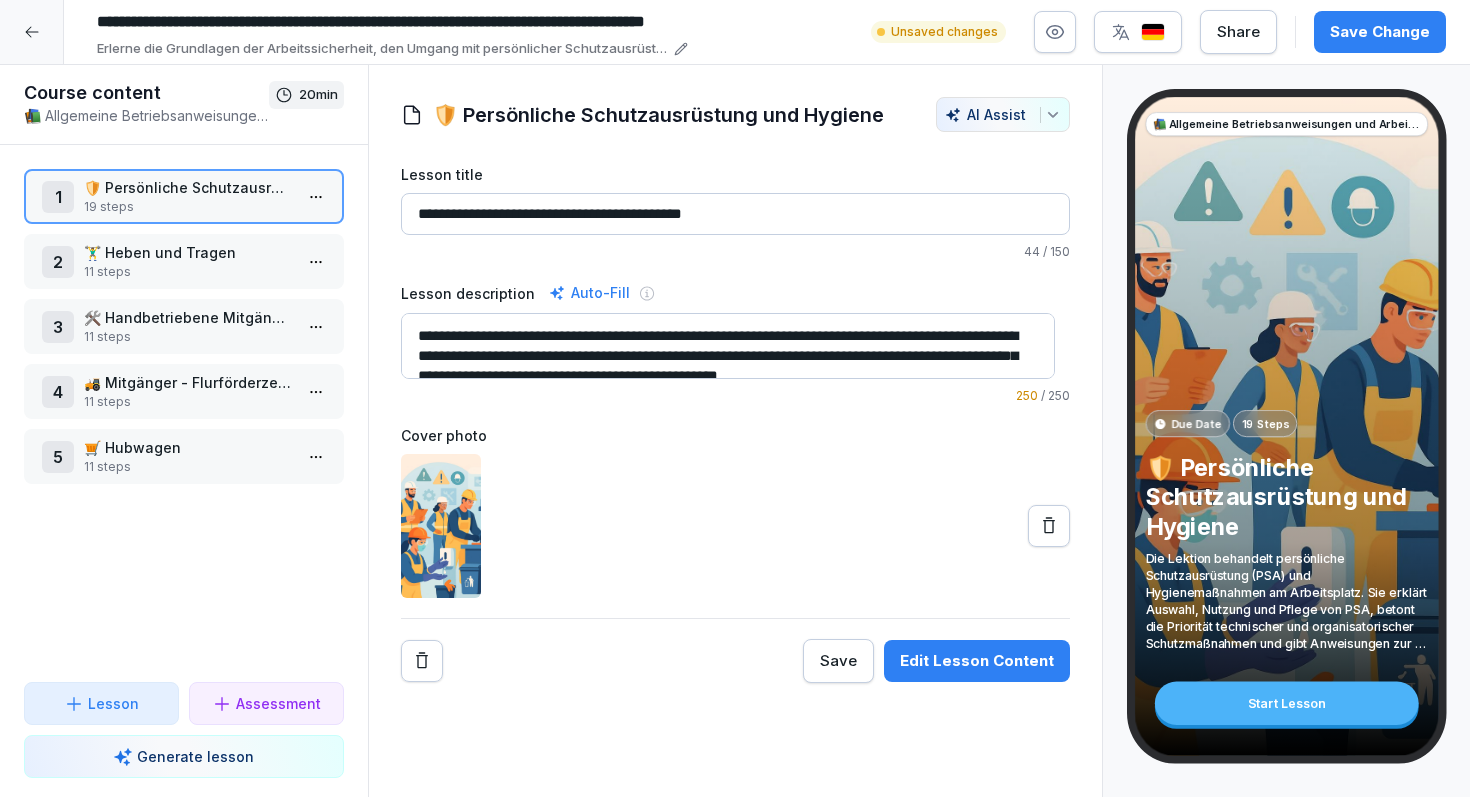 click on "**********" at bounding box center (388, 22) 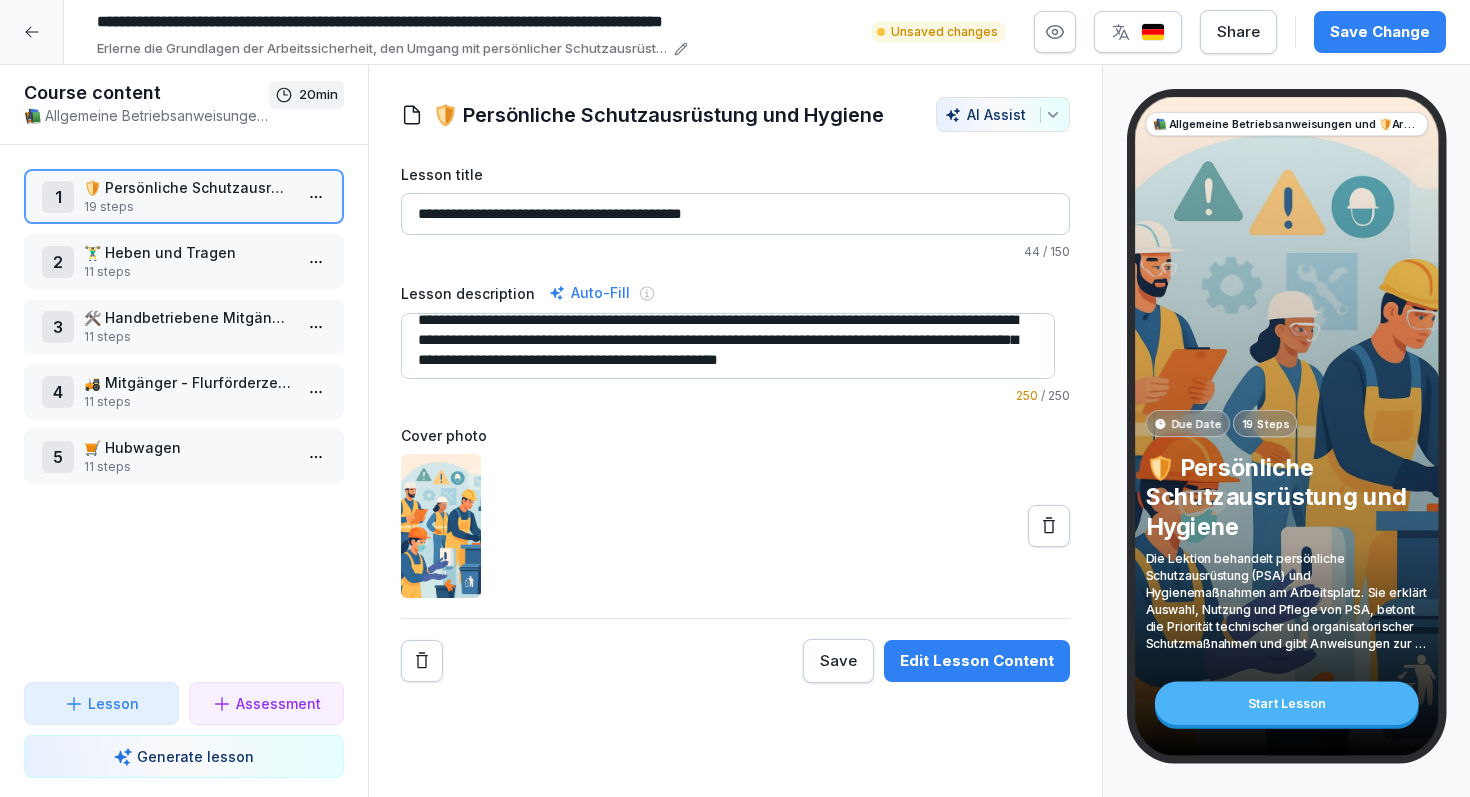 scroll, scrollTop: 0, scrollLeft: 0, axis: both 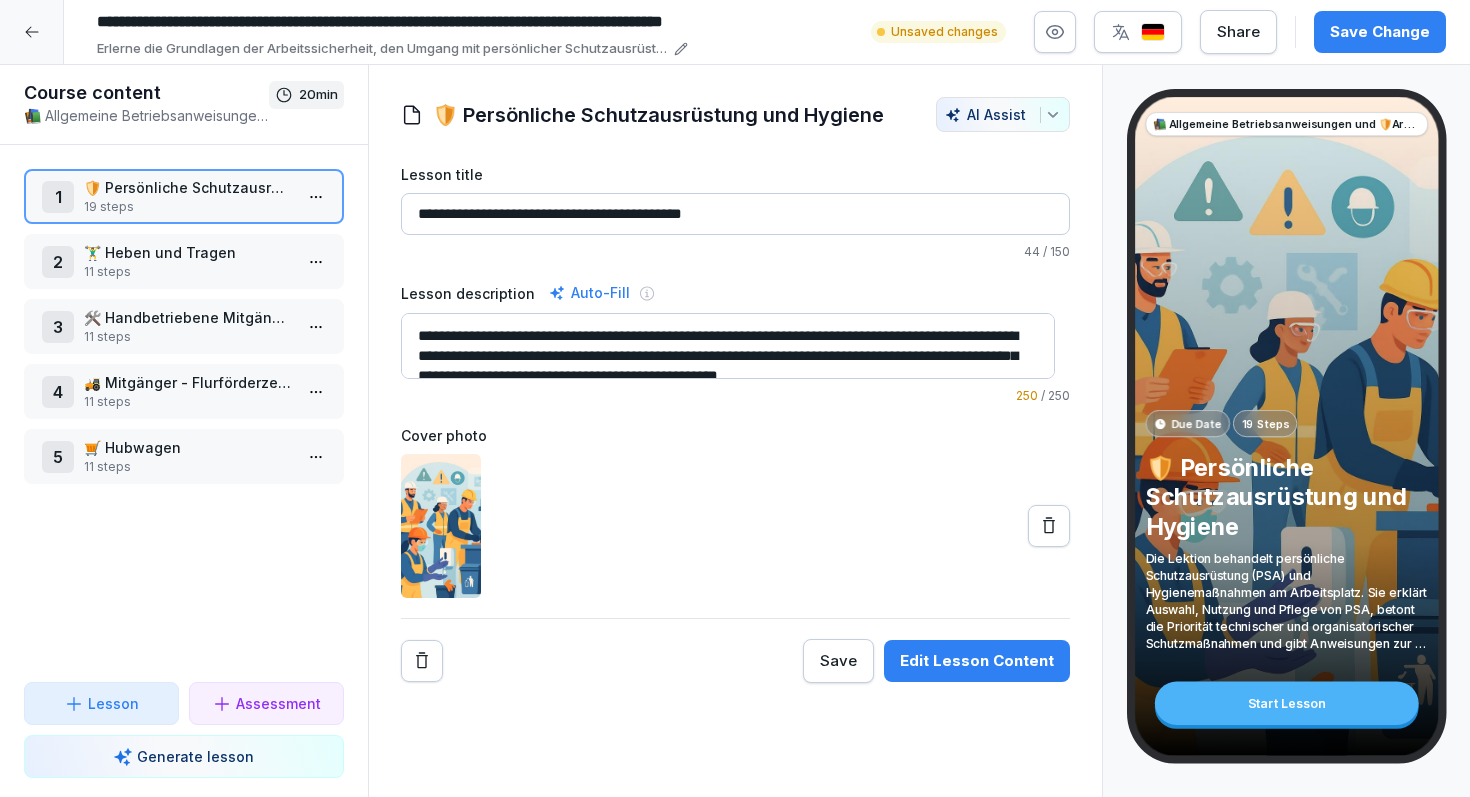 type on "**********" 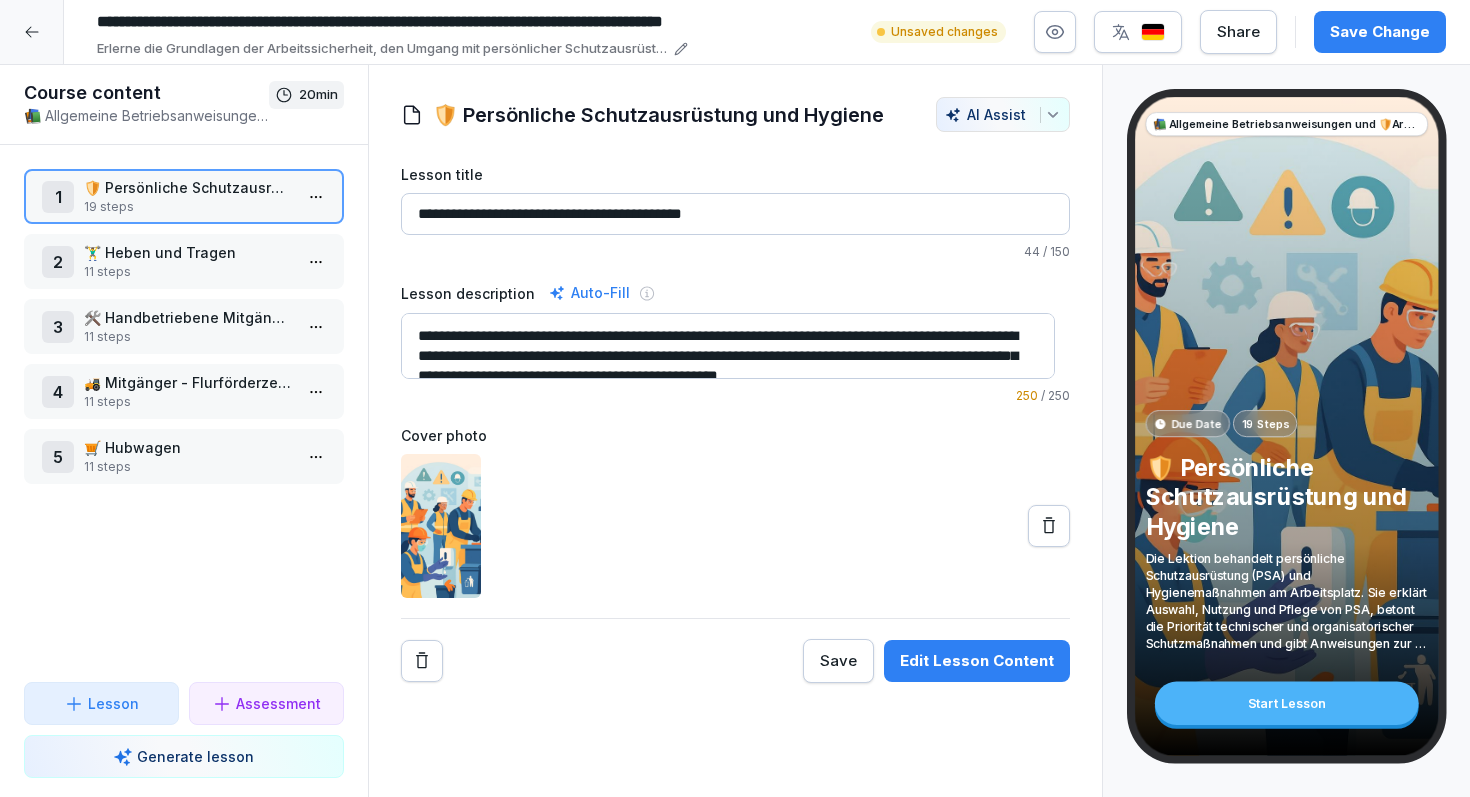 drag, startPoint x: 414, startPoint y: 334, endPoint x: 578, endPoint y: 335, distance: 164.00305 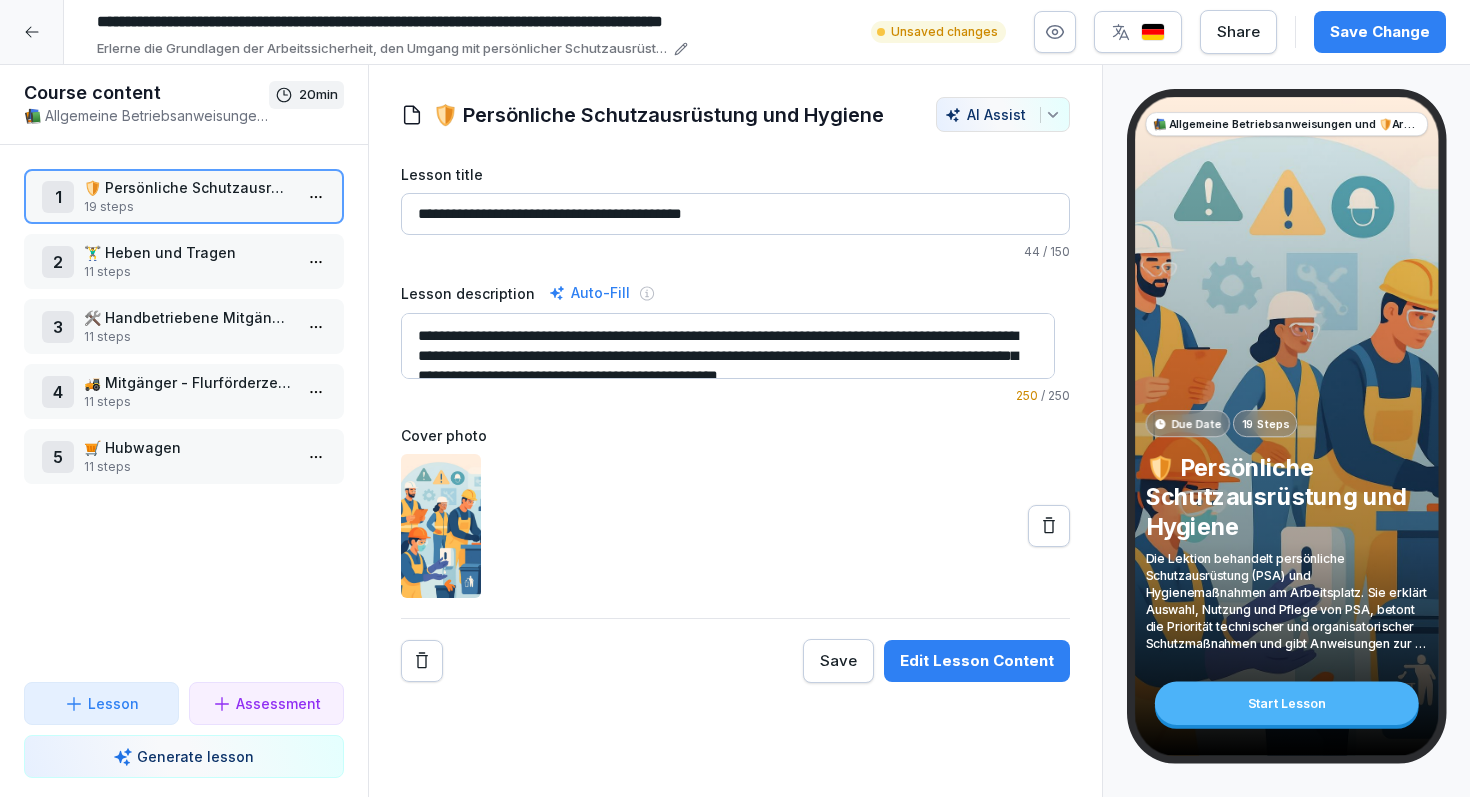 click on "**********" at bounding box center (728, 346) 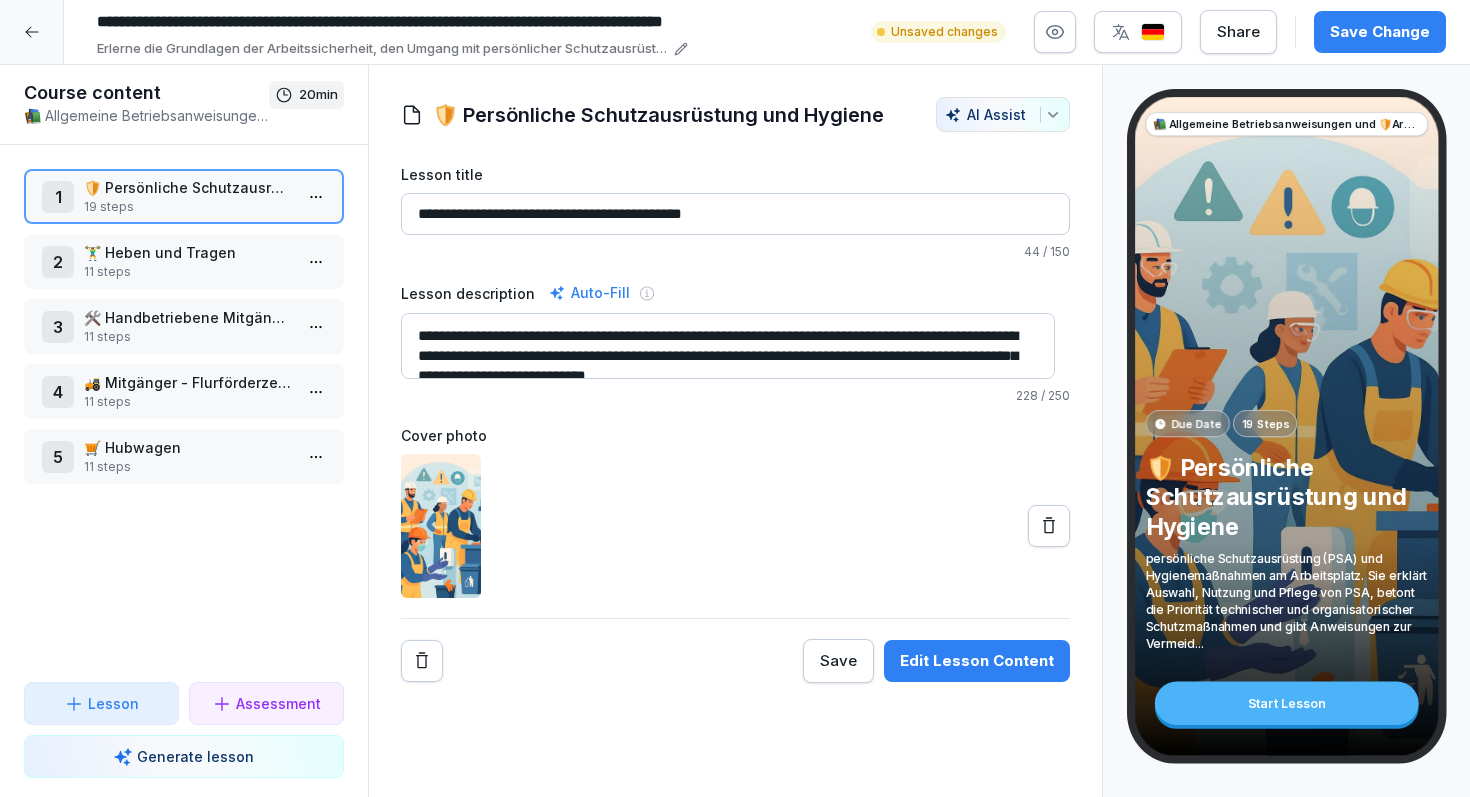 scroll, scrollTop: 20, scrollLeft: 0, axis: vertical 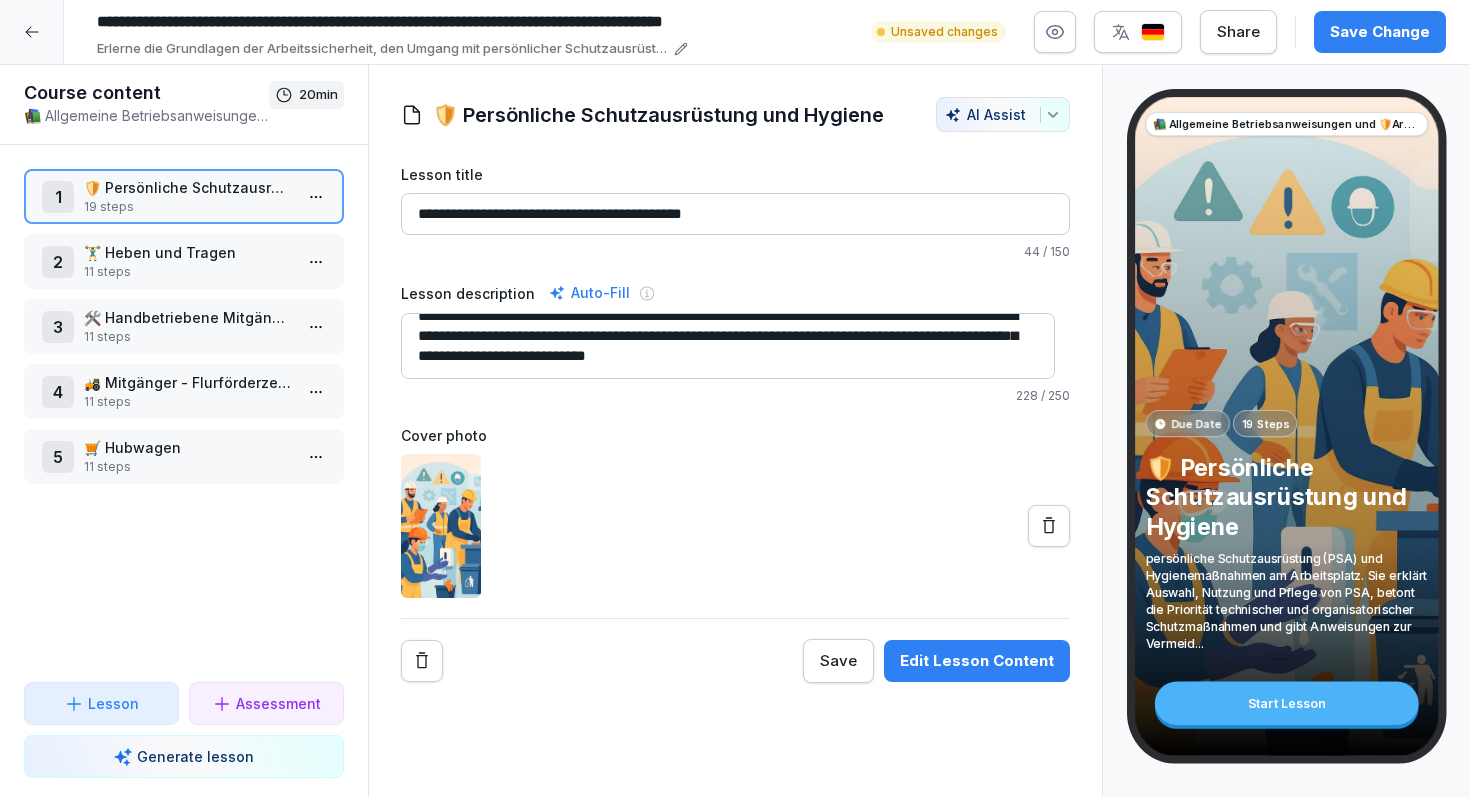 drag, startPoint x: 986, startPoint y: 338, endPoint x: 1002, endPoint y: 382, distance: 46.818798 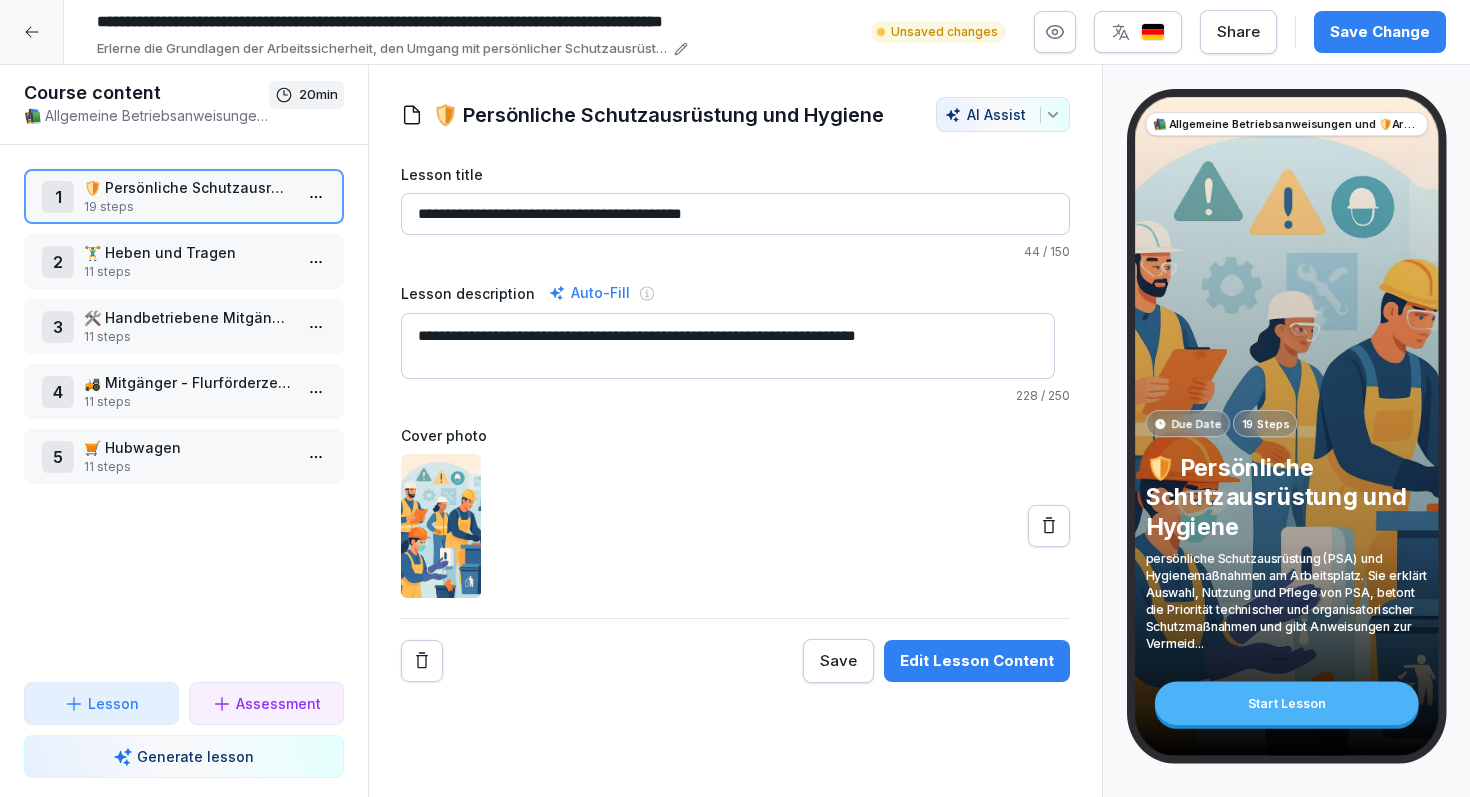 scroll, scrollTop: 0, scrollLeft: 0, axis: both 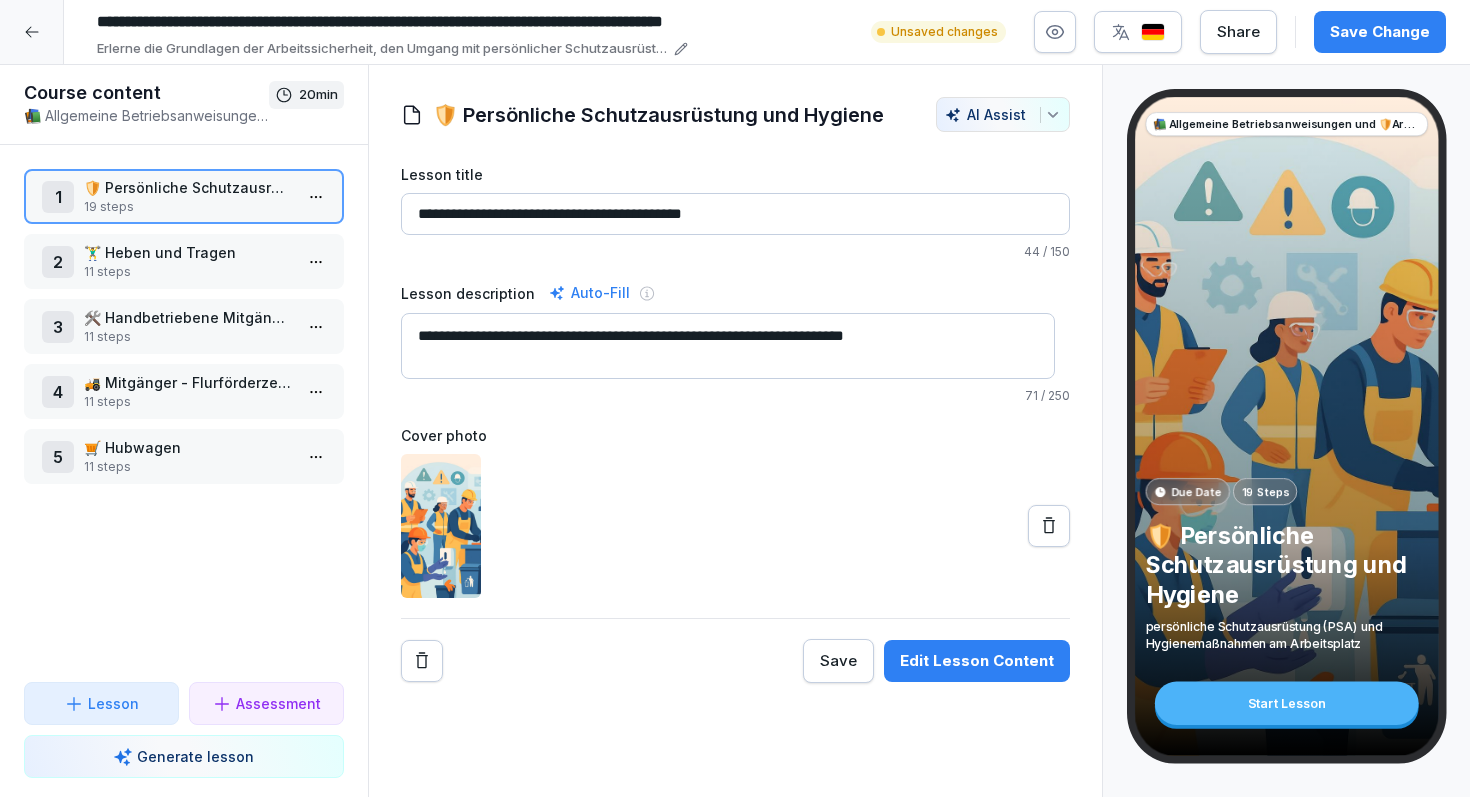 click on "**********" at bounding box center [728, 346] 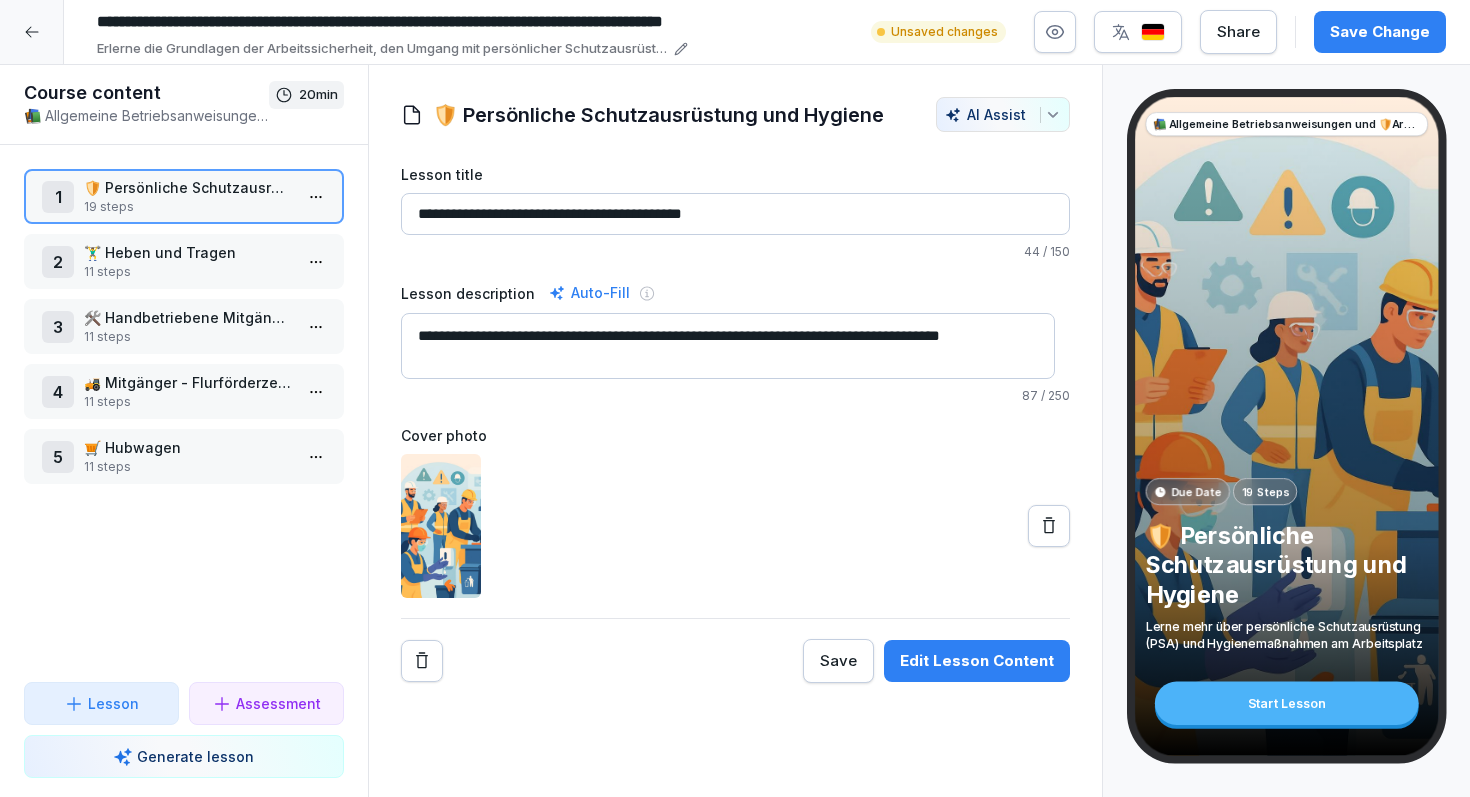 click on "**********" at bounding box center [728, 346] 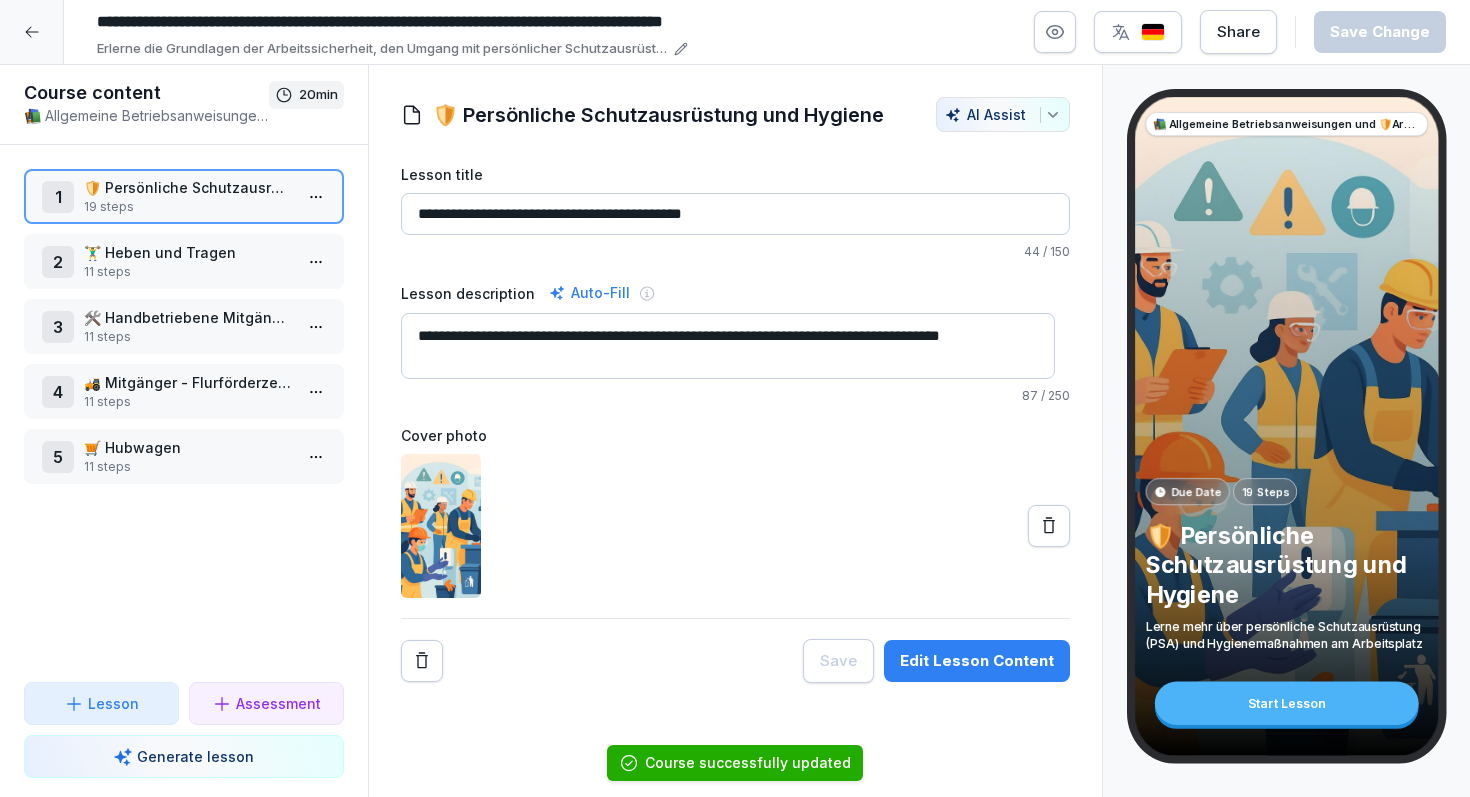 click on "Edit Lesson Content" at bounding box center (977, 661) 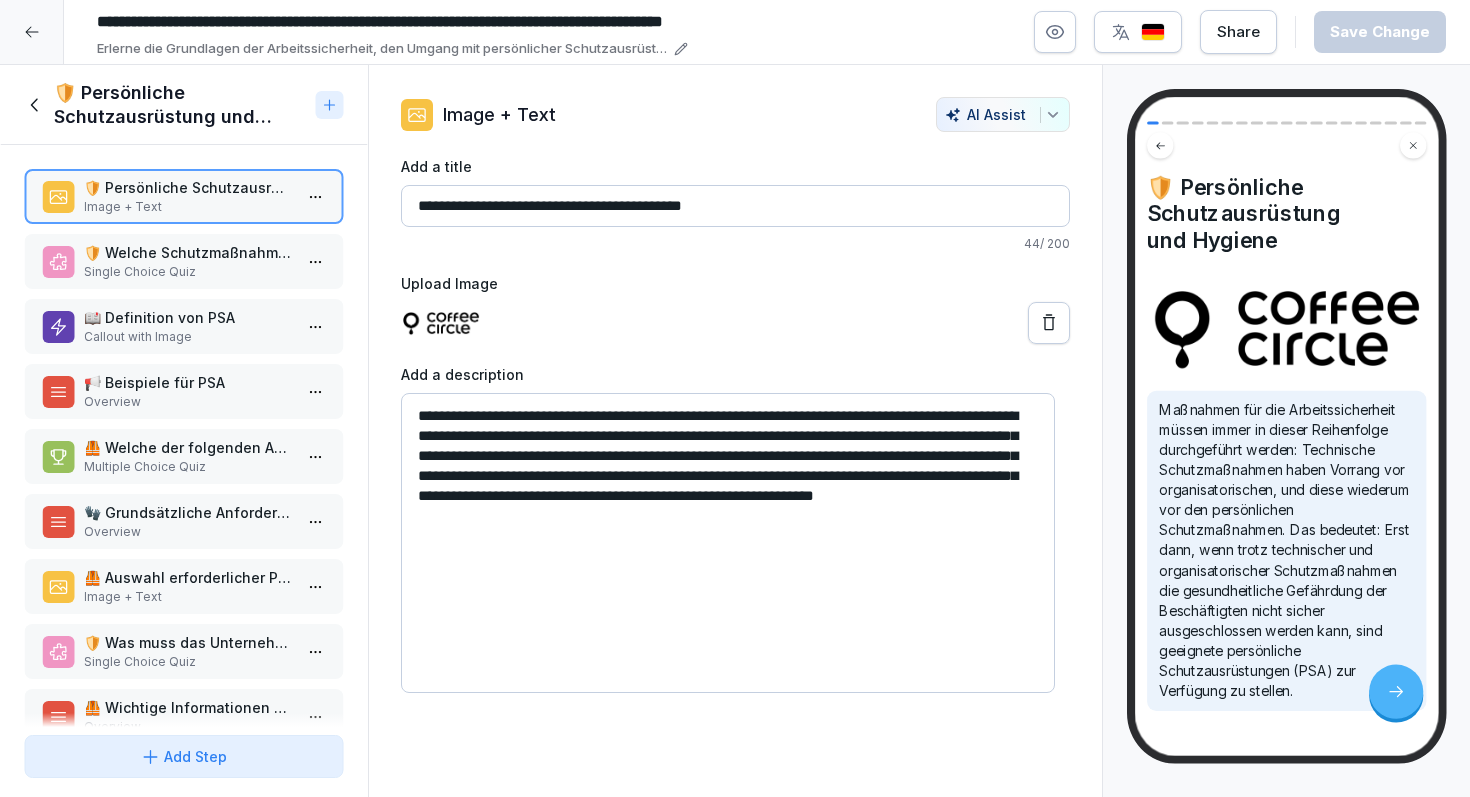 click on "Single Choice Quiz" at bounding box center (188, 272) 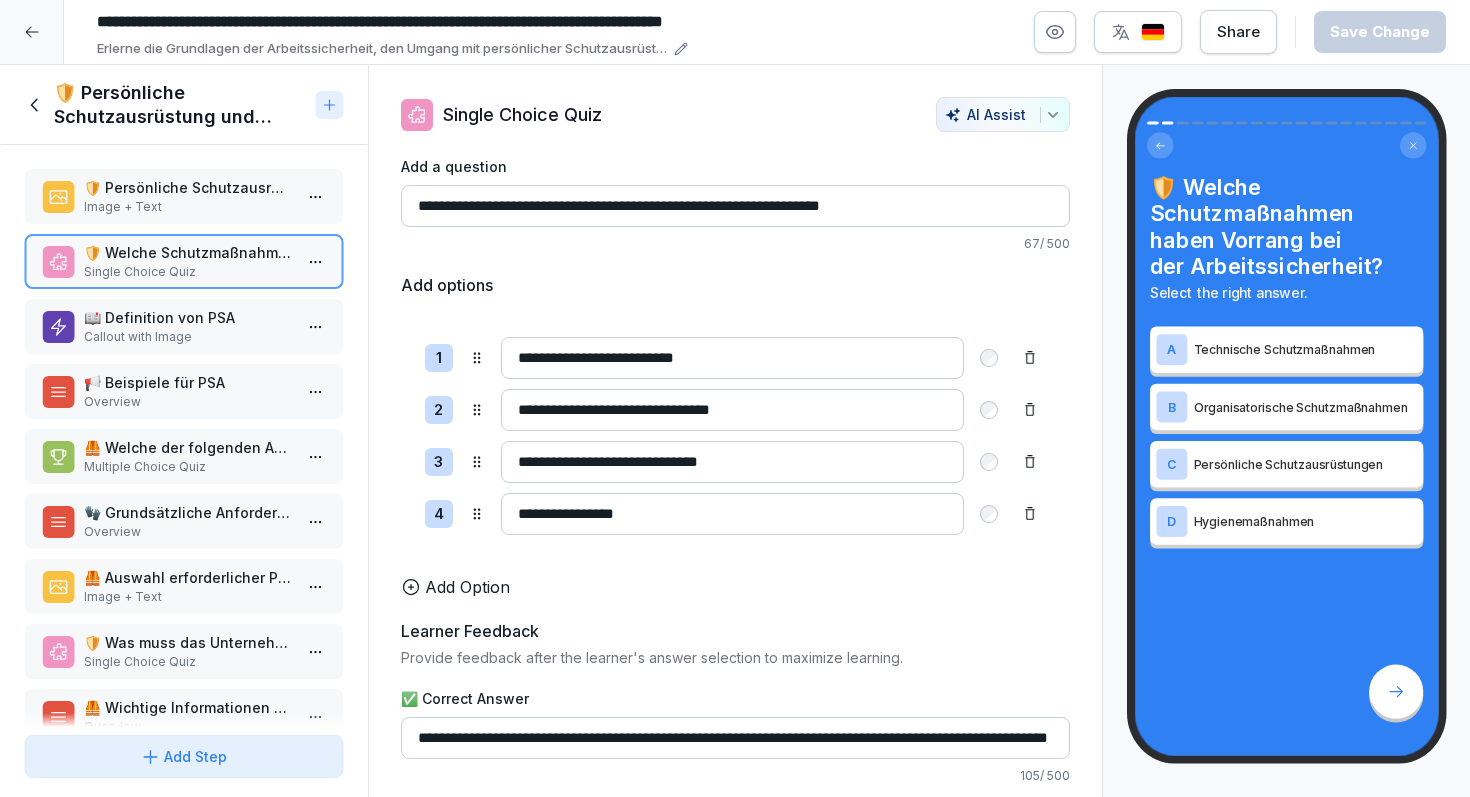 click on "Callout with Image" at bounding box center [188, 337] 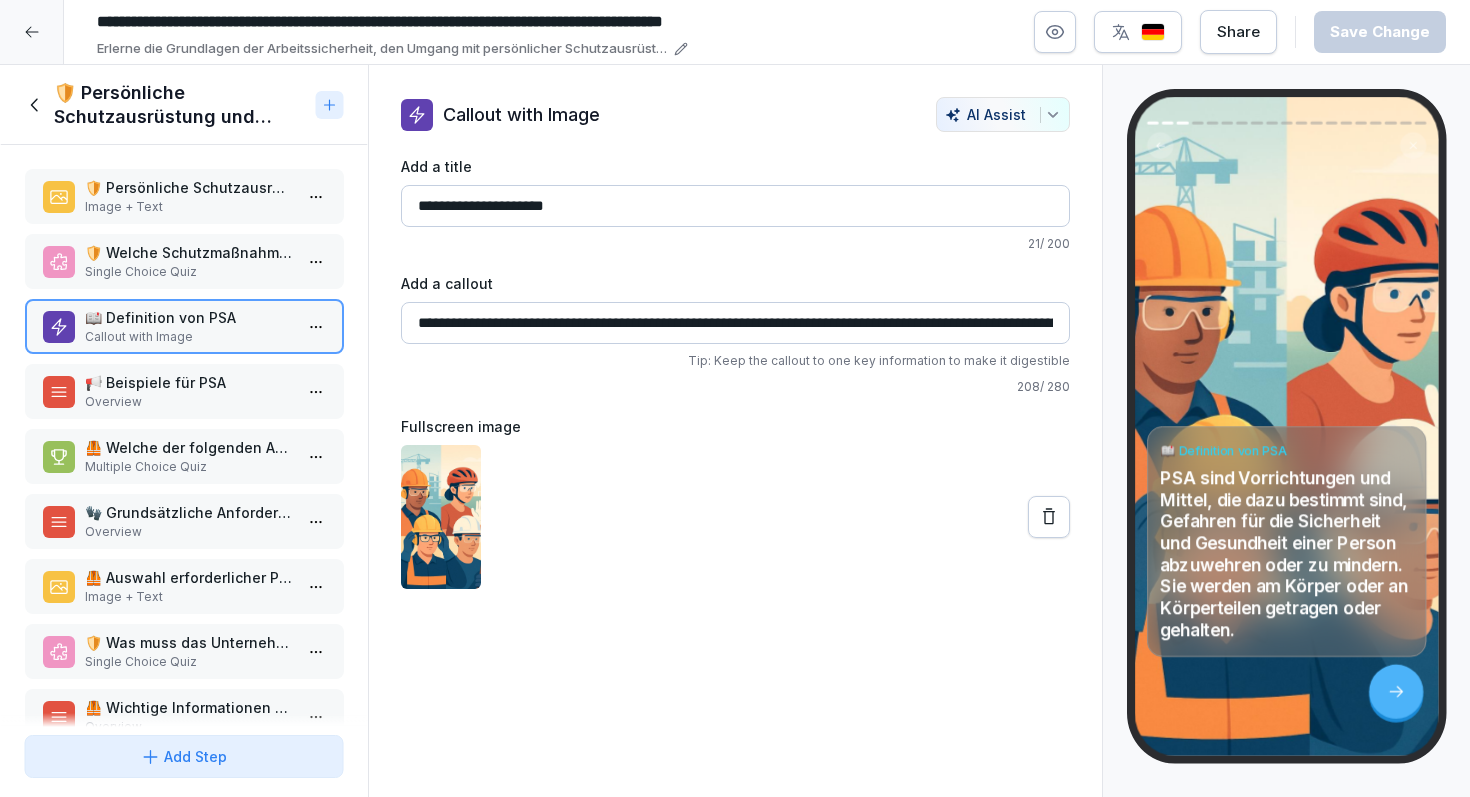 click on "📢 Beispiele für PSA" at bounding box center (188, 382) 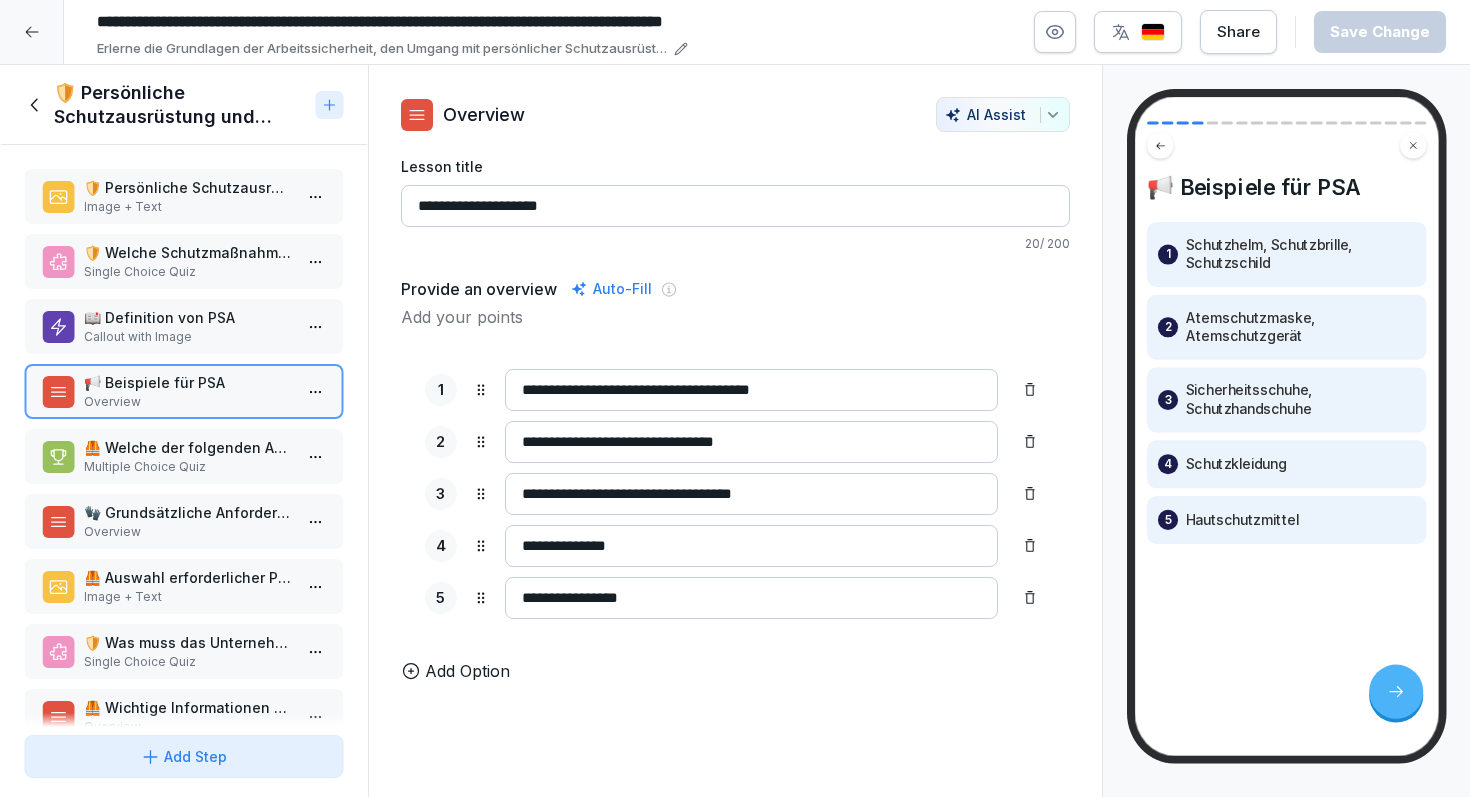 click on "Callout with Image" at bounding box center (188, 337) 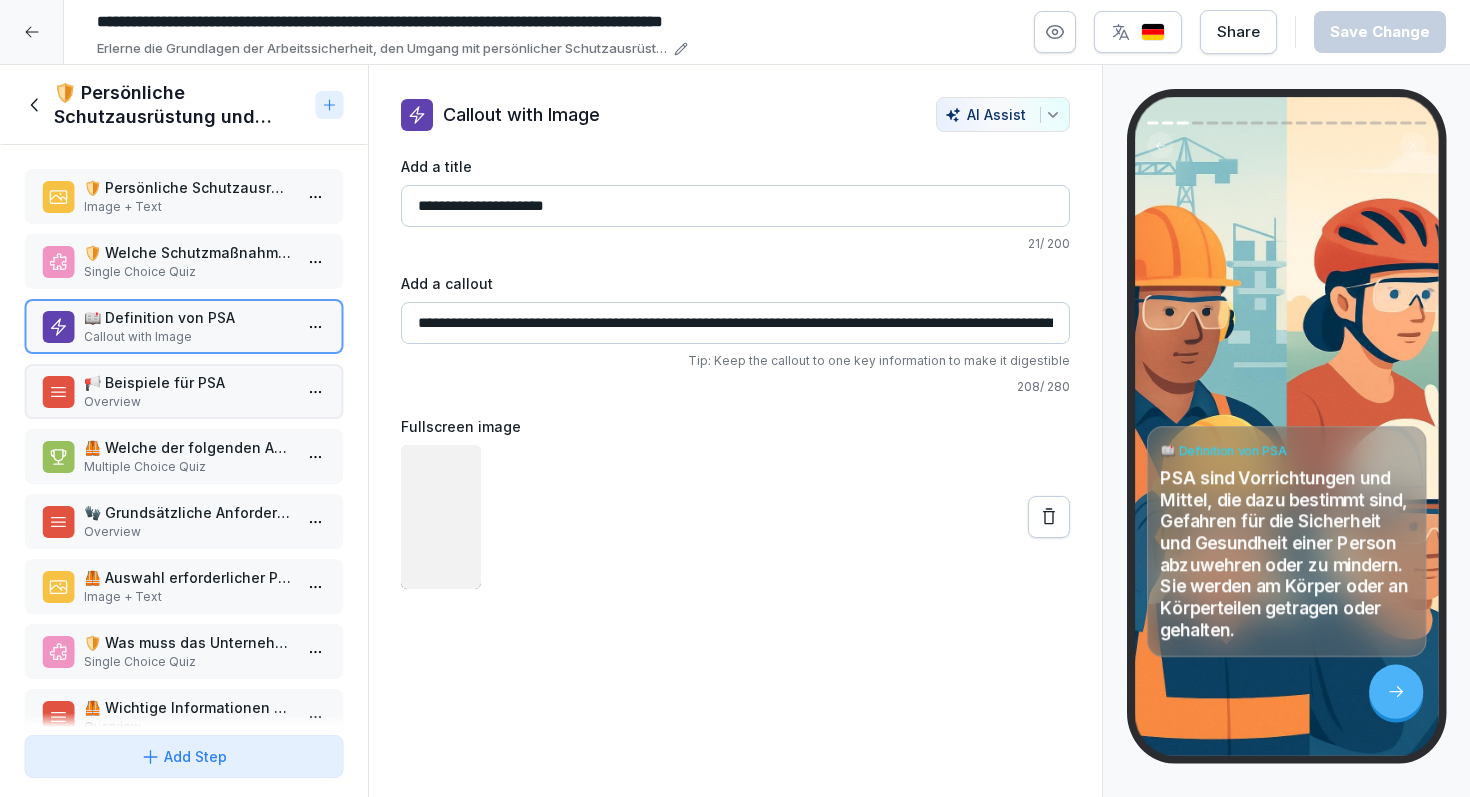 click on "Single Choice Quiz" at bounding box center [188, 272] 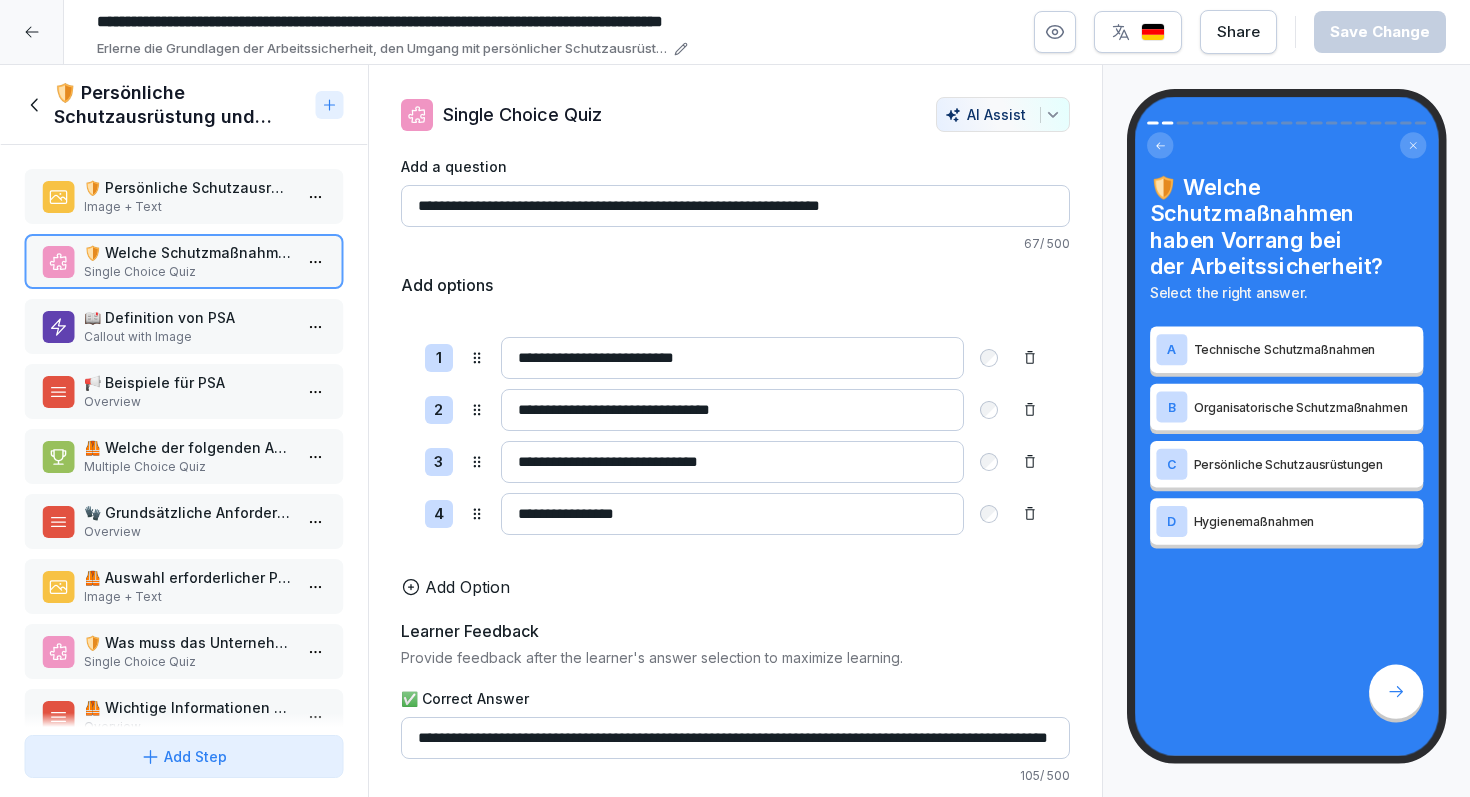 click on "Erlerne die Grundlagen der Arbeitssicherheit, den Umgang mit persönlicher Schutzausrüstung und die korrekte Handhabung von Arbeitsgeräten wie Hubwagen und Flurförderfahrzeugen. Schütze Dich und Deine Kolleg:innen durch sicheres Verhalten am Arbeitsplatz. Share Save Change Course content 📚 Allgemeine Betriebsanweisungen und 🛡️Arbeitssicherheit für Logistik, Produktion & Rösterei 20 min 1 🛡️ Persönliche Schutzausrüstung und Hygiene 19 steps 2 🏋️‍♂️ Heben und Tragen 11 steps 3 🛠️ Handbetriebene Mitgänger-Flurförderfahrzeuge 11 steps 4 🚜 Mitgänger - Flurförderzeug 11 steps 5 🛒 Hubwagen 11 steps
To pick up a draggable item, press the space bar.
While dragging, use the arrow keys to move the item.
Press space again to drop the item in its new position, or press escape to cancel.
Lesson Assessment Generate lesson Image + Text Single Choice Quiz Overview 67 1" at bounding box center [735, 398] 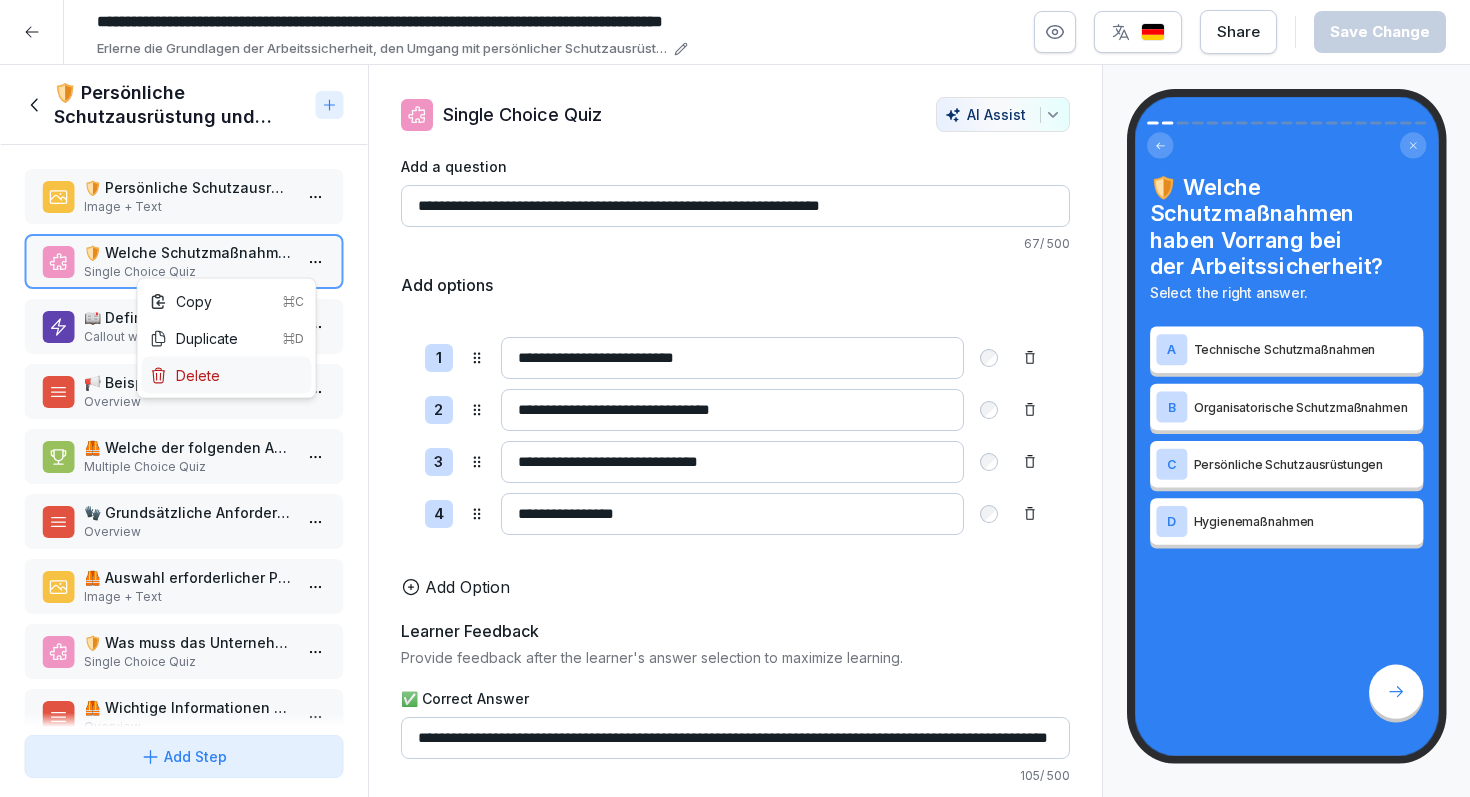 click on "Delete" at bounding box center (185, 375) 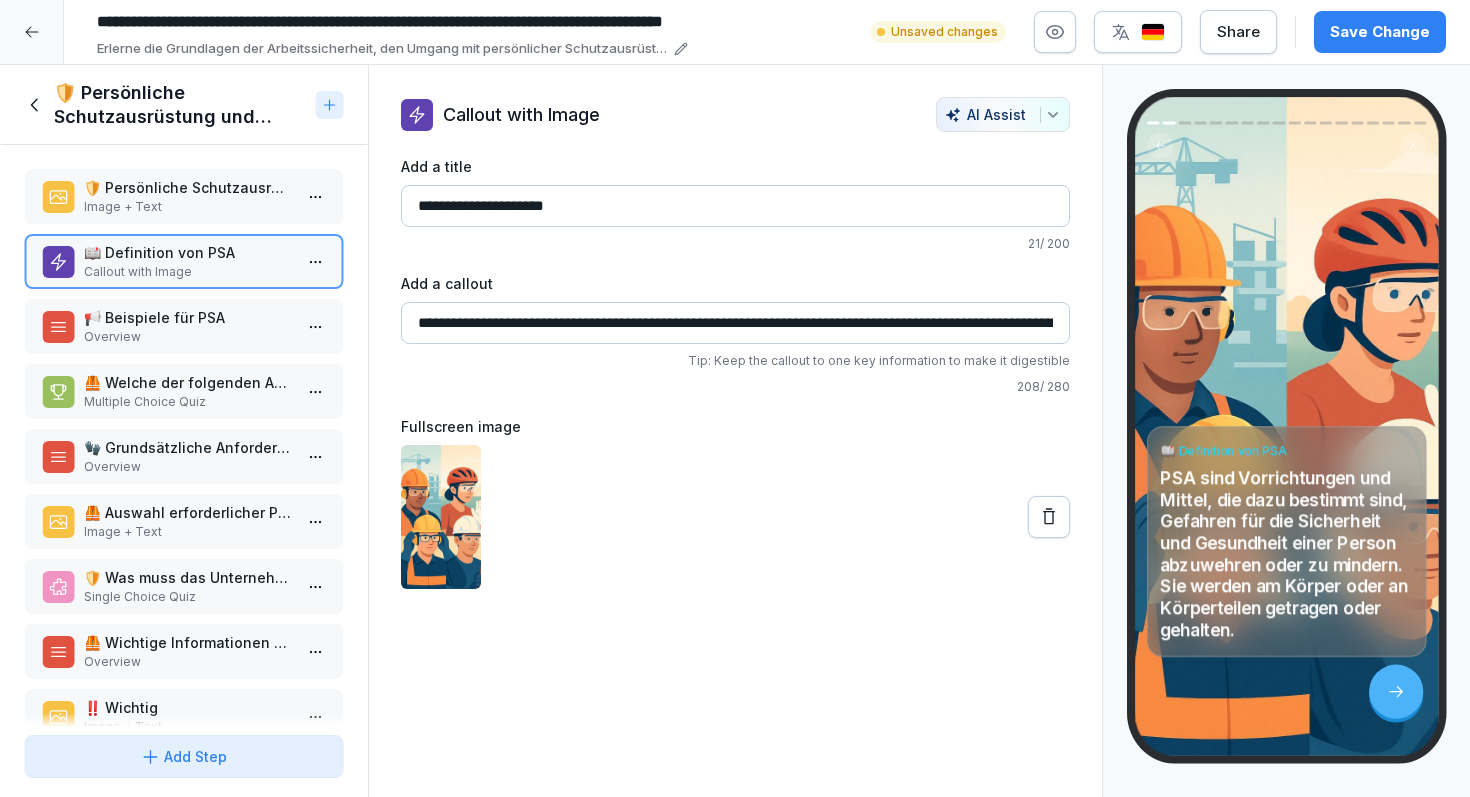 click on "Image + Text" at bounding box center (188, 207) 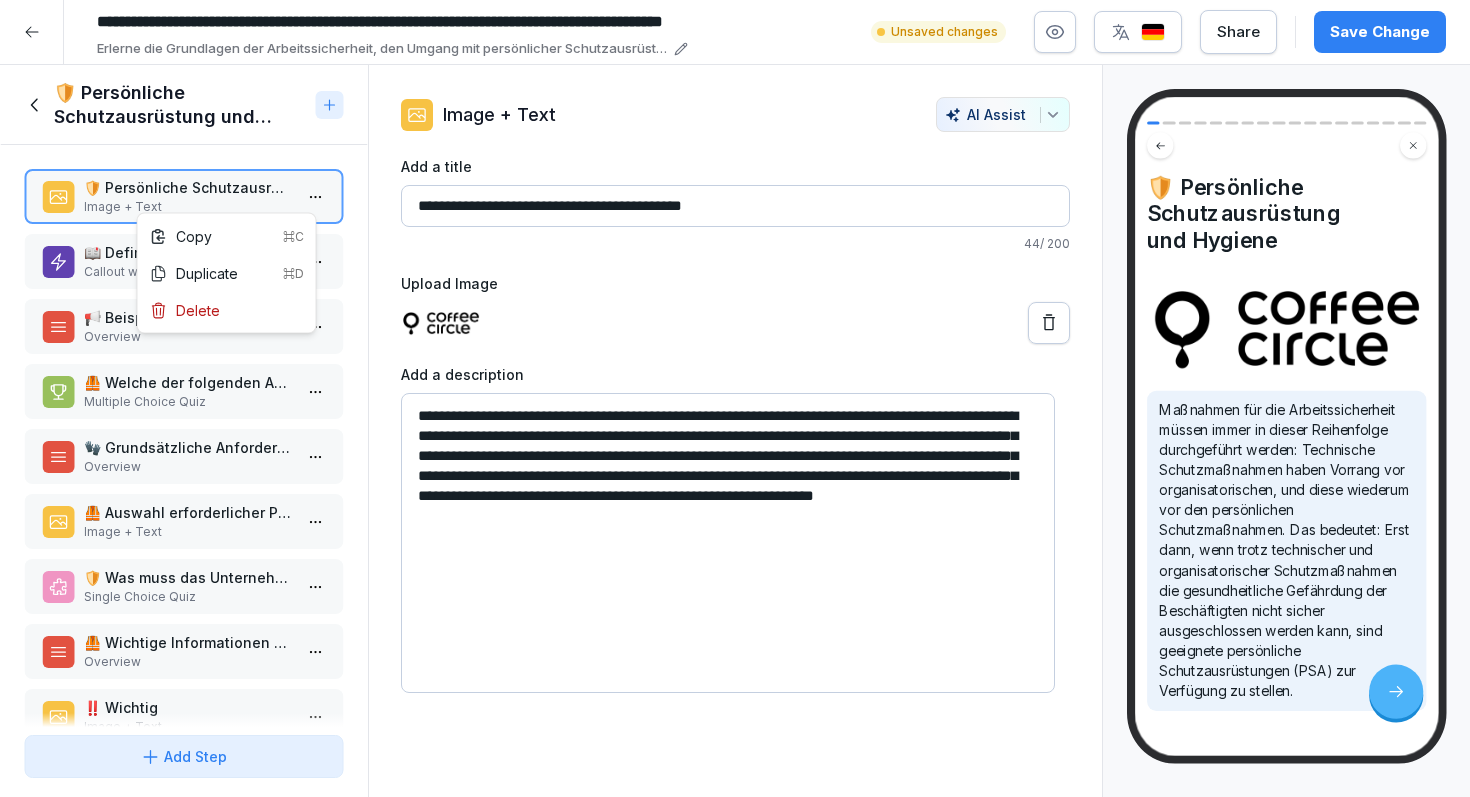 click on "Erlerne die Grundlagen der Arbeitssicherheit, den Umgang mit persönlicher Schutzausrüstung und die korrekte Handhabung von Arbeitsgeräten wie Hubwagen und Flurförderfahrzeugen. Schütze Dich und Deine Kolleg:innen durch sicheres Verhalten am Arbeitsplatz. Unsaved changes Share Save Change Course content 📚 Allgemeine Betriebsanweisungen und 🛡️Arbeitssicherheit für Logistik, Produktion & Rösterei 20  min 1 🛡️ Persönliche Schutzausrüstung und Hygiene 18 steps 2 🏋️‍♂️ Heben und Tragen 11 steps 3 🛠️ Handbetriebene Mitgänger-Flurförderfahrzeuge 11 steps 4 🚜 Mitgänger - Flurförderzeug 11 steps 5 🛒 Hubwagen 11 steps
To pick up a draggable item, press the space bar.
While dragging, use the arrow keys to move the item.
Press space again to drop the item in its new position, or press escape to cancel.
Lesson Assessment Generate lesson Image + Text Overview Overview" at bounding box center (735, 398) 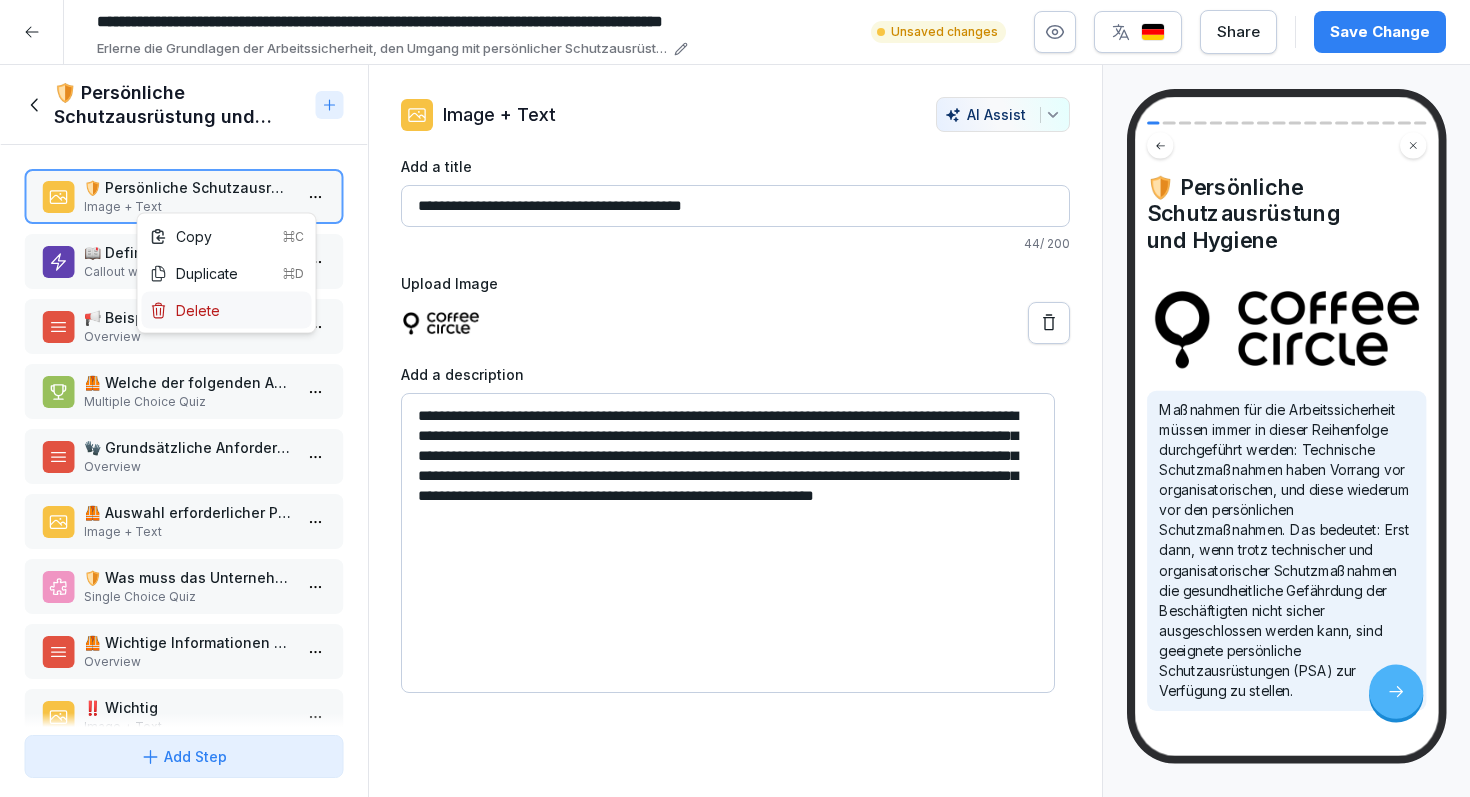 click on "Delete" at bounding box center (185, 310) 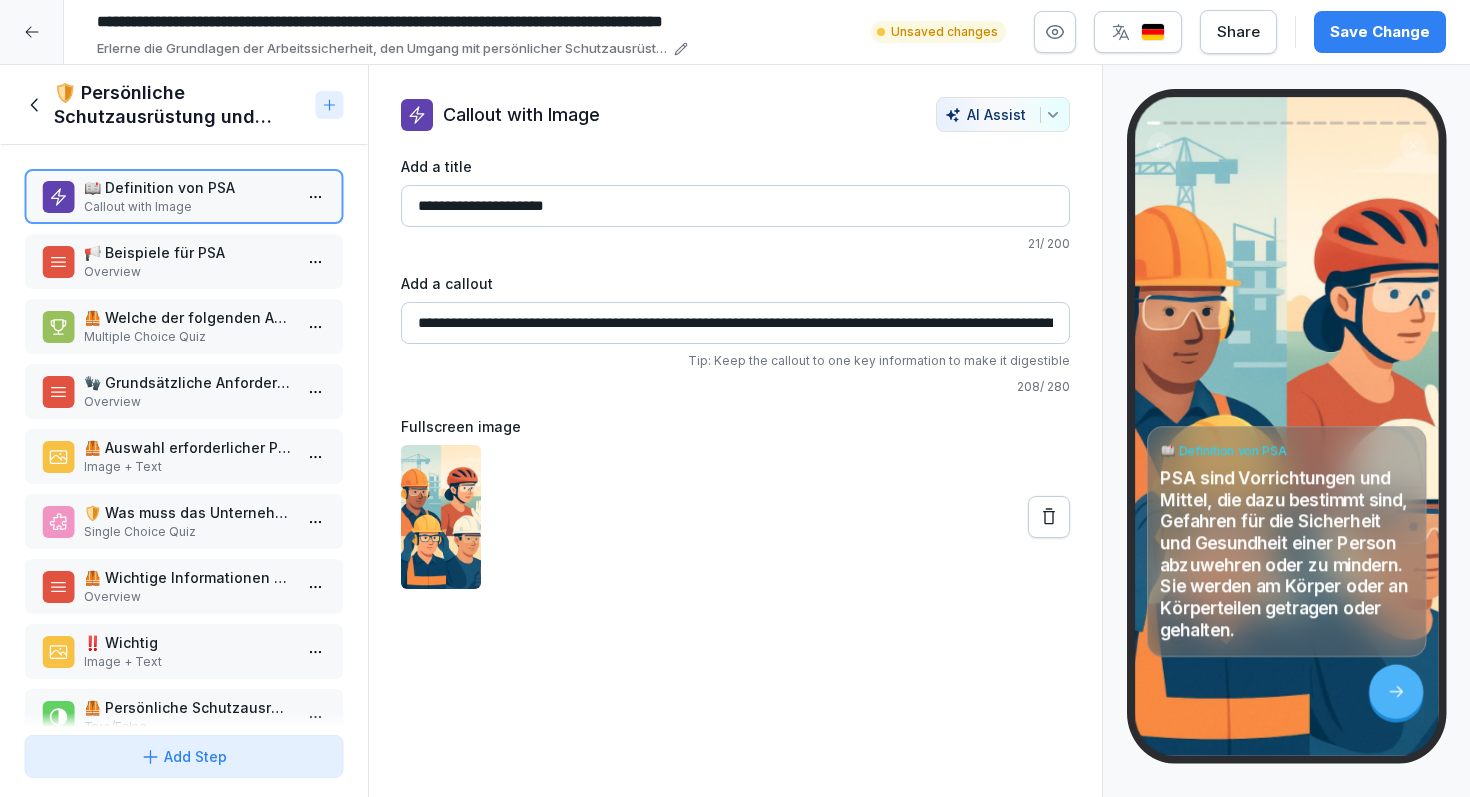 click on "**********" at bounding box center [735, 206] 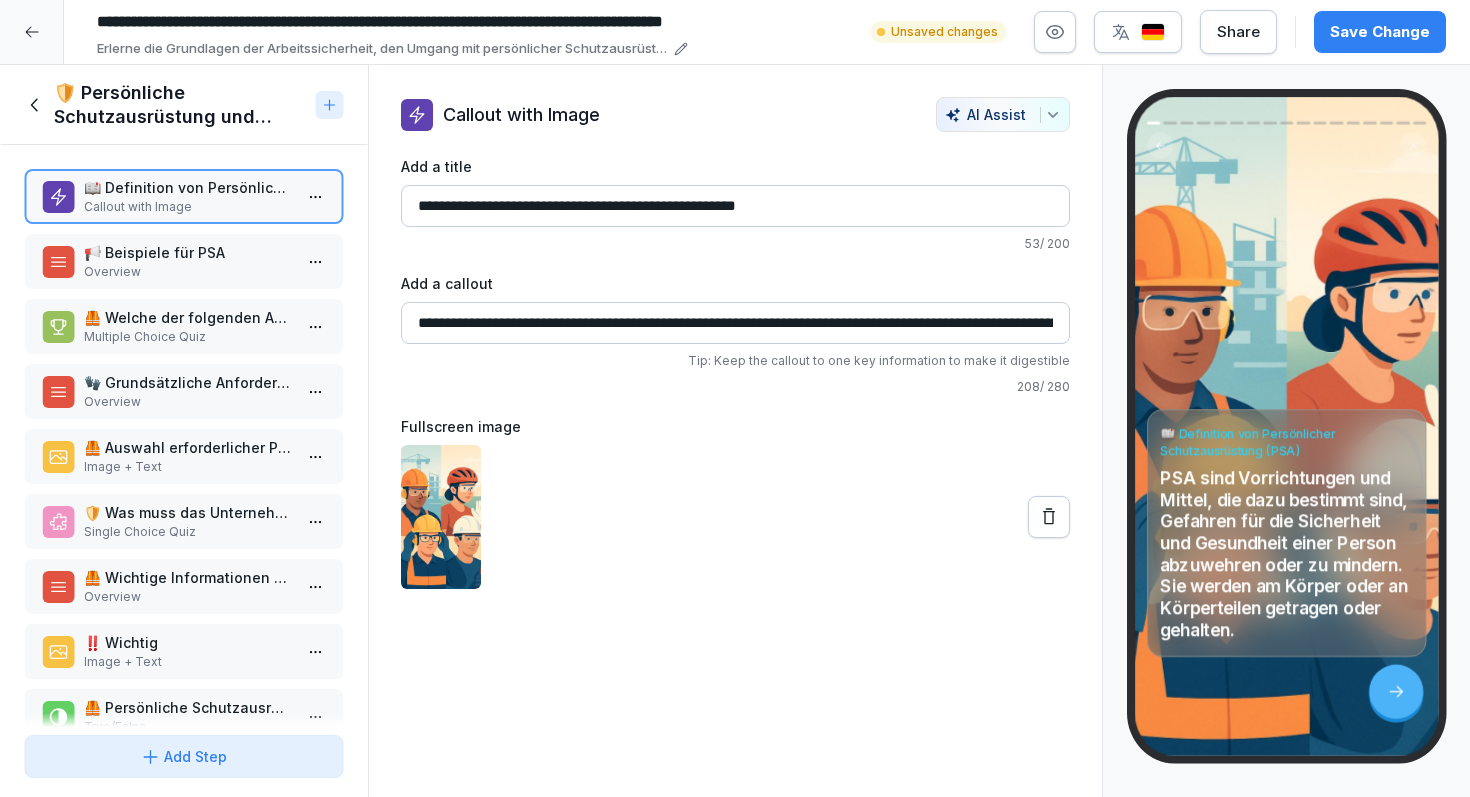 type on "**********" 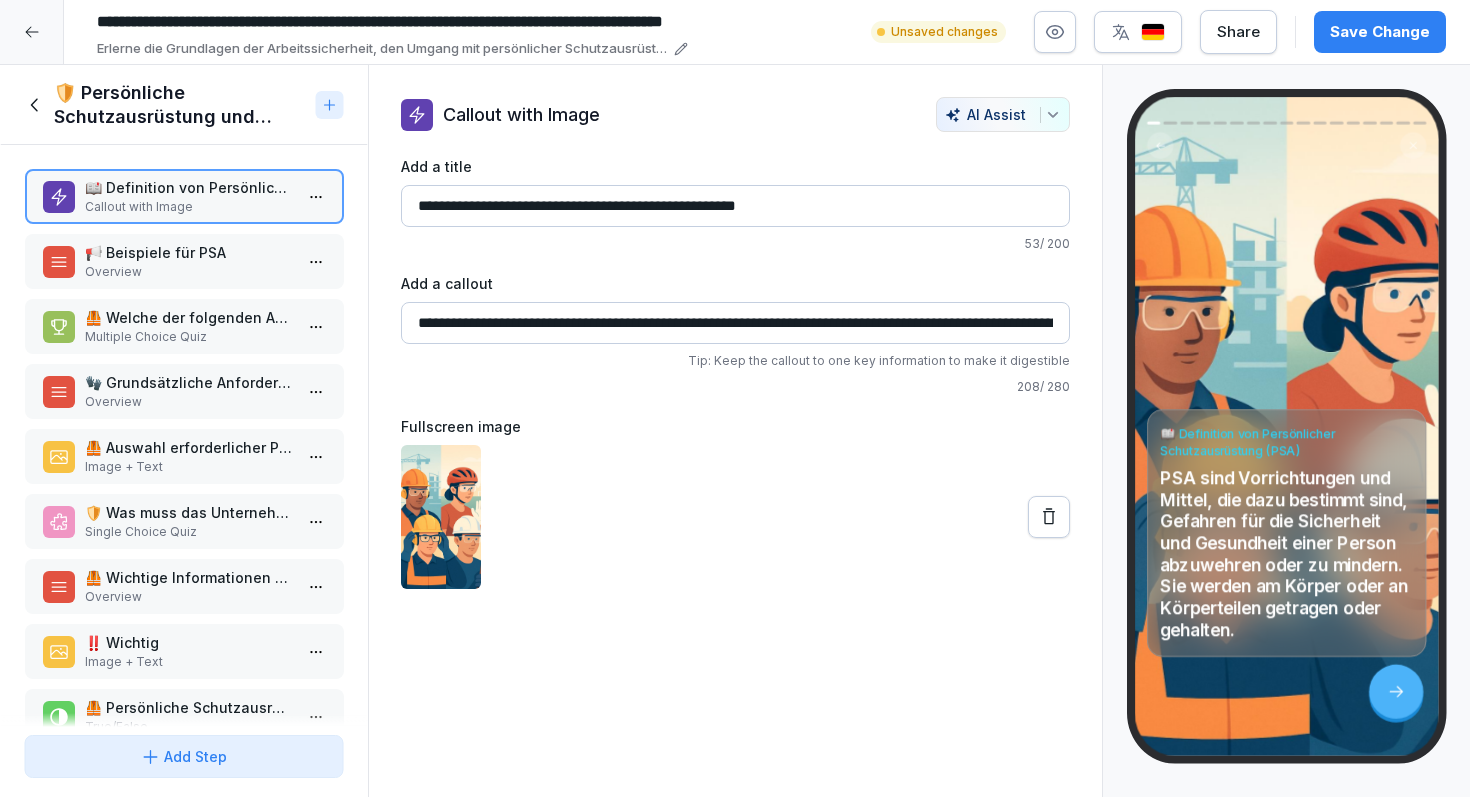 click on "Overview" at bounding box center (188, 272) 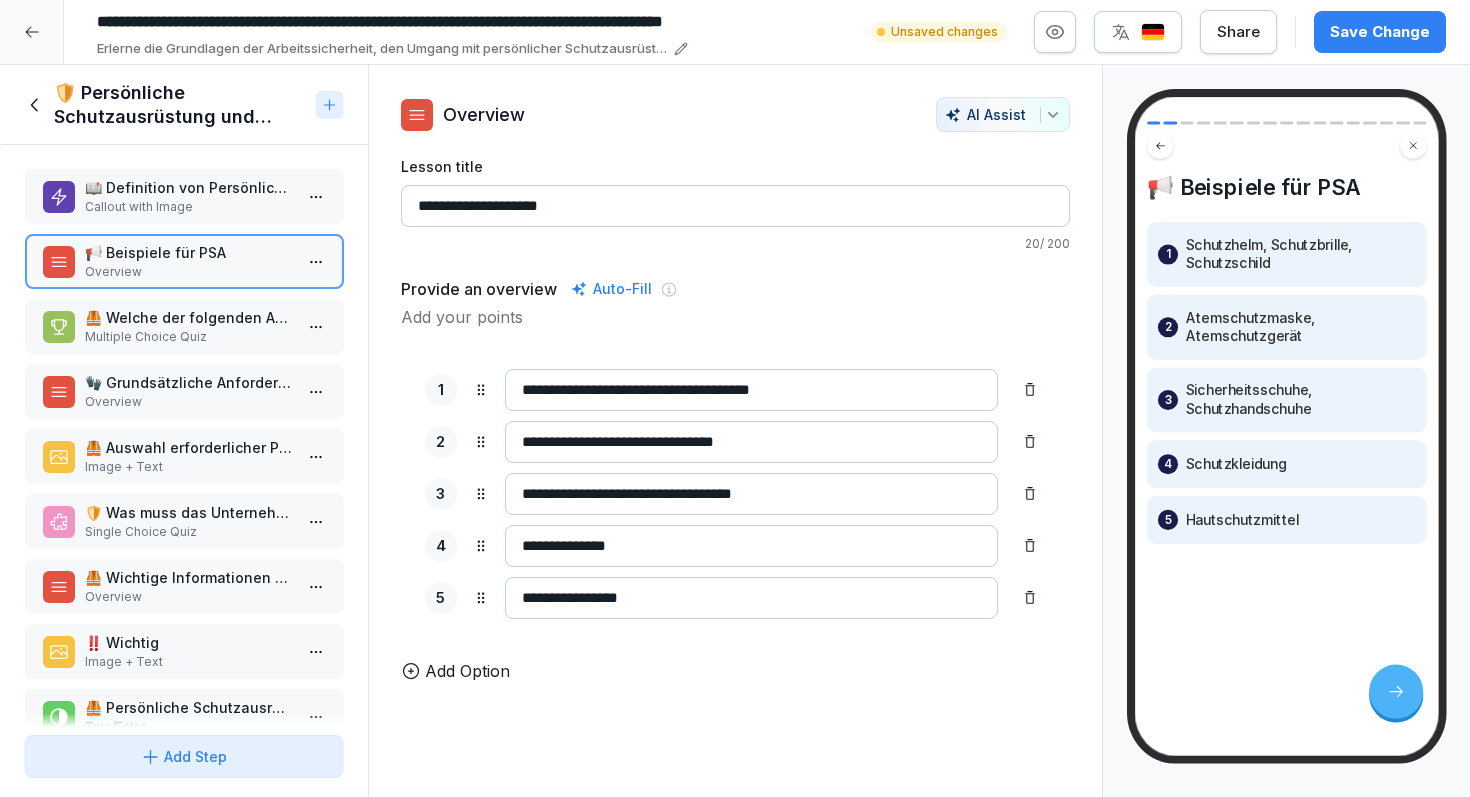 click on "🦺 Welche der folgenden Ausrüstungen zählen zur persönlichen Schutzausrüstung (PSA)?" at bounding box center (188, 317) 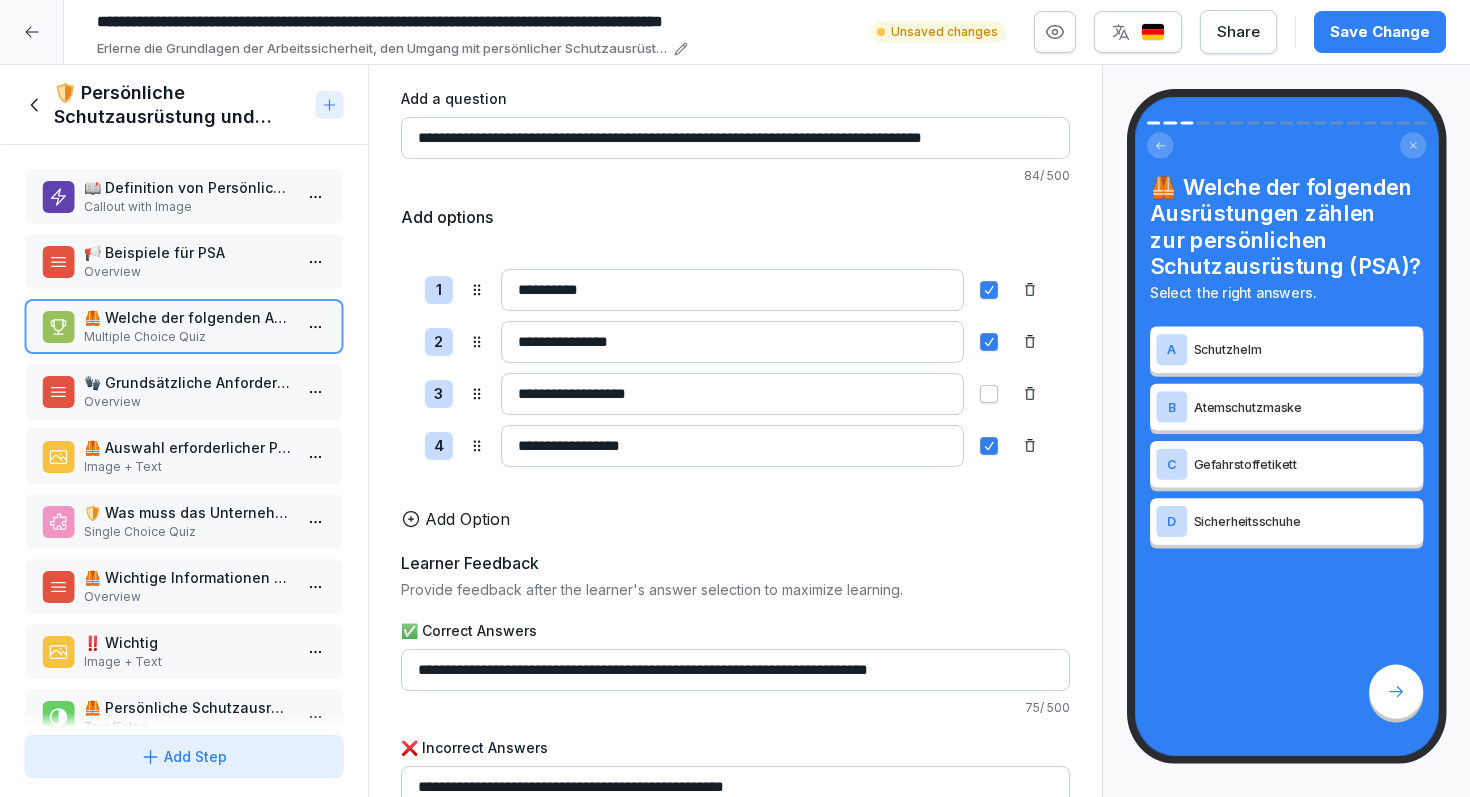 scroll, scrollTop: 68, scrollLeft: 0, axis: vertical 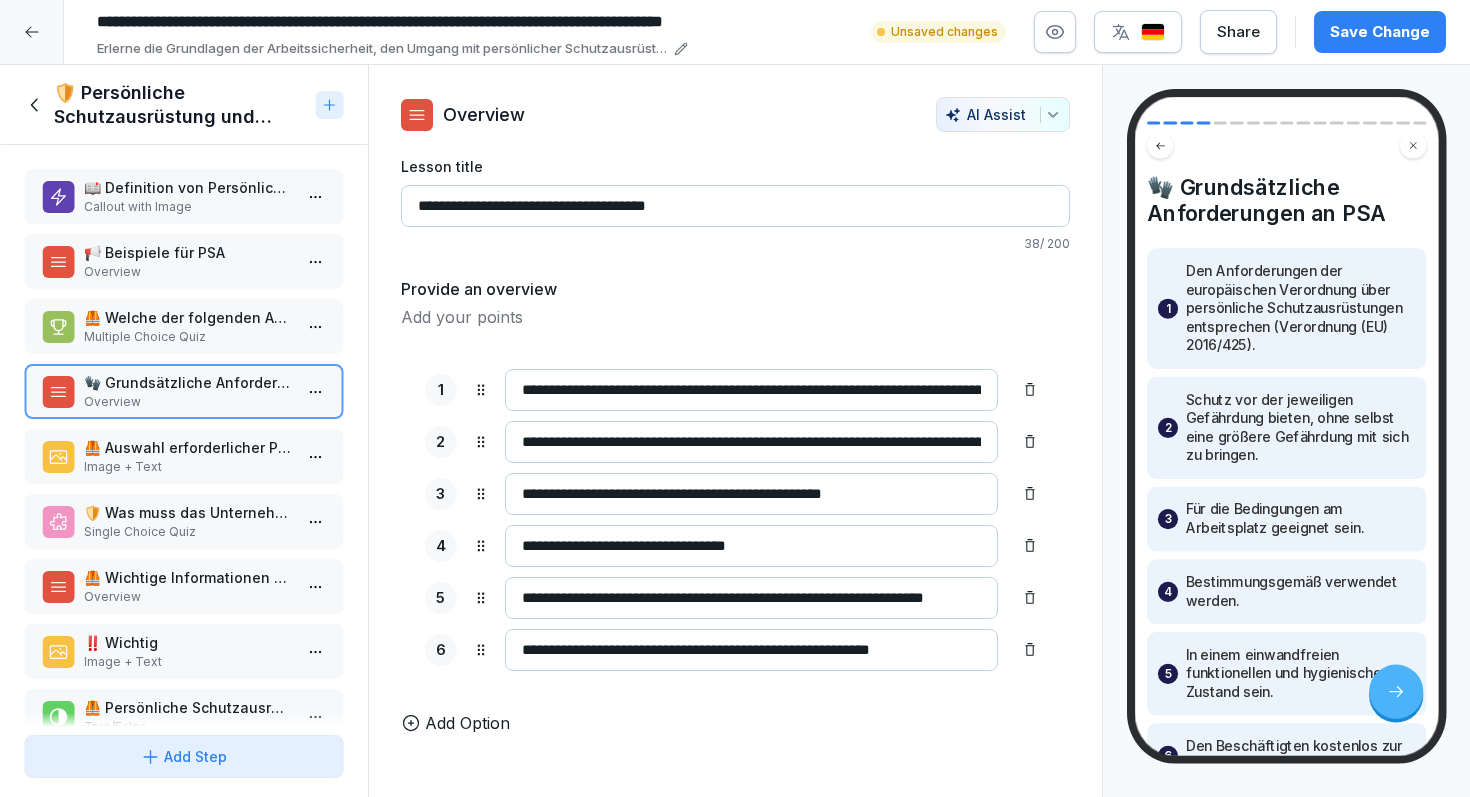 click on "Image + Text" at bounding box center (188, 467) 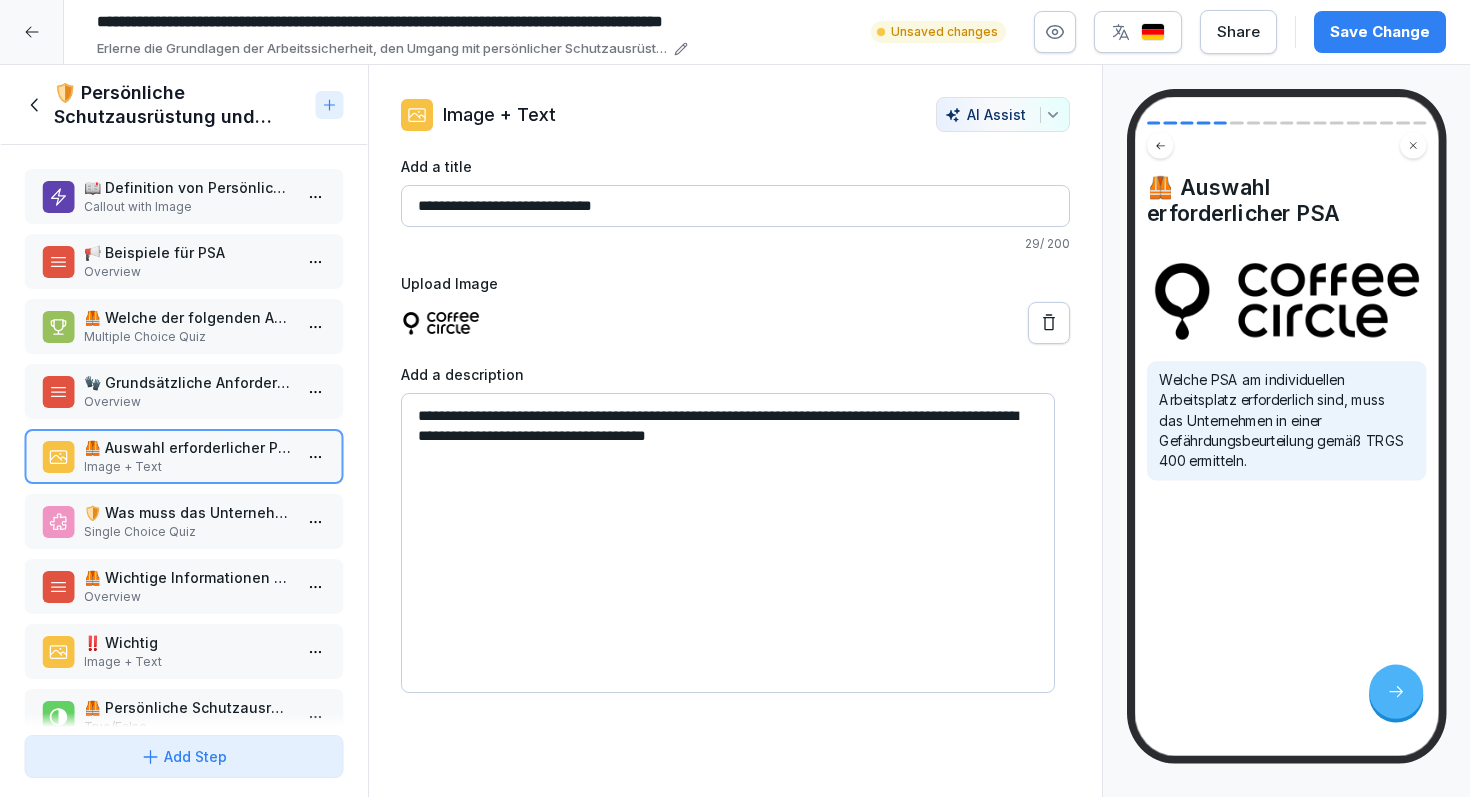 click on "🛡️ Was muss das Unternehmen gemäß TRGS 400 durchführen, um die erforderliche PSA zu bestimmen?" at bounding box center [188, 512] 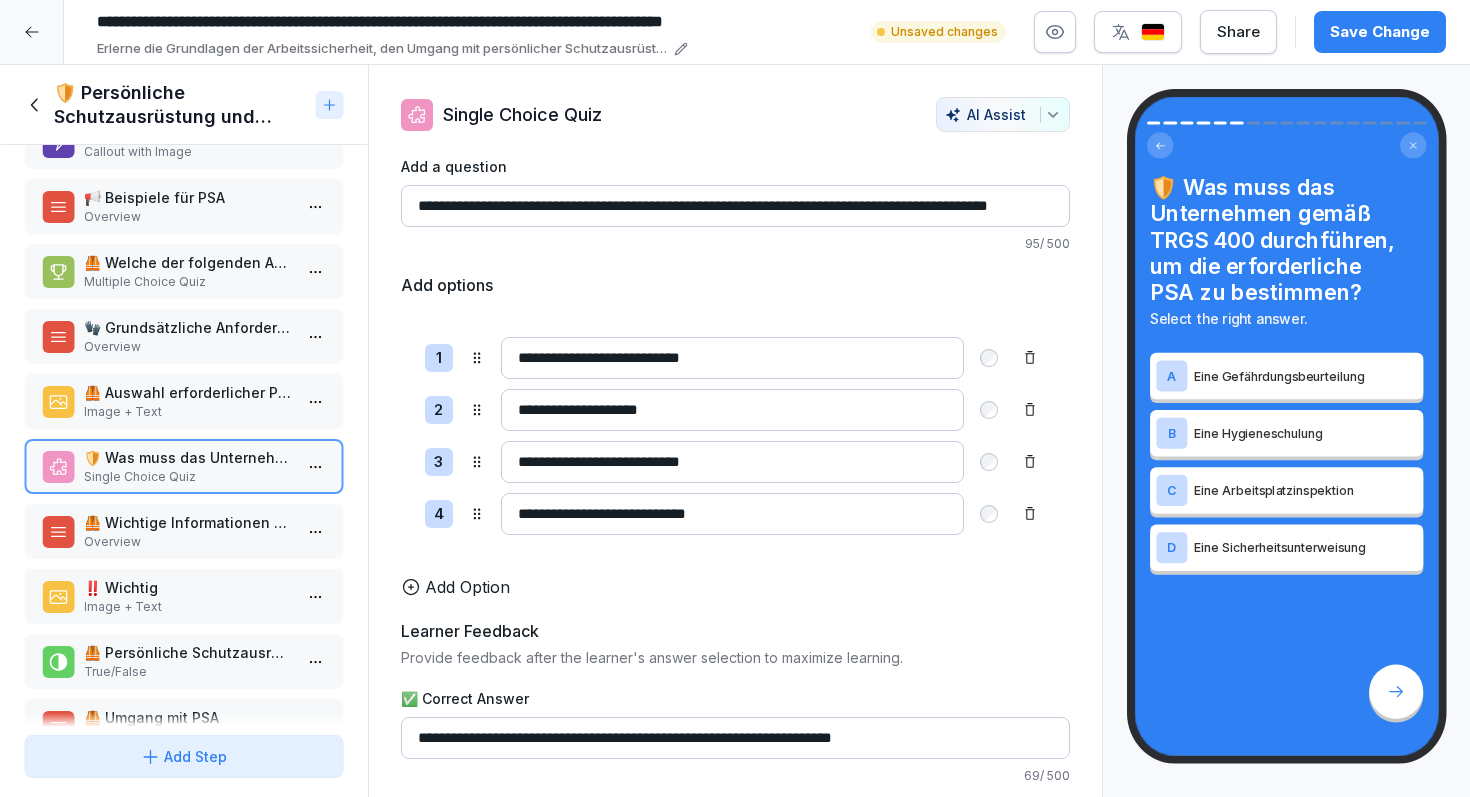 scroll, scrollTop: 55, scrollLeft: 0, axis: vertical 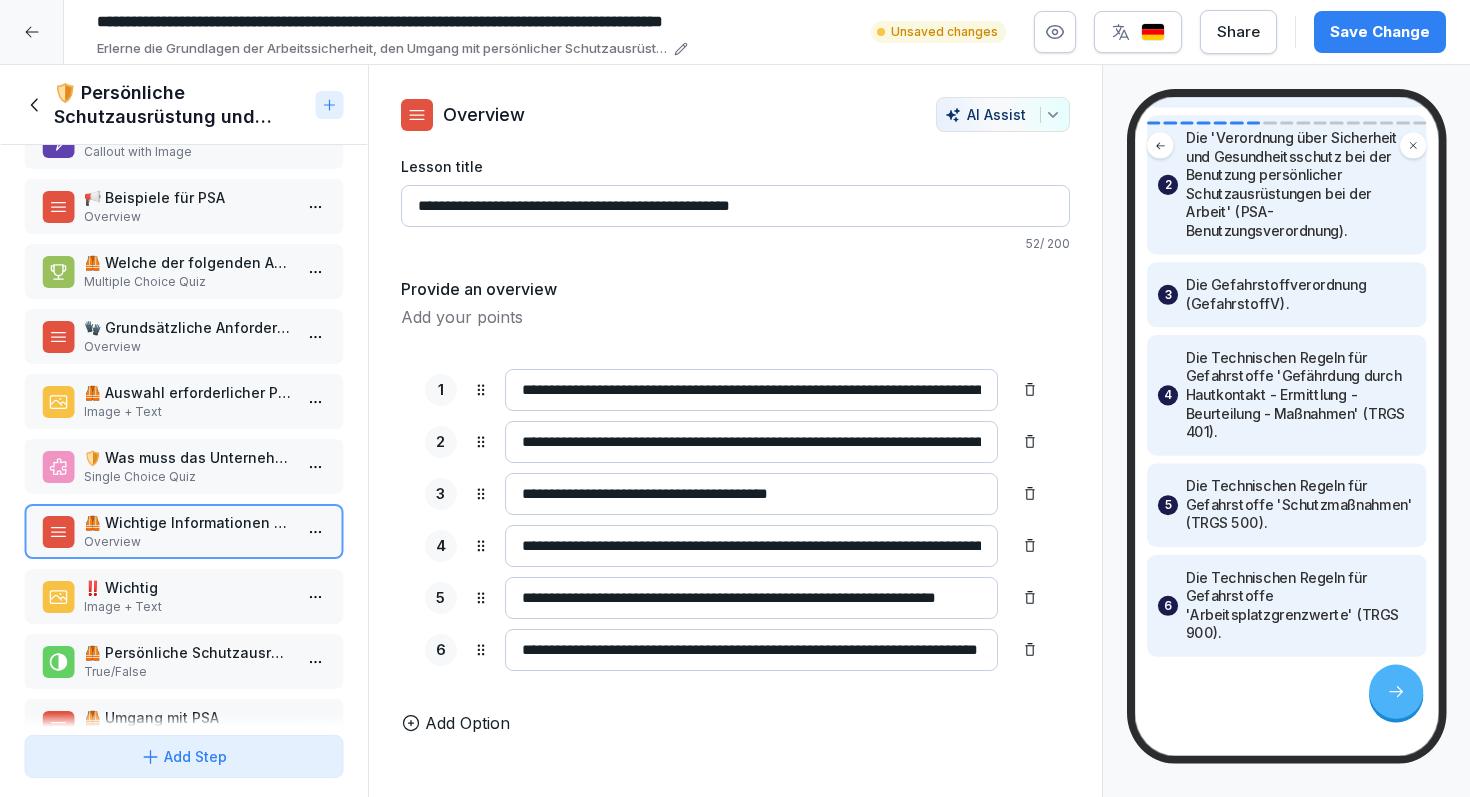 click on "‼️ Wichtig" at bounding box center (188, 587) 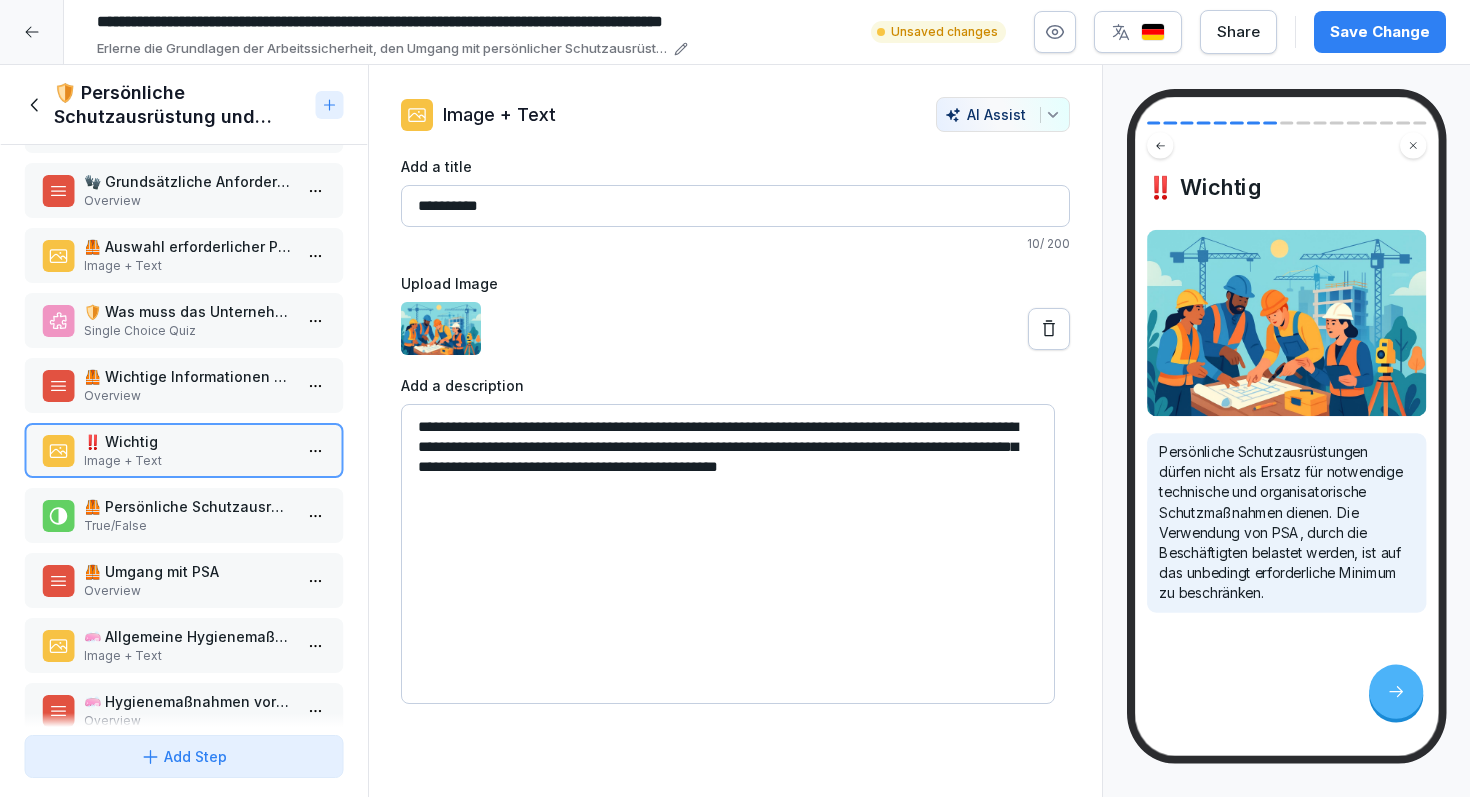 scroll, scrollTop: 209, scrollLeft: 0, axis: vertical 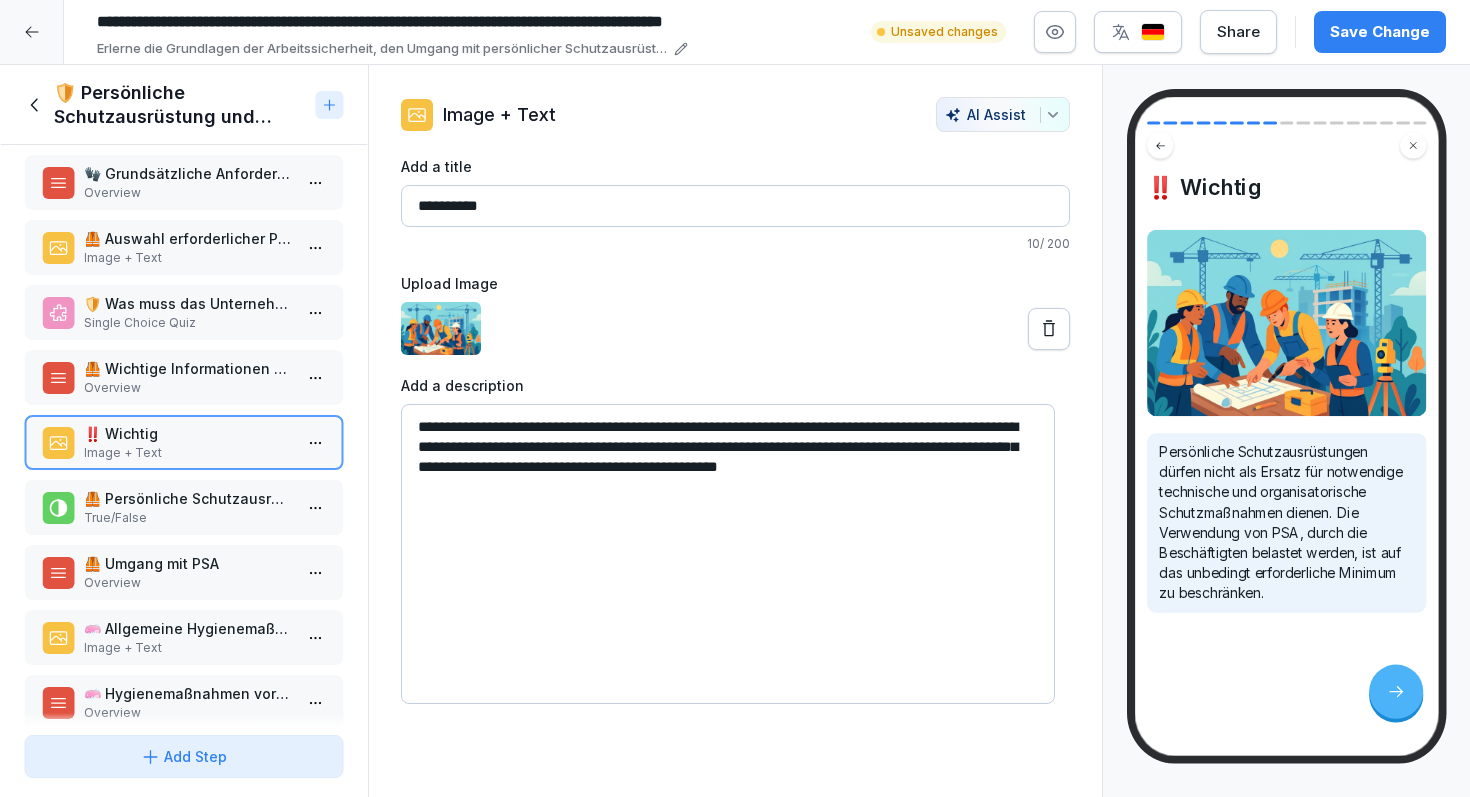 click on "True/False" at bounding box center (188, 518) 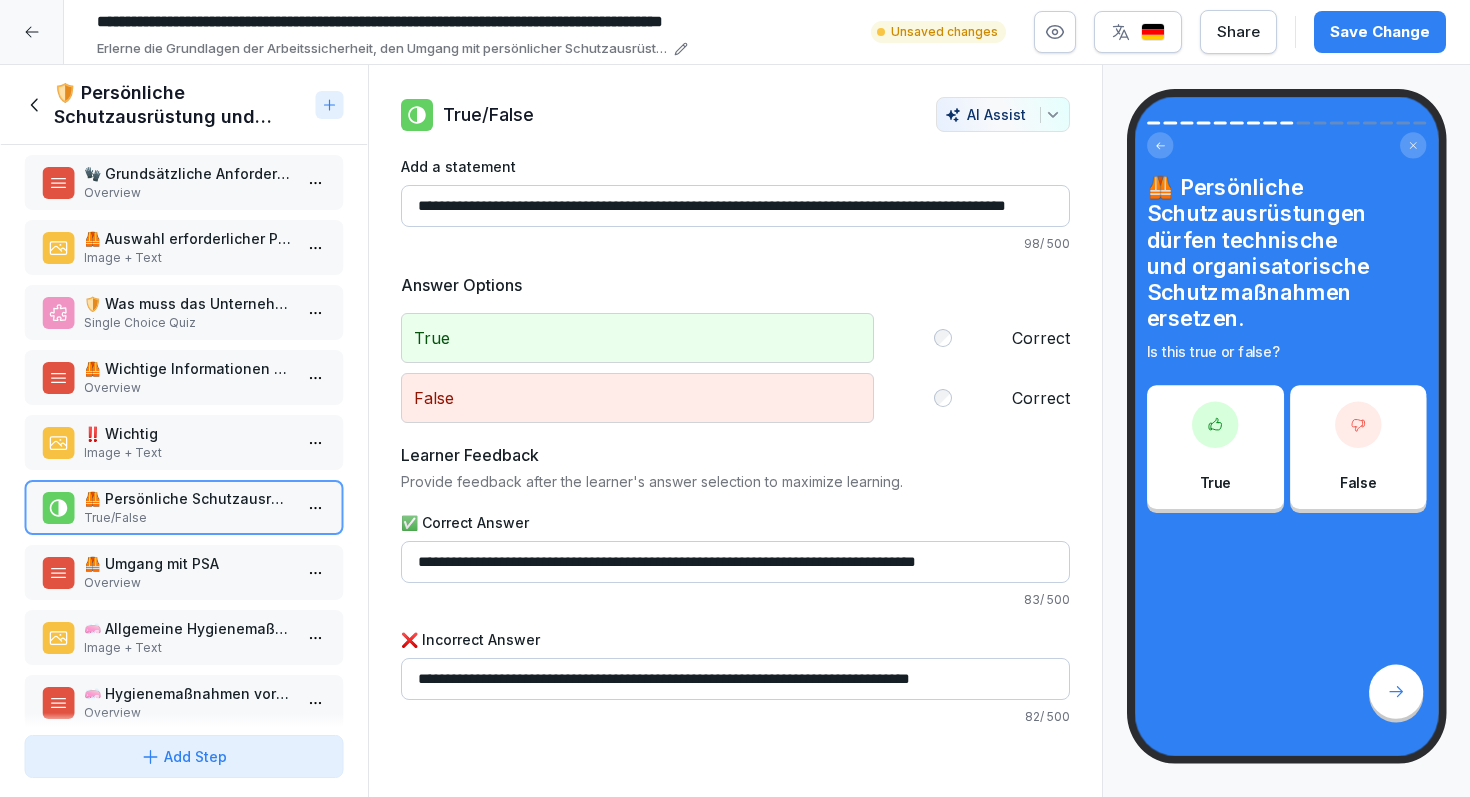click on "🦺 Umgang mit PSA" at bounding box center [188, 563] 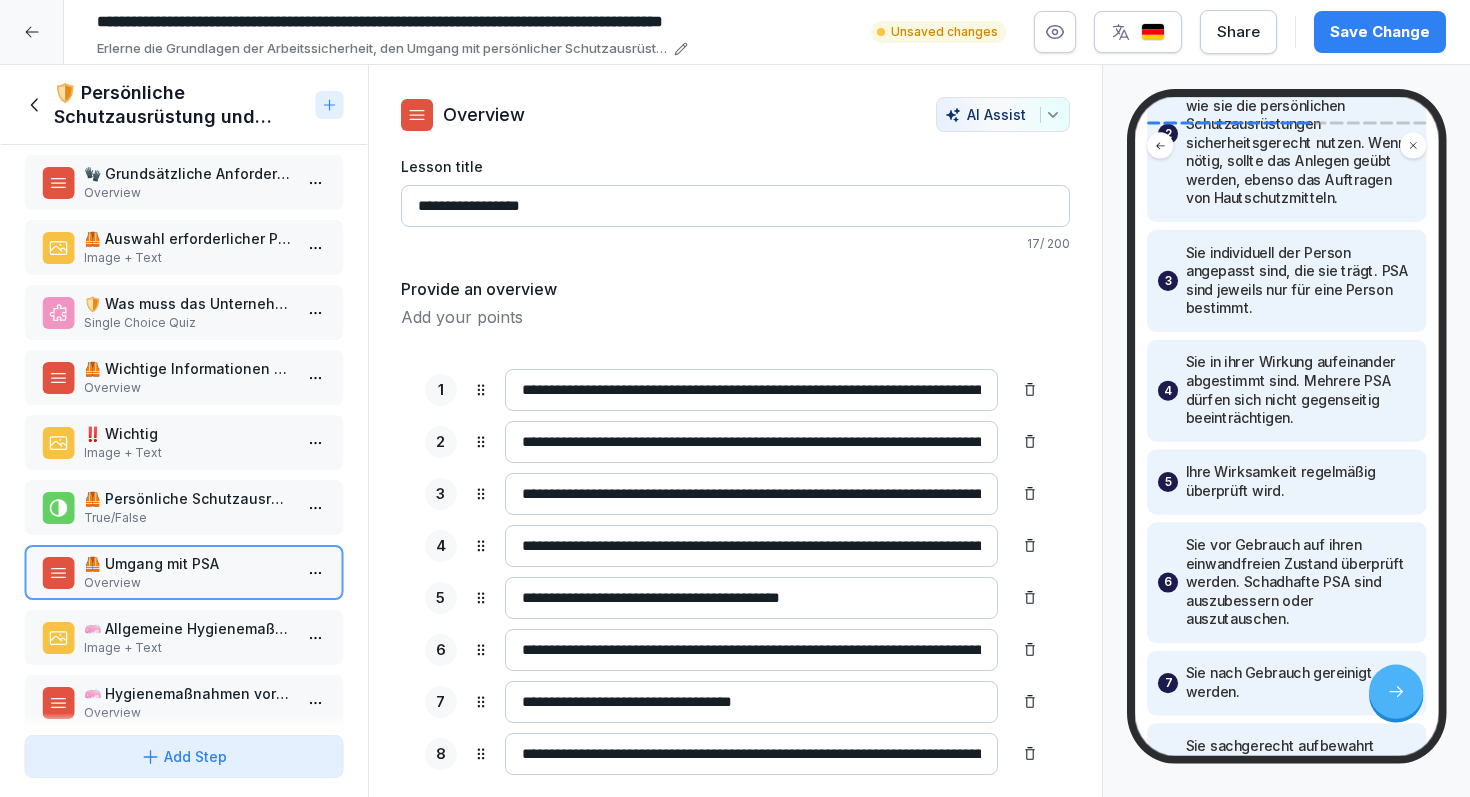 scroll, scrollTop: 636, scrollLeft: 0, axis: vertical 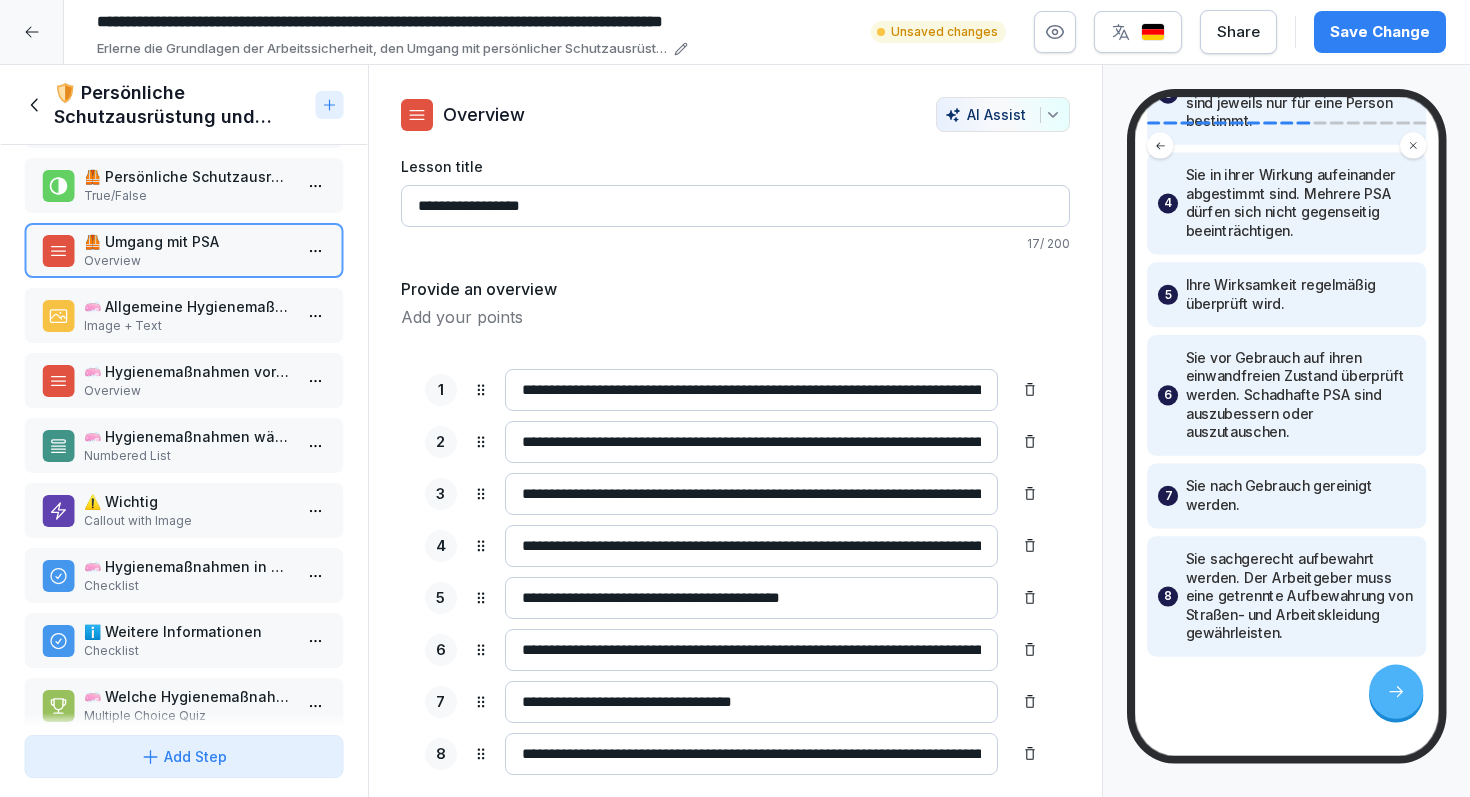 click on "Image + Text" at bounding box center [188, 326] 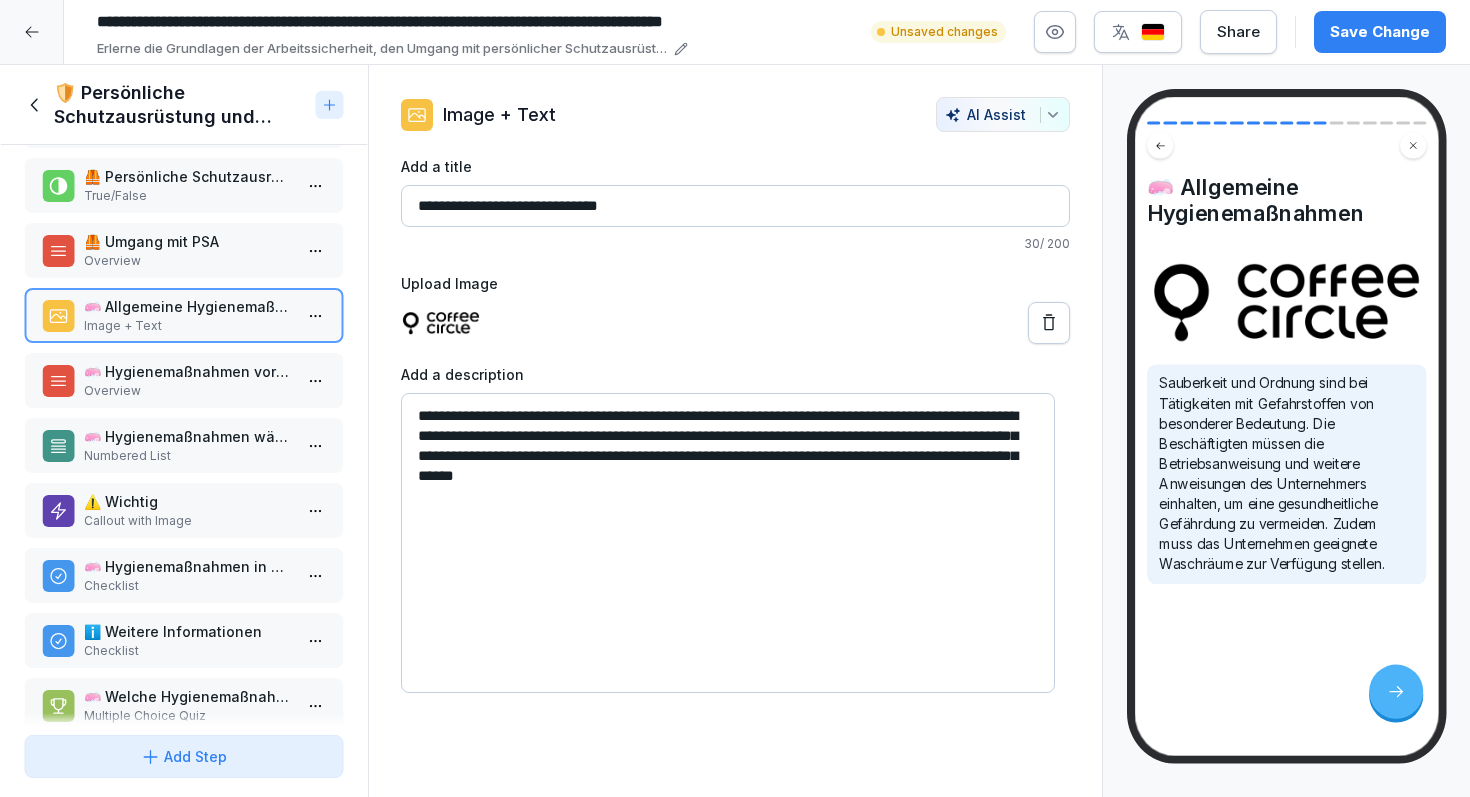 click on "📖 Definition von Persönlicher Schutzausrüstung (PSA) Callout with Image 📢 Beispiele für PSA Overview 🦺 Welche der folgenden Ausrüstungen zählen zur persönlichen Schutzausrüstung (PSA)? Multiple Choice Quiz 🧤 Grundsätzliche Anforderungen an PSA Overview 🦺 Auswahl erforderlicher PSA Image + Text 🛡️ Was muss das Unternehmen gemäß TRGS 400 durchführen, um die erforderliche PSA zu bestimmen? Single Choice Quiz 🦺 Wichtige Informationen zur Auswahl geeigneter PSA Overview ‼️ Wichtig Image + Text 🦺 Persönliche Schutzausrüstungen dürfen technische und organisatorische Schutzmaßnahmen ersetzen. True/False 🦺 Umgang mit PSA Overview 🧼 Allgemeine Hygienemaßnahmen Image + Text 🧼 Hygienemaßnahmen vor der Arbeit Overview 🧼 Hygienemaßnahmen während der Arbeit Numbered List ⚠️ Wichtig Callout with Image 🧼 Hygienemaßnahmen in Arbeitspausen oder nach Arbeitsende Checklist ℹ️ Weitere Informationen Checklist Multiple Choice Quiz" at bounding box center (184, 436) 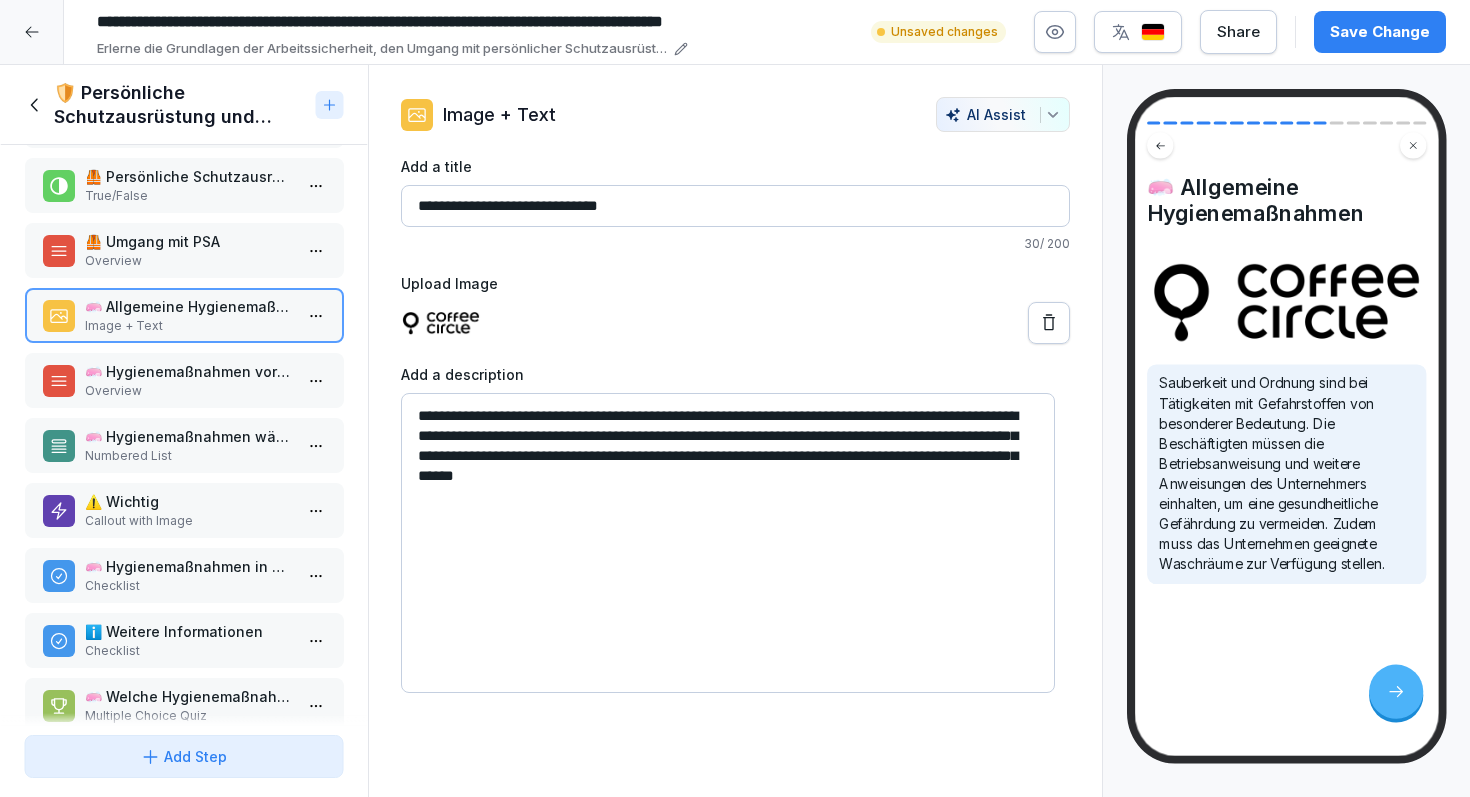 click on "🧼 Hygienemaßnahmen vor der Arbeit" at bounding box center (188, 371) 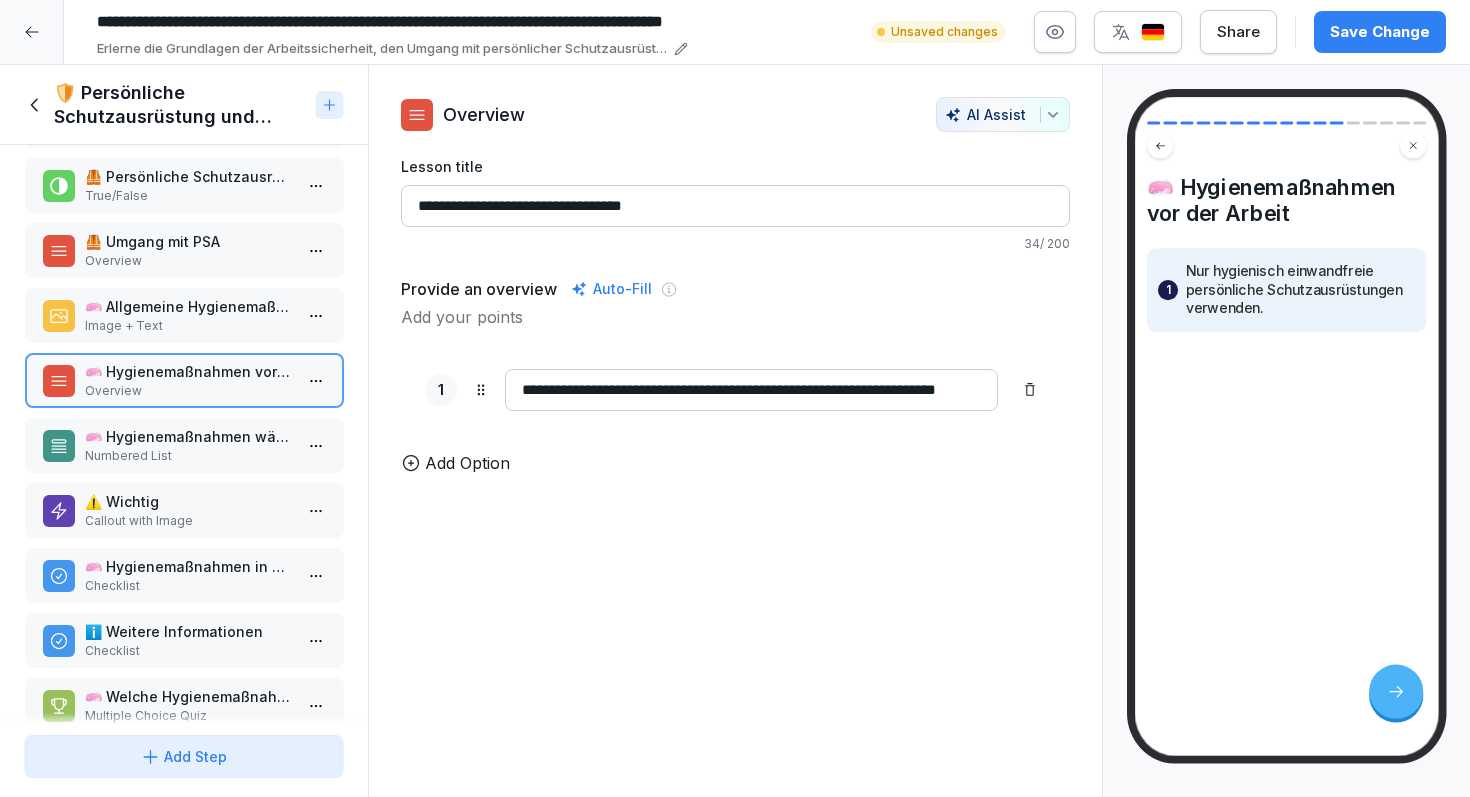 click on "🧼 Hygienemaßnahmen während der Arbeit" at bounding box center [188, 436] 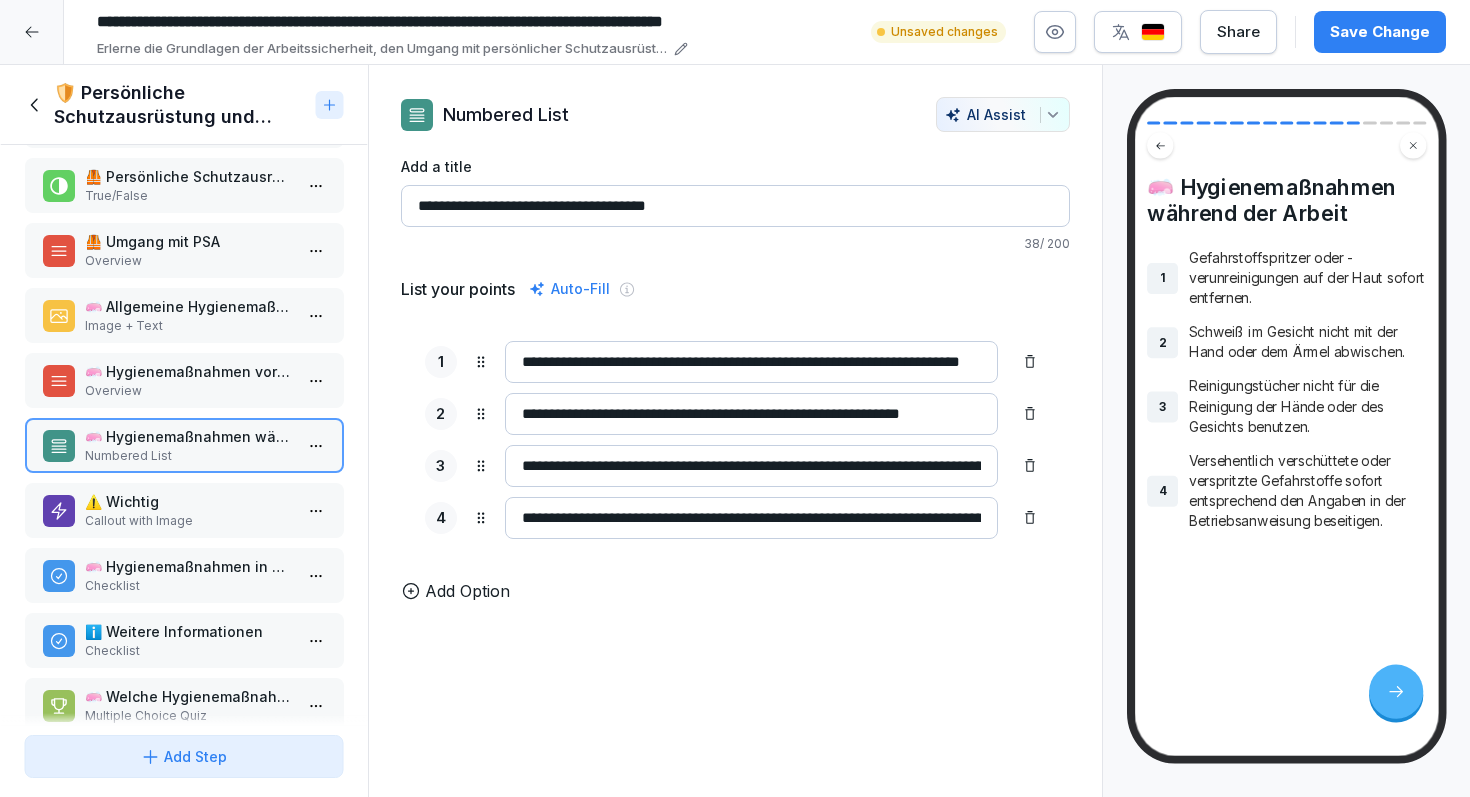 click on "⚠️ Wichtig" at bounding box center [188, 501] 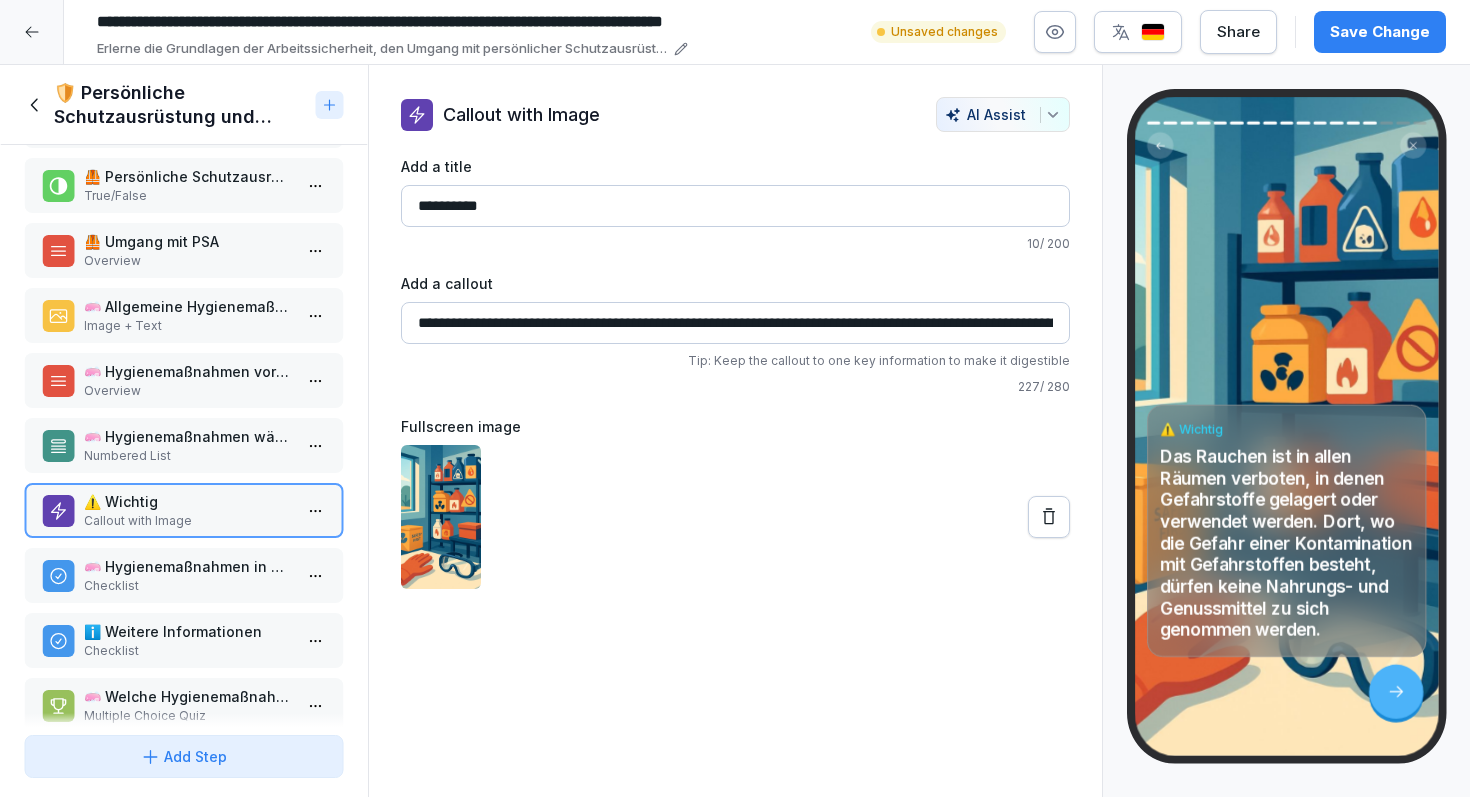 click on "🧼 Hygienemaßnahmen in Arbeitspausen oder nach Arbeitsende" at bounding box center (188, 566) 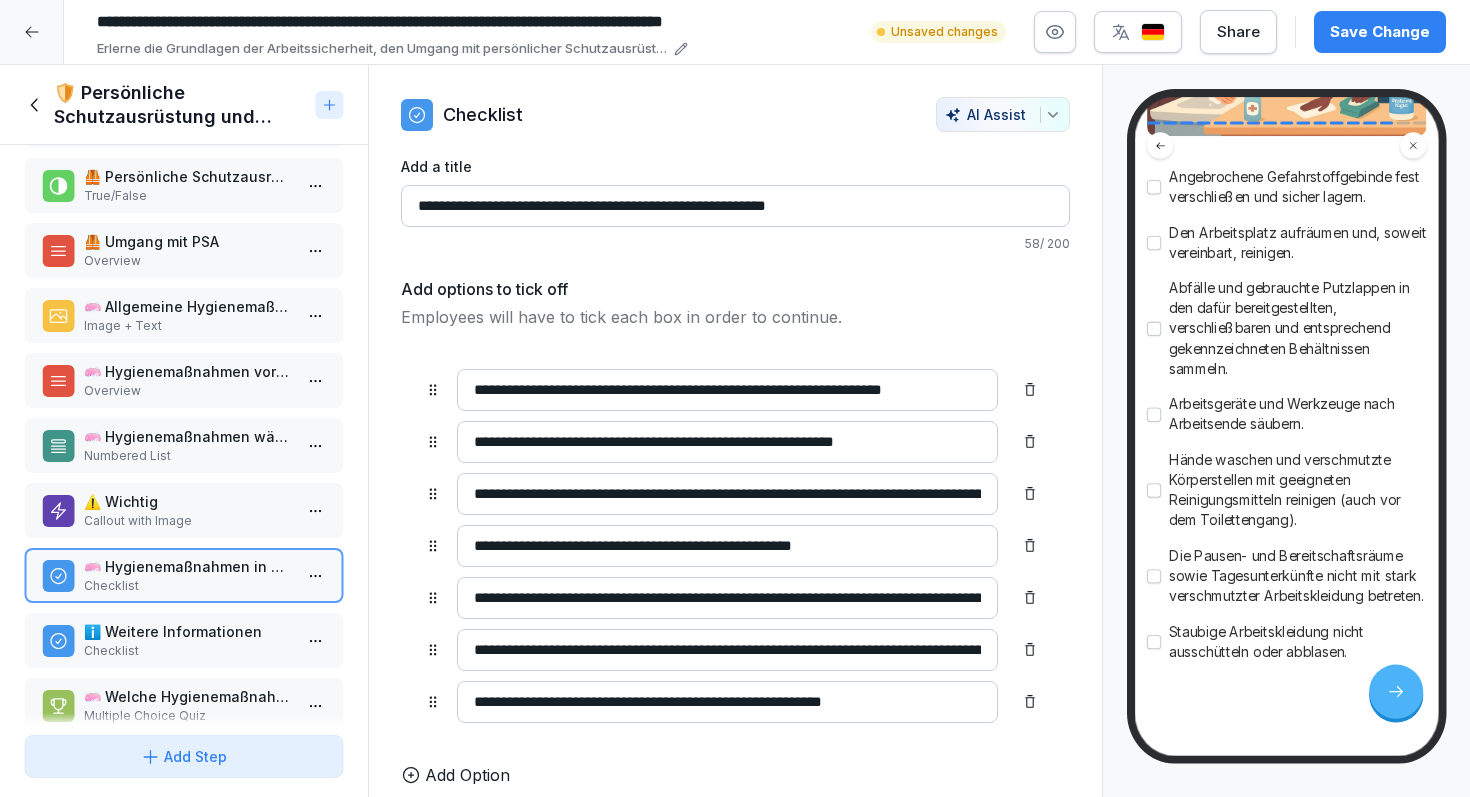 scroll, scrollTop: 534, scrollLeft: 0, axis: vertical 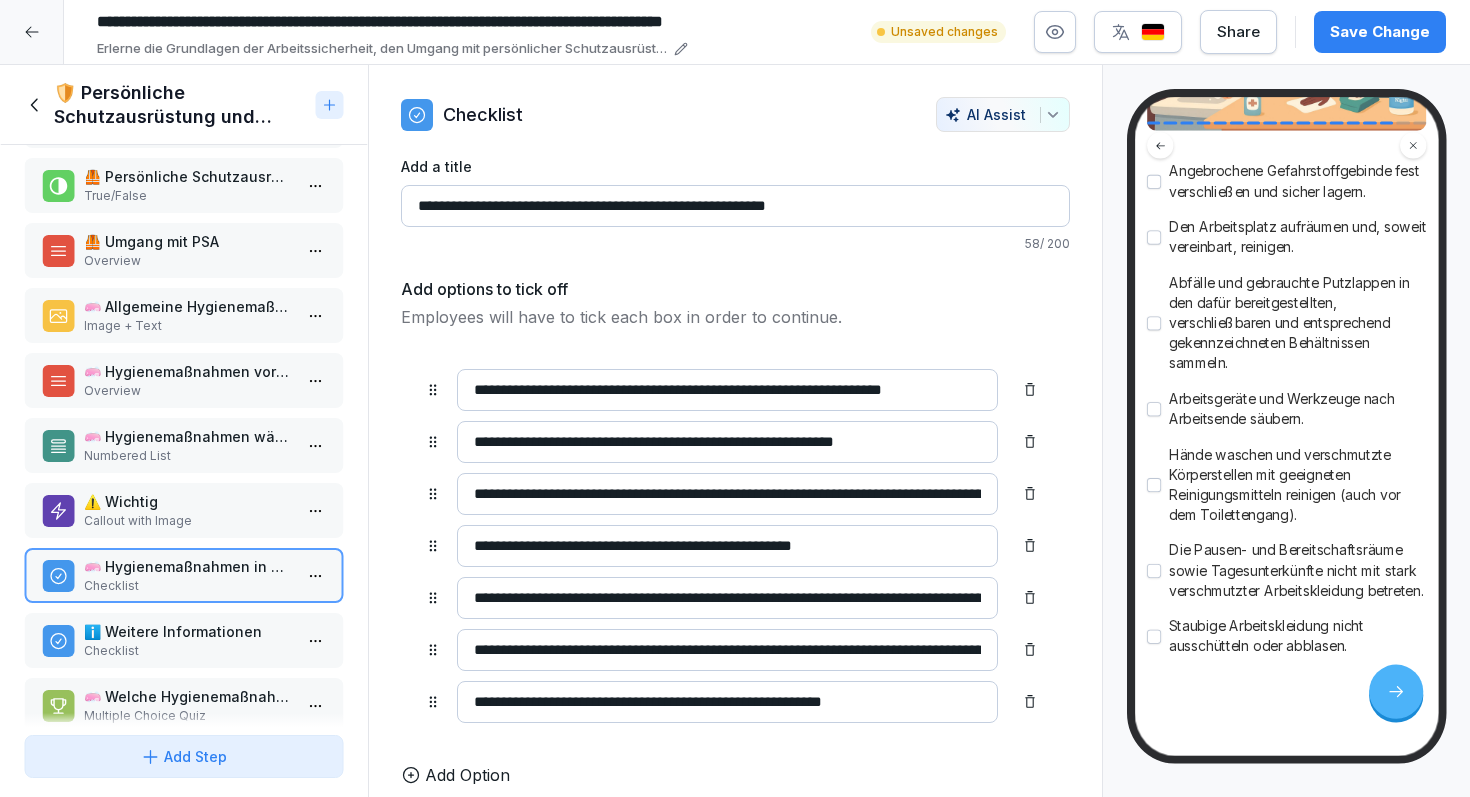click on "Checklist" at bounding box center [188, 651] 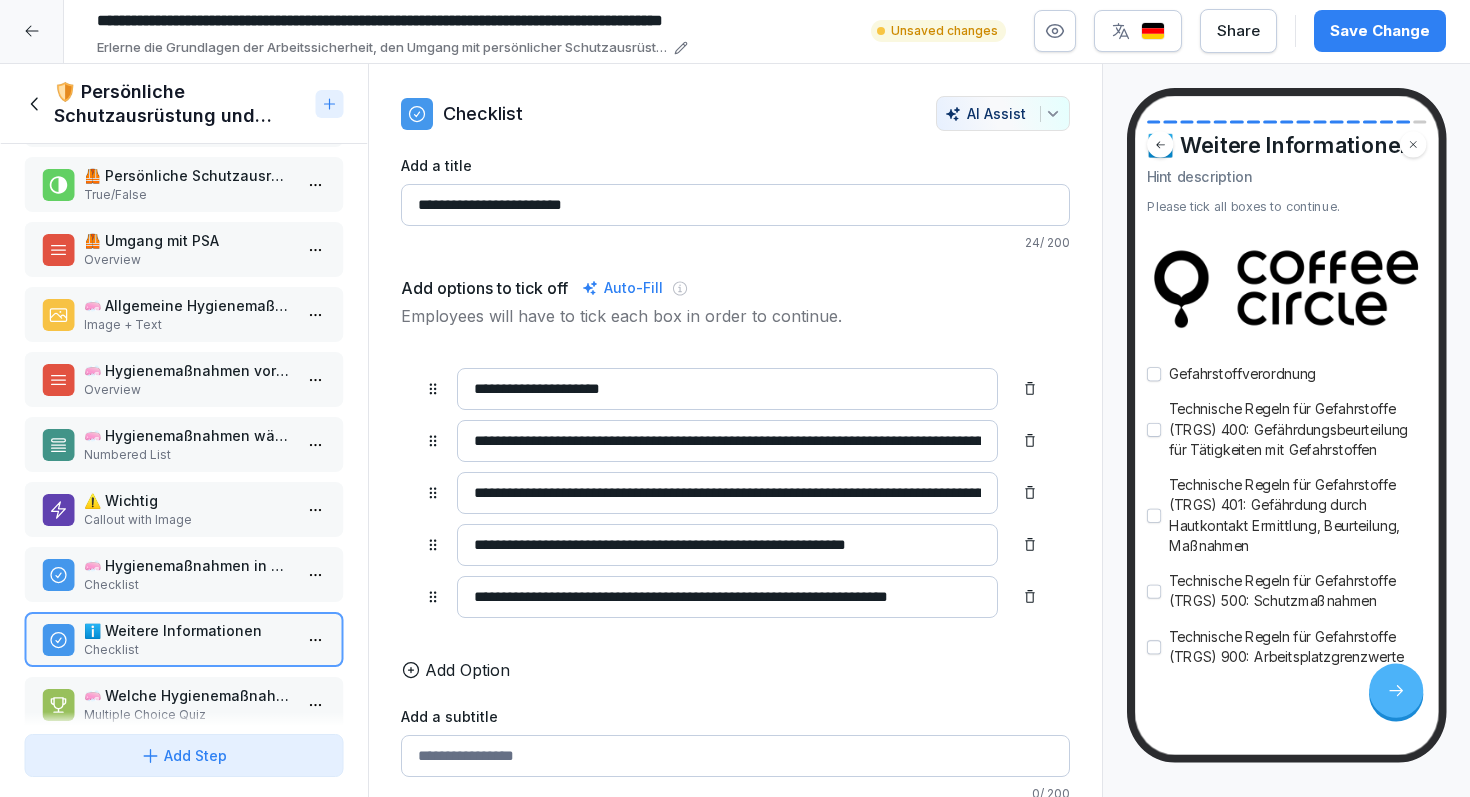 scroll, scrollTop: 67, scrollLeft: 0, axis: vertical 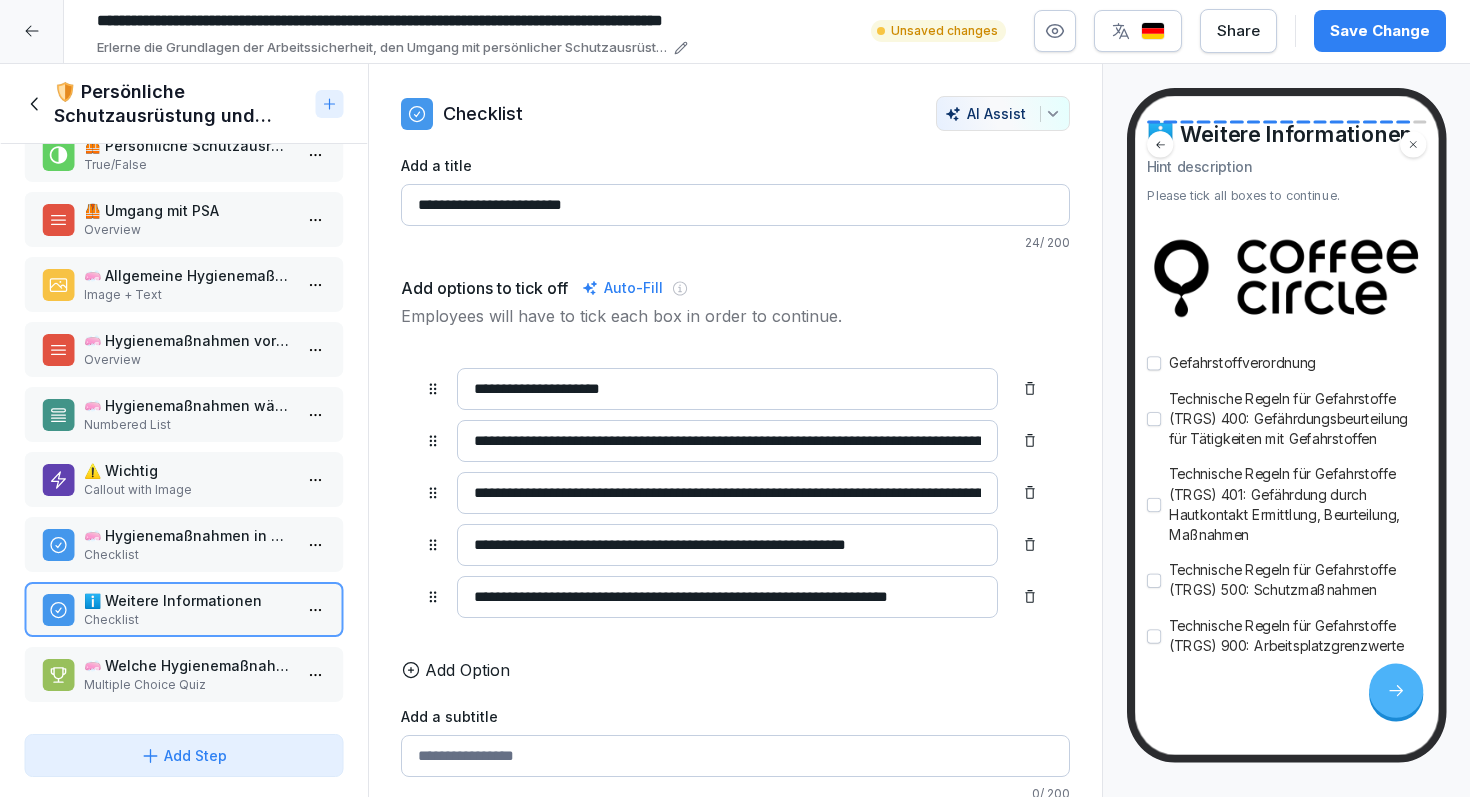 click on "🧼 Welche Hygienemaßnahmen sollten während der Arbeit beachtet werden?" at bounding box center (188, 665) 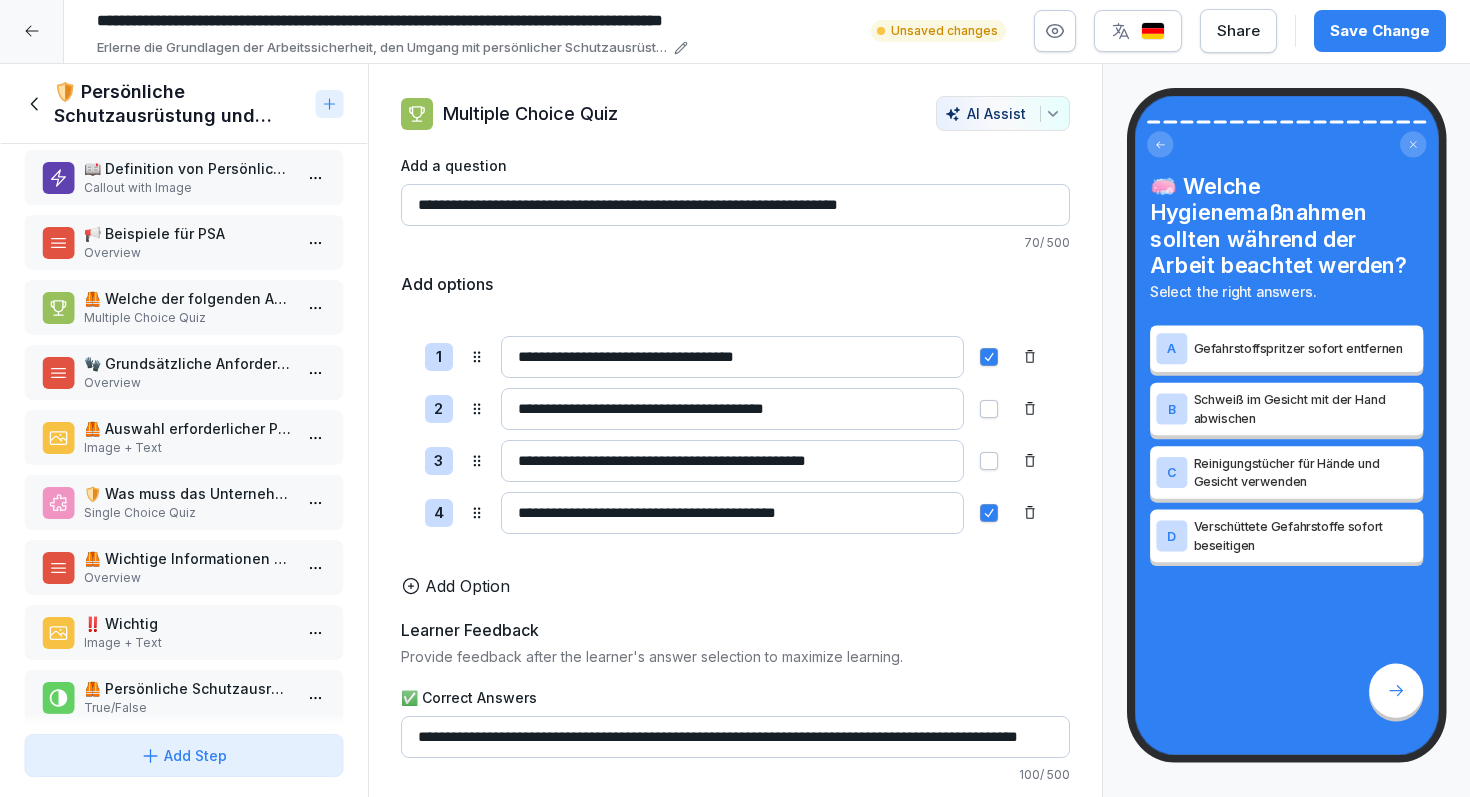 scroll, scrollTop: 0, scrollLeft: 0, axis: both 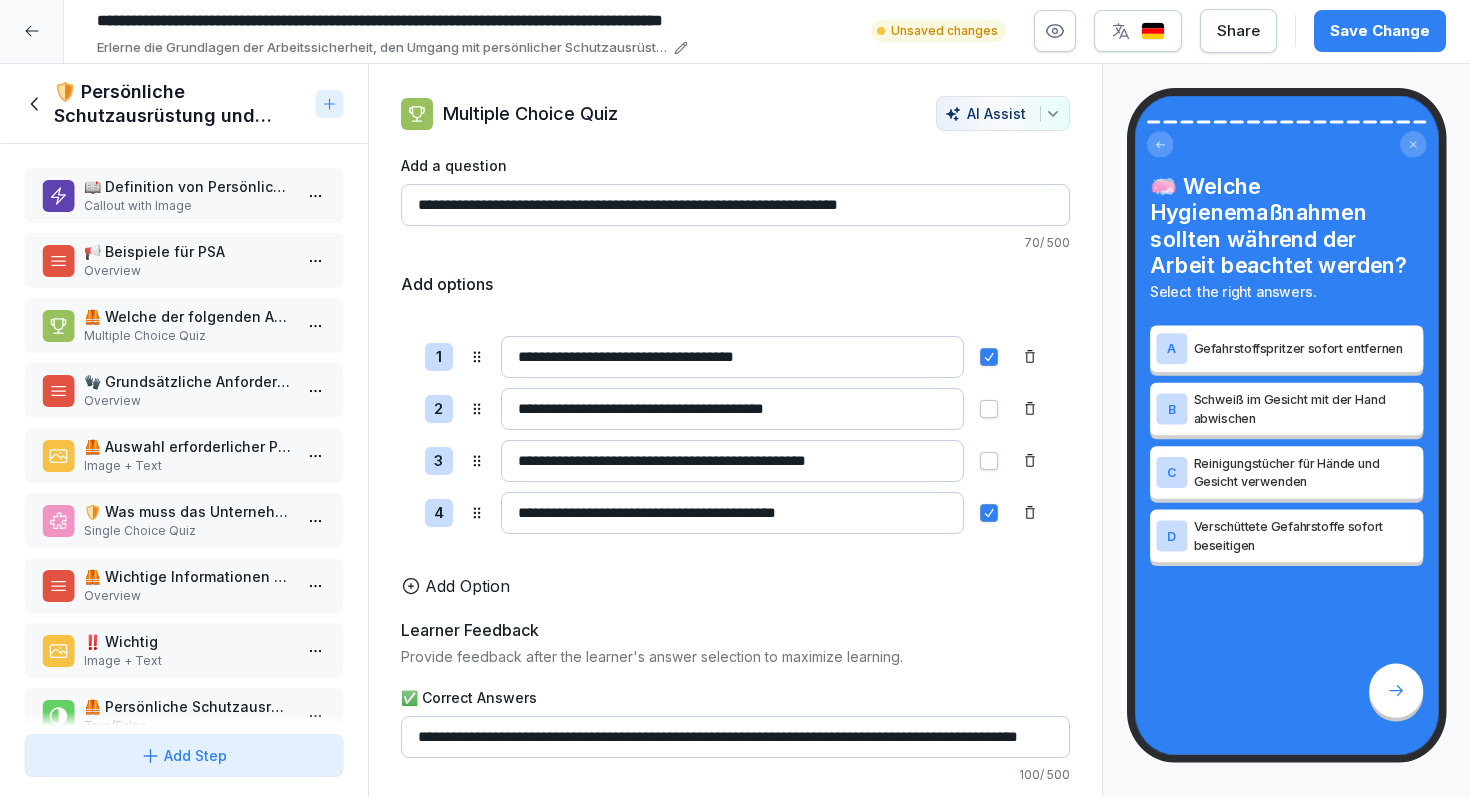 click 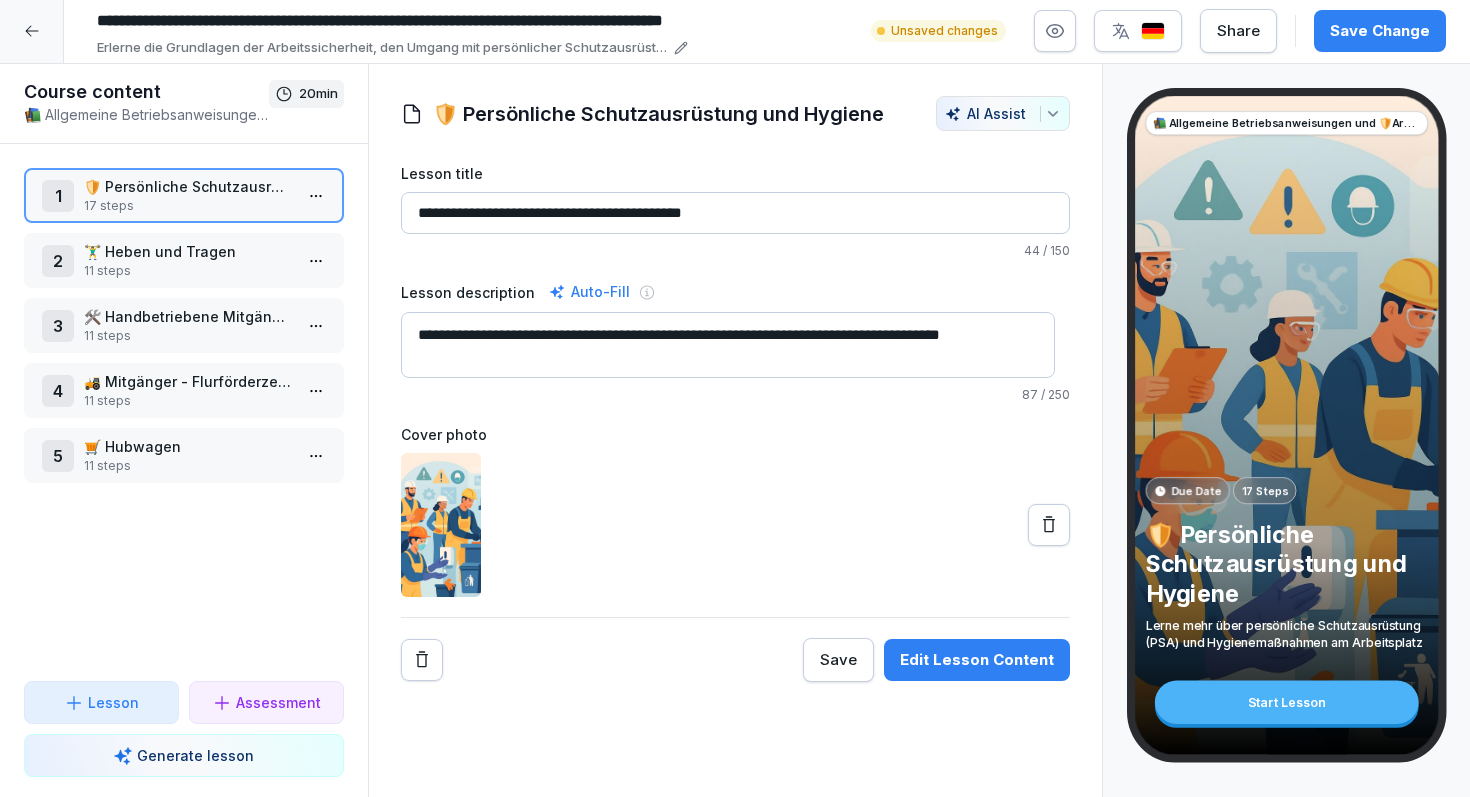 click on "11 steps" at bounding box center [188, 271] 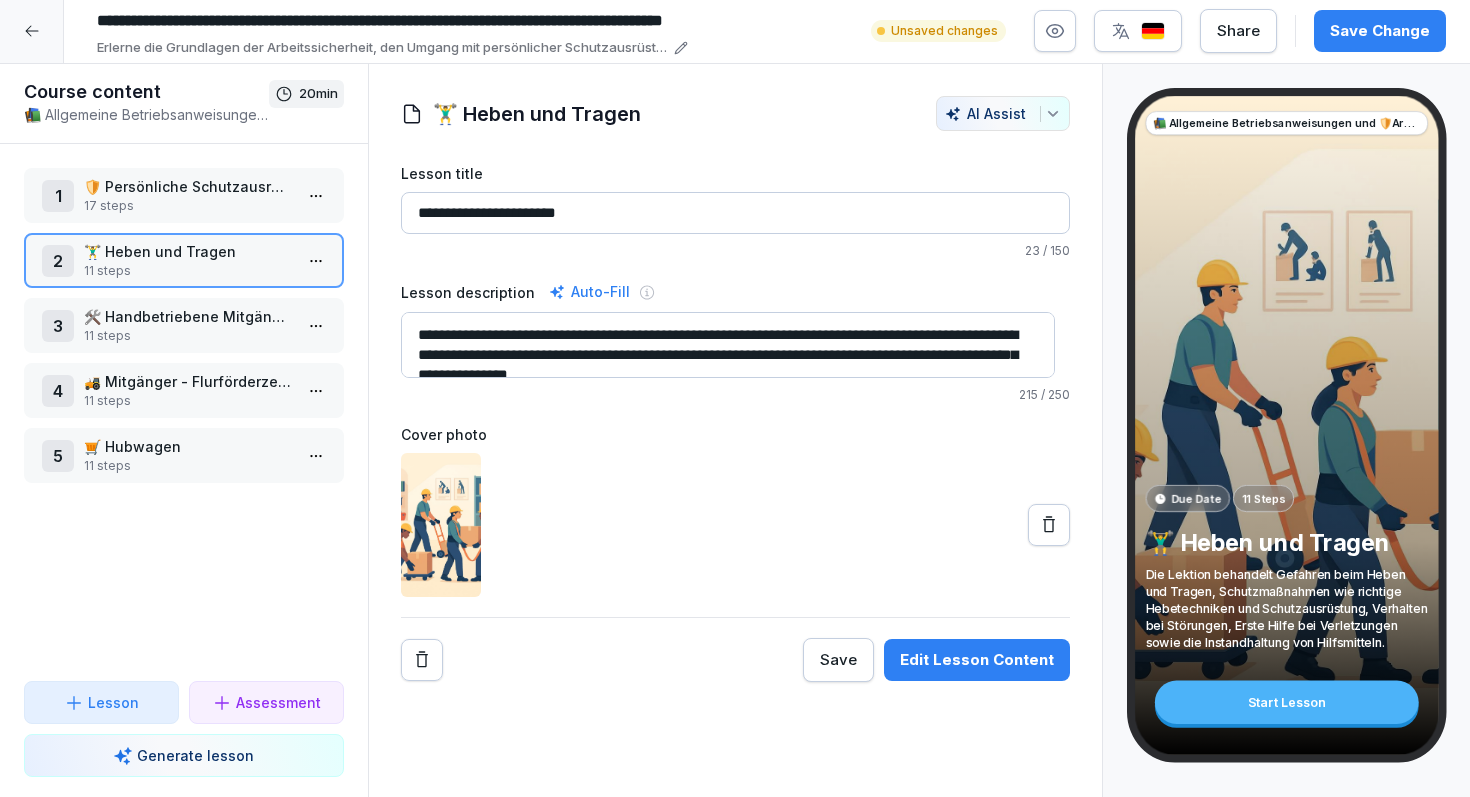 click on "Edit Lesson Content" at bounding box center [977, 660] 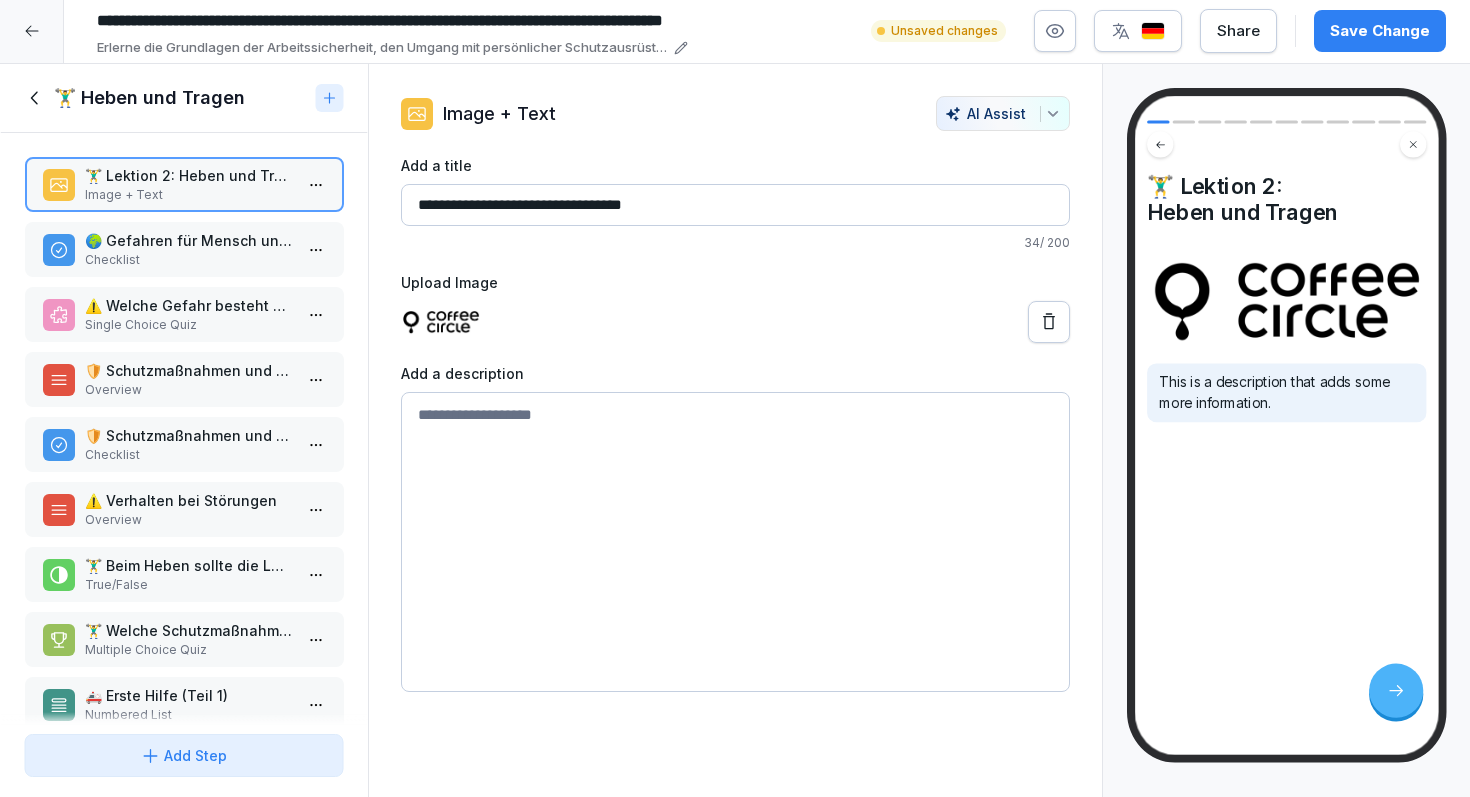click on "Checklist" at bounding box center [188, 260] 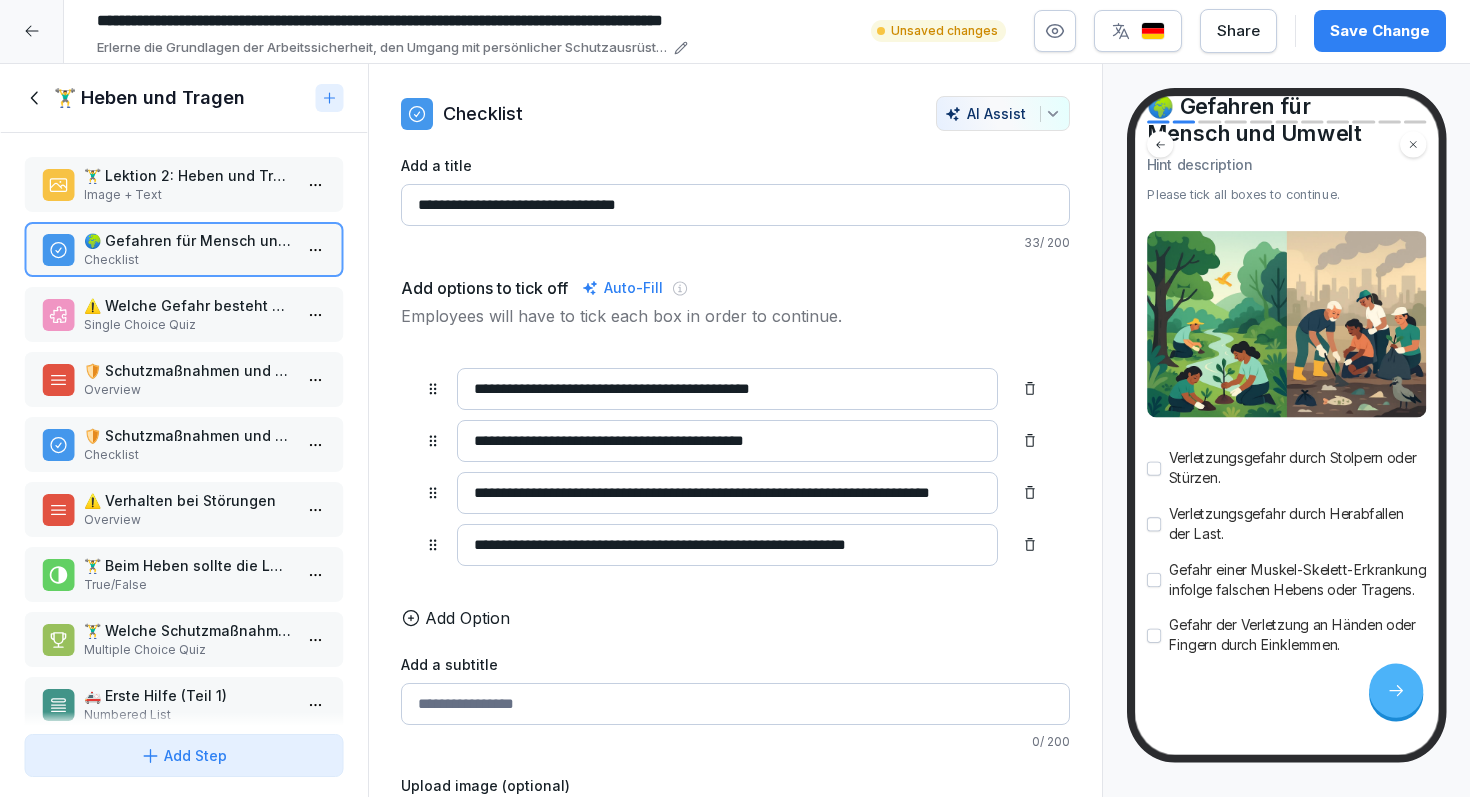 scroll, scrollTop: 128, scrollLeft: 0, axis: vertical 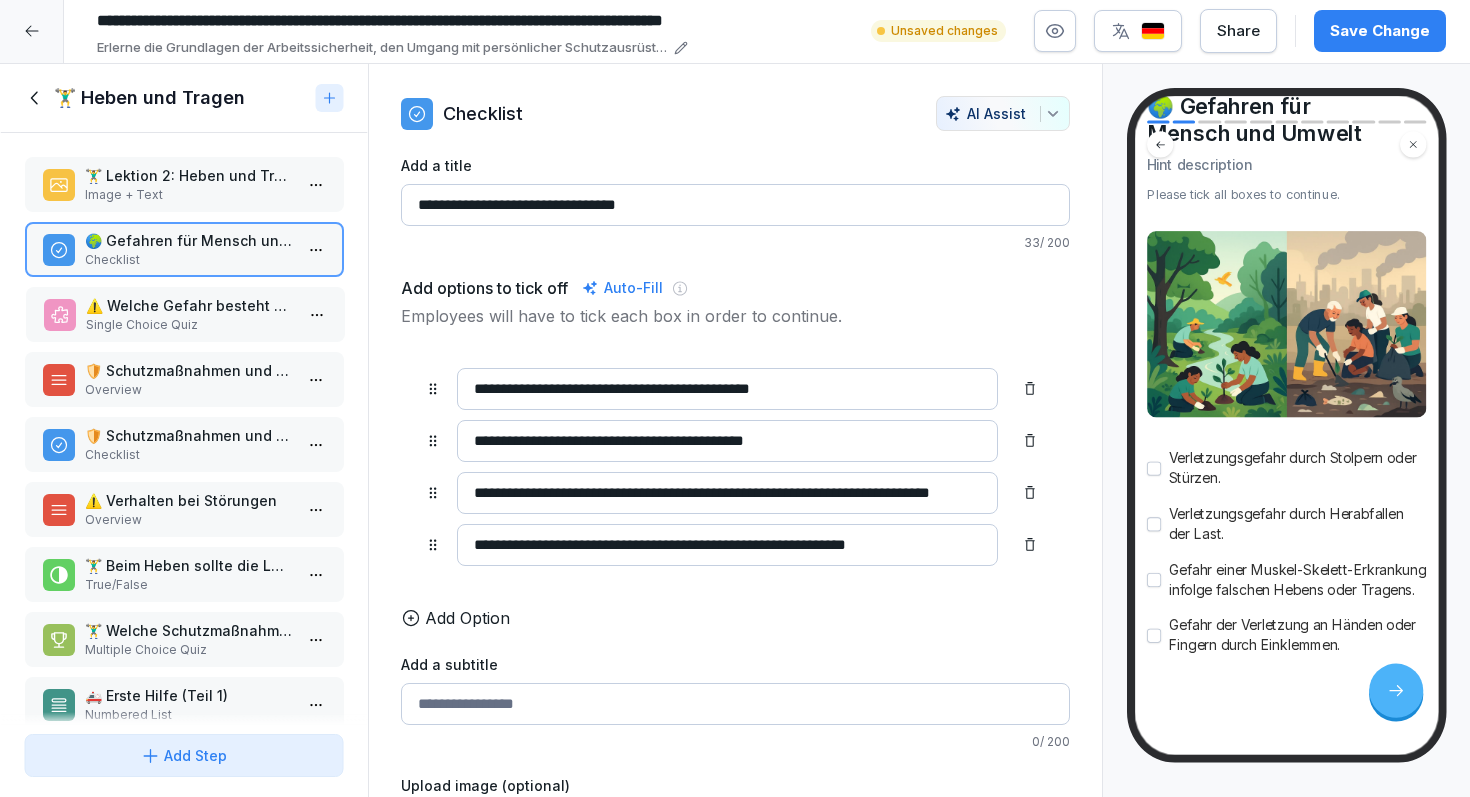click on "⚠️ Welche Gefahr besteht beim falschen Heben und Tragen von Lasten? Single Choice Quiz" at bounding box center (185, 314) 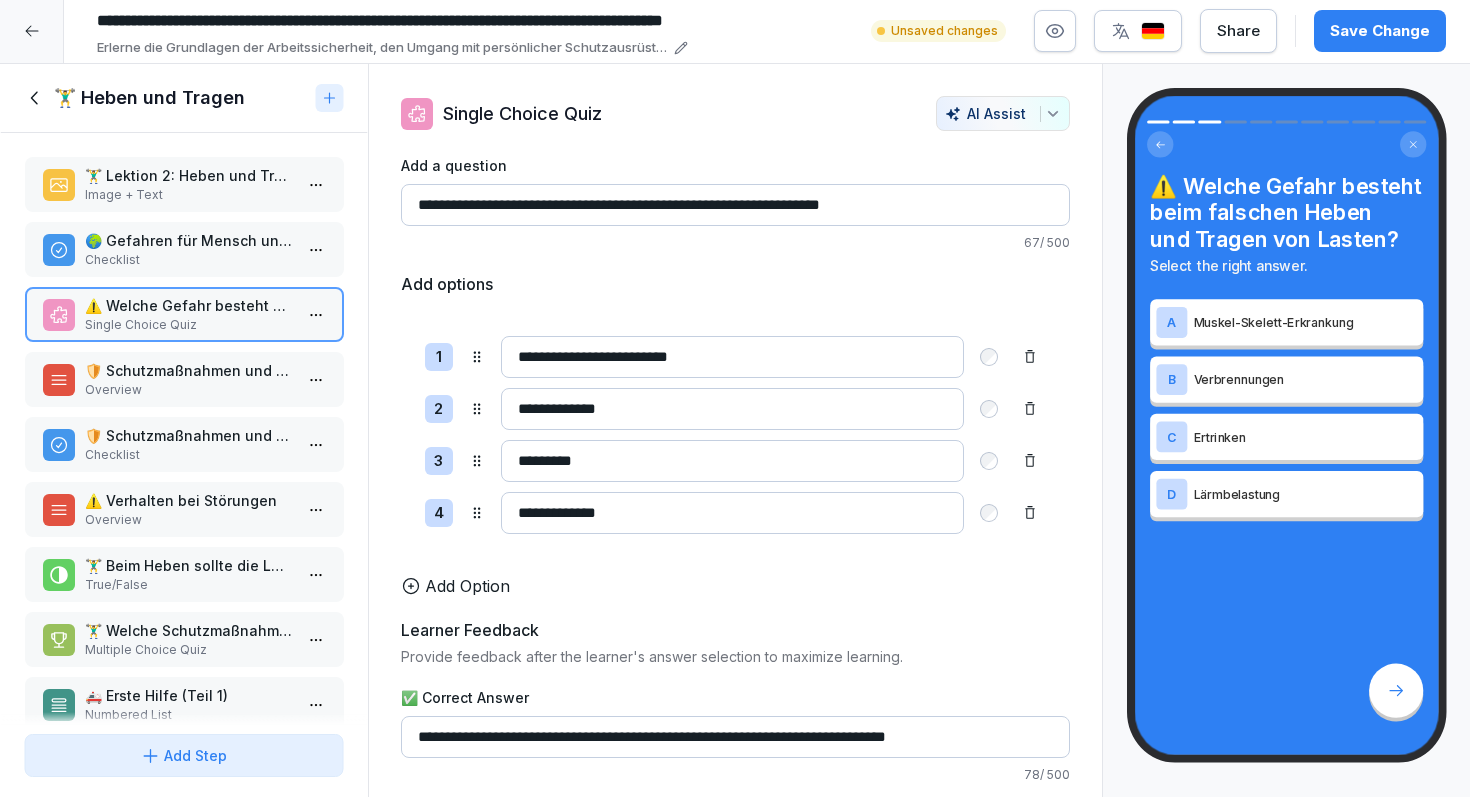 click on "Overview" at bounding box center (188, 390) 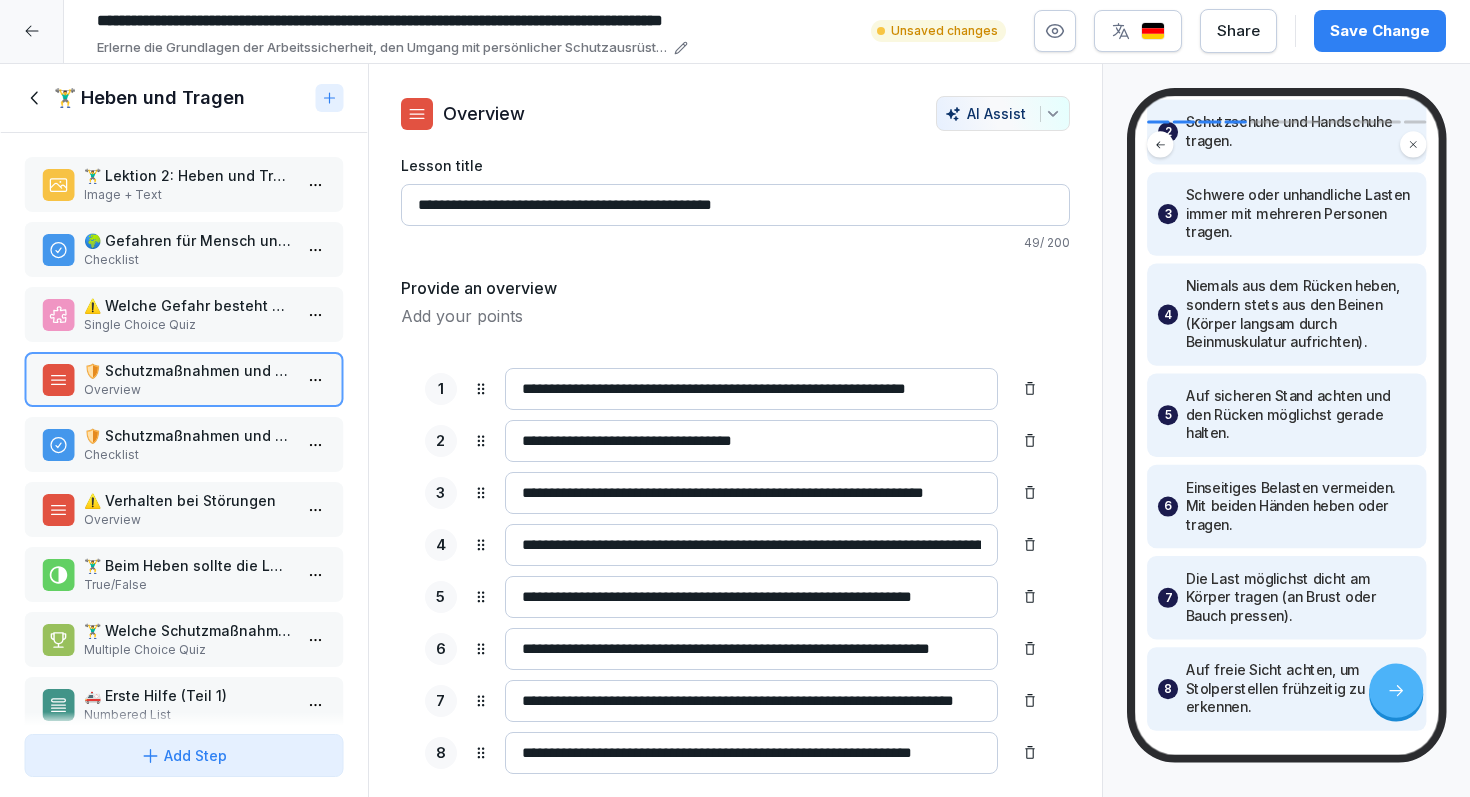 scroll, scrollTop: 382, scrollLeft: 0, axis: vertical 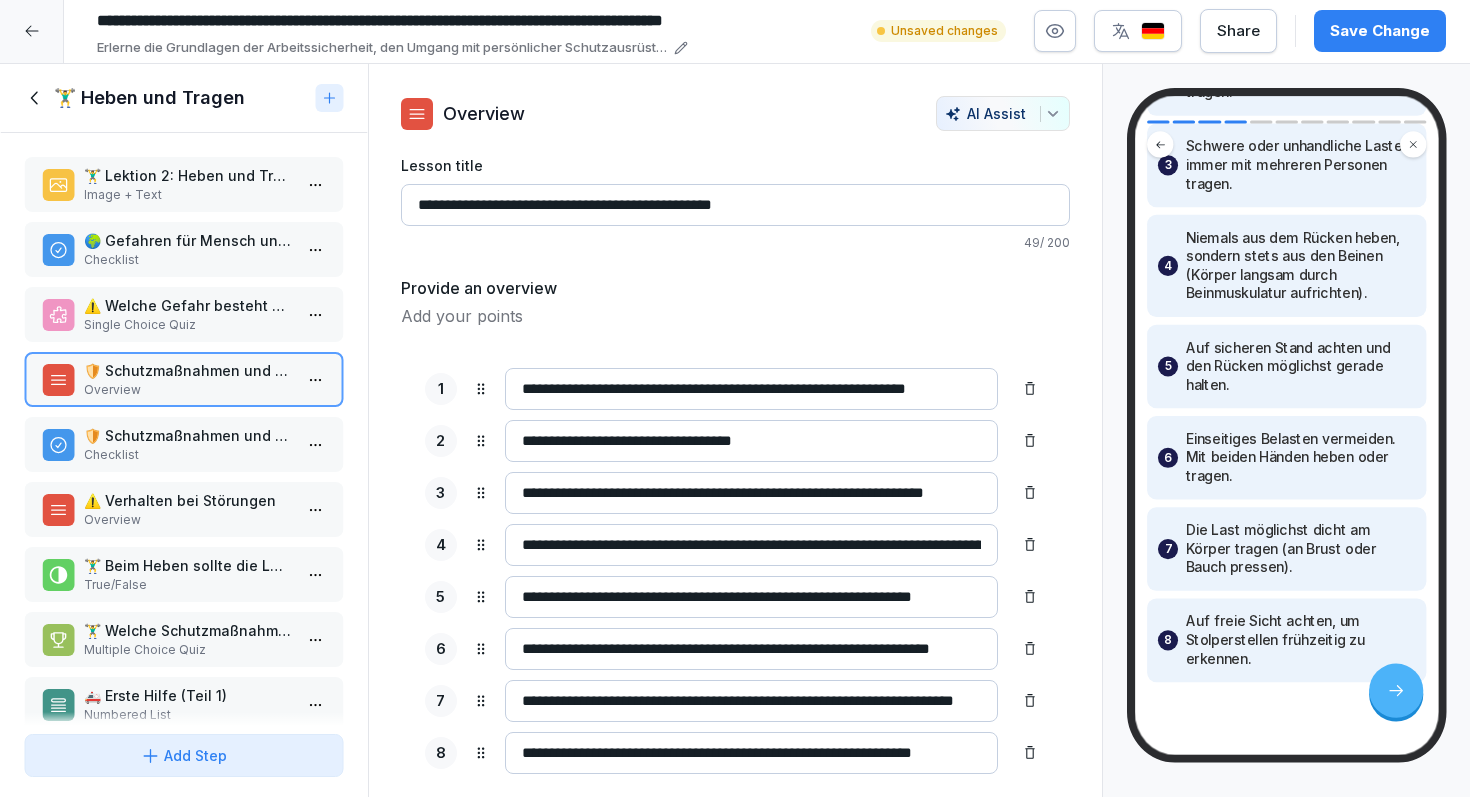 click on "Checklist" at bounding box center [188, 455] 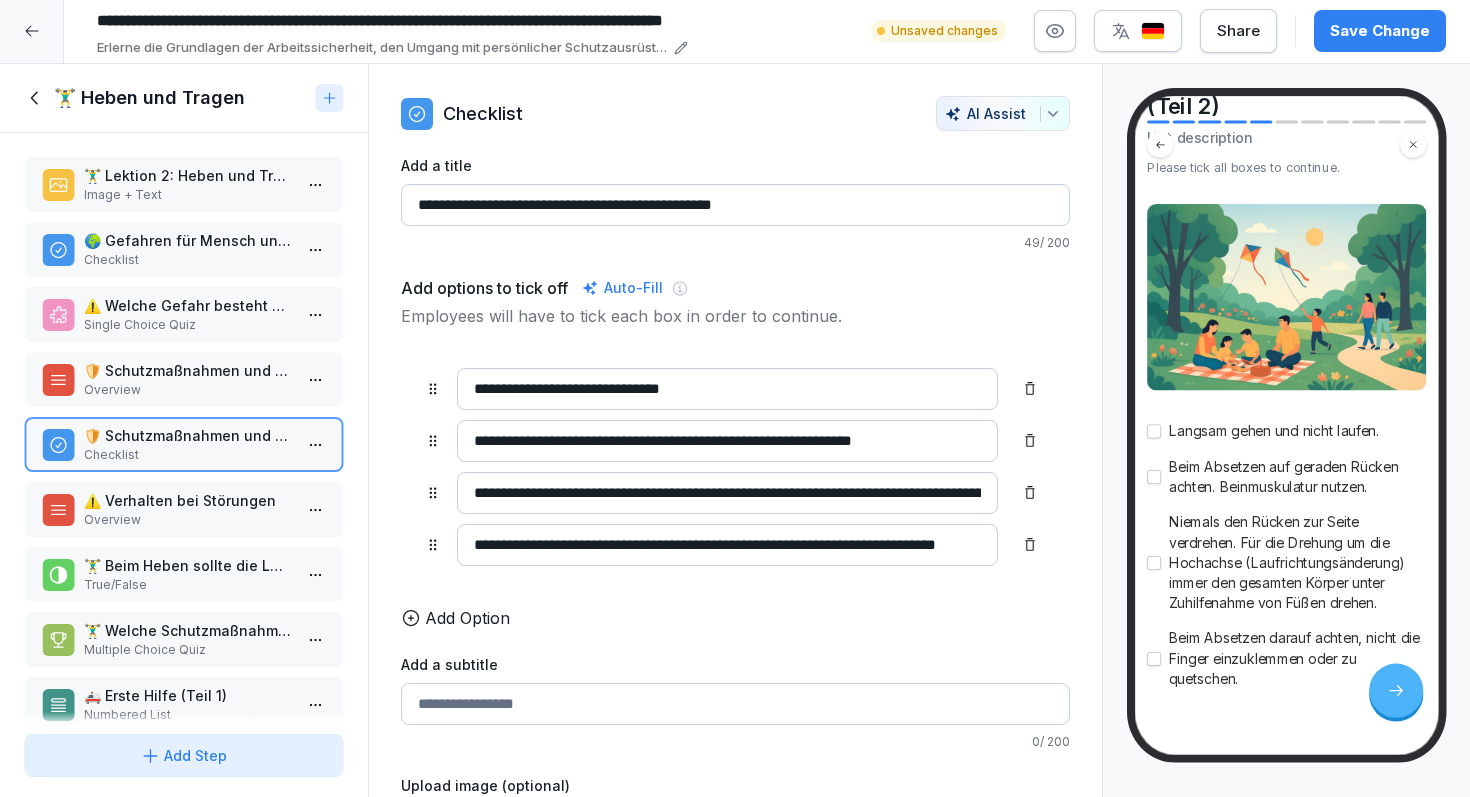scroll, scrollTop: 180, scrollLeft: 0, axis: vertical 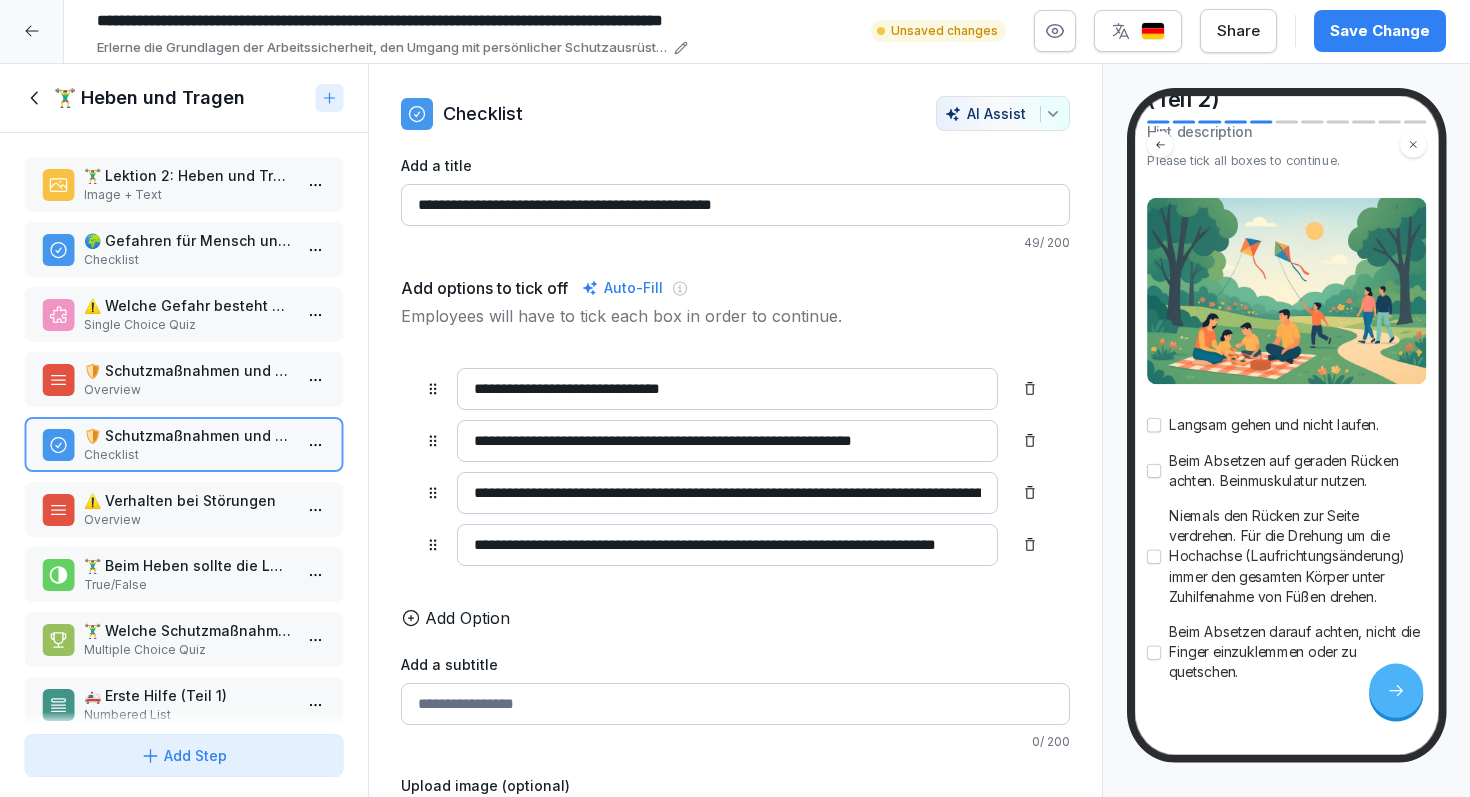 click on "Overview" at bounding box center [188, 520] 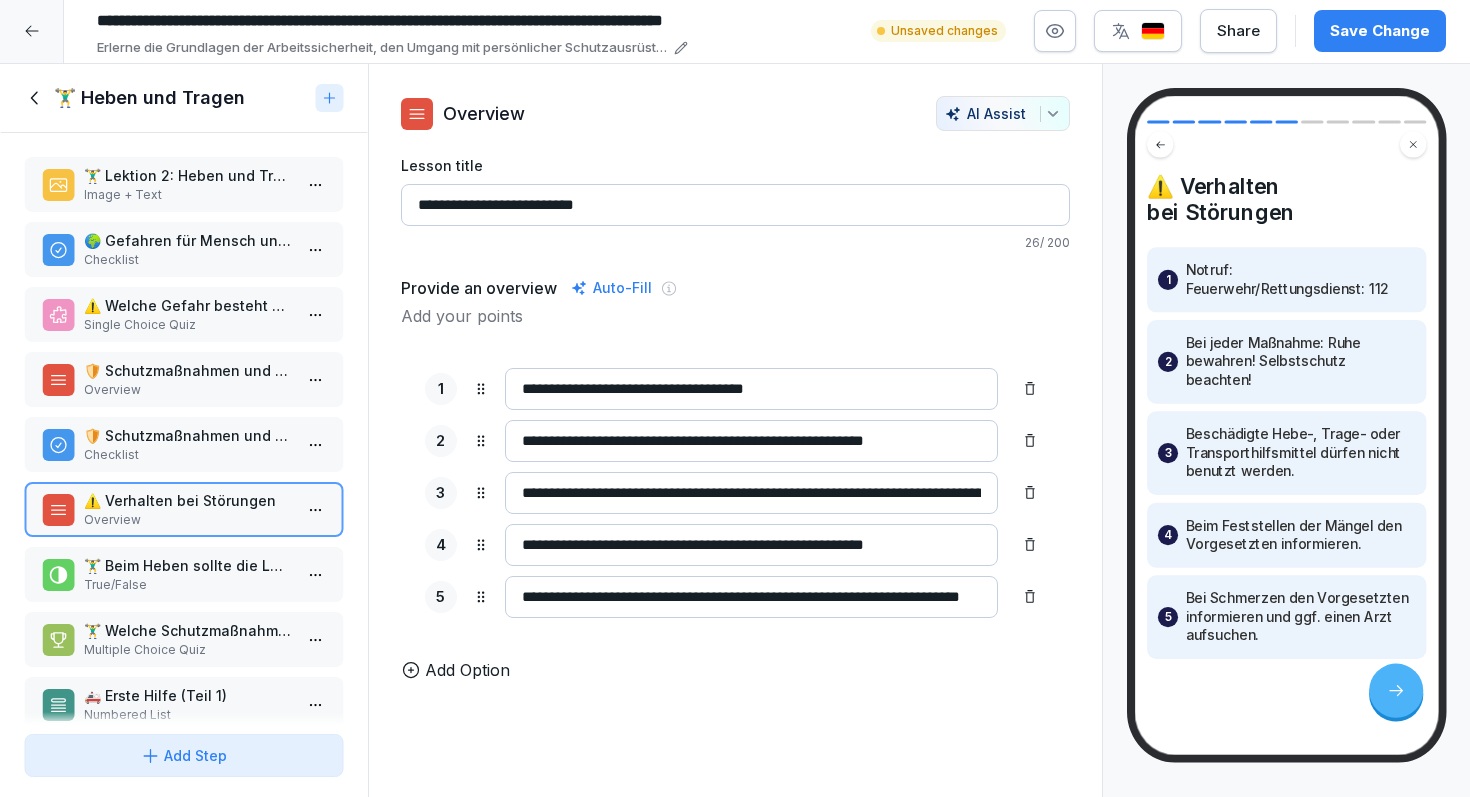 click on "🏋️‍♂️ Beim Heben sollte die Last möglichst dicht am Körper getragen werden." at bounding box center [188, 565] 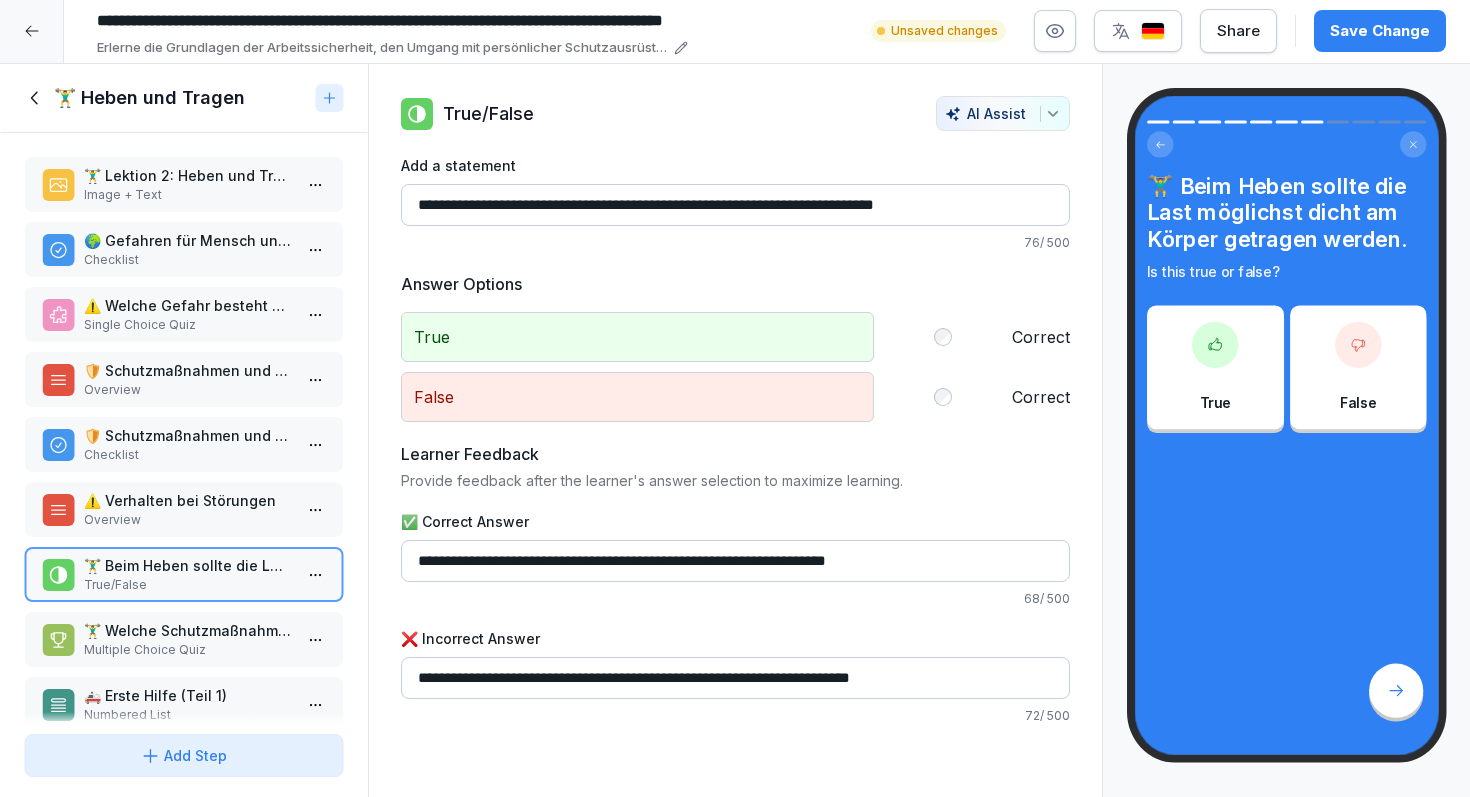 click on "Multiple Choice Quiz" at bounding box center [188, 650] 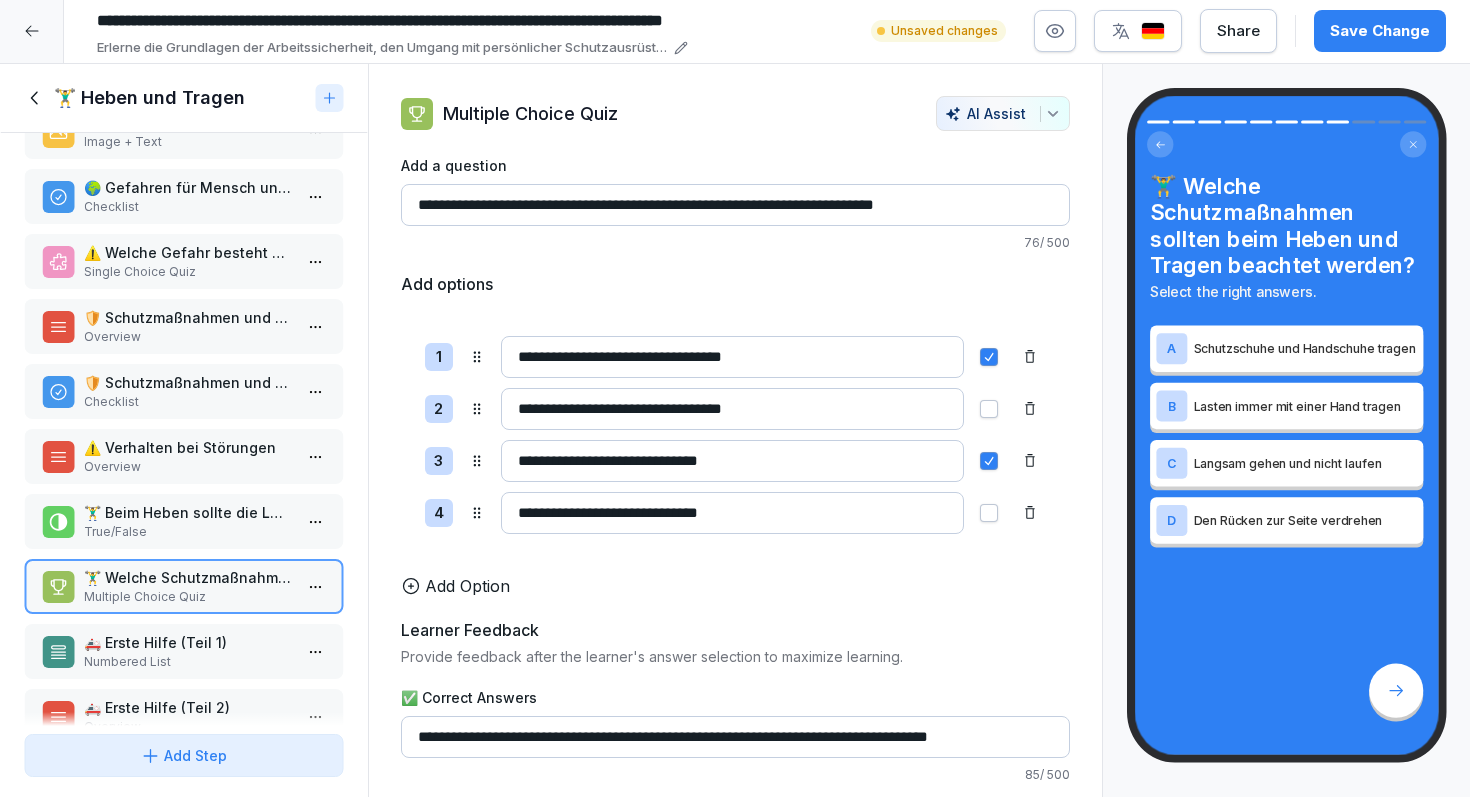 scroll, scrollTop: 56, scrollLeft: 0, axis: vertical 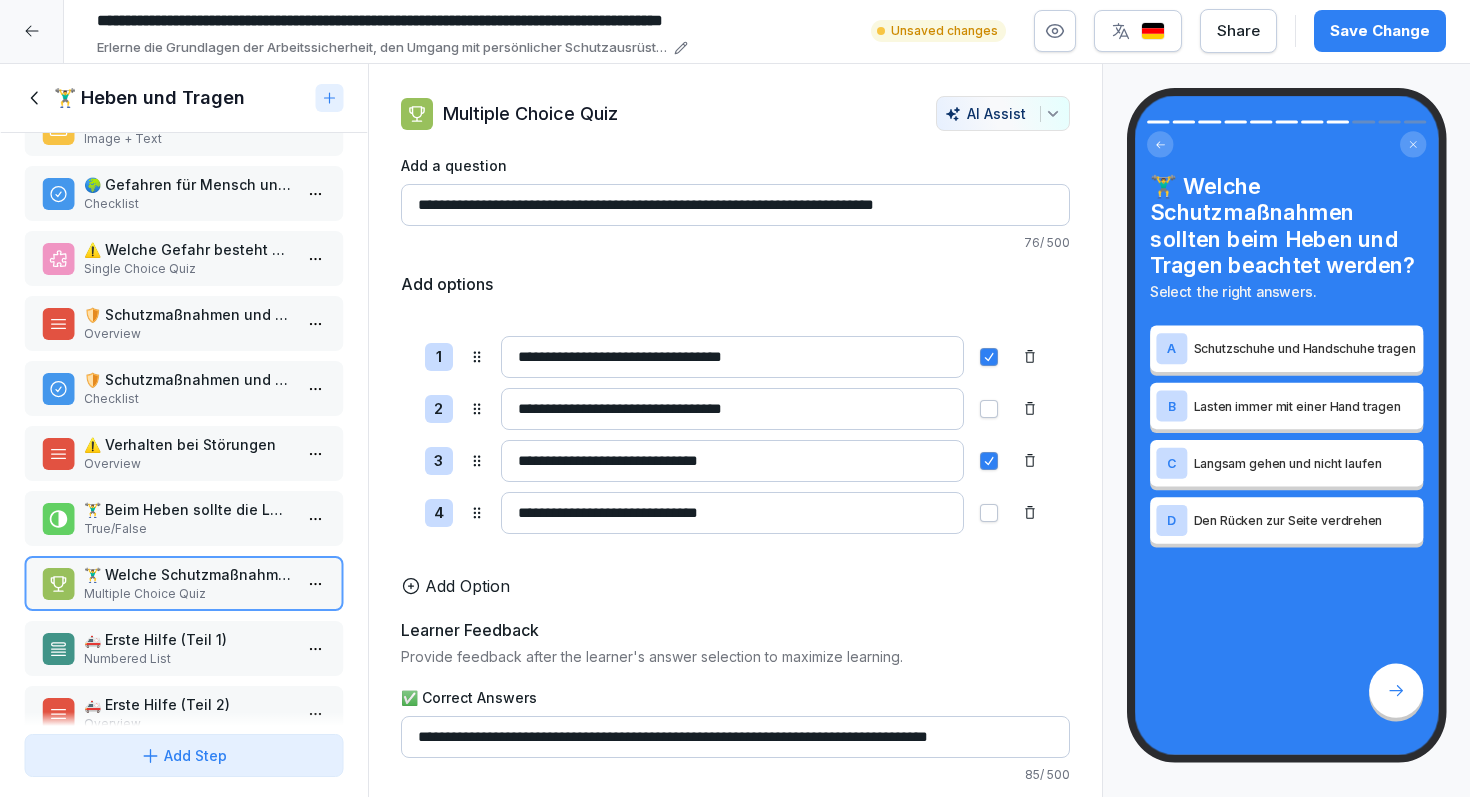 click on "🚑 Erste Hilfe (Teil 1)" at bounding box center [188, 639] 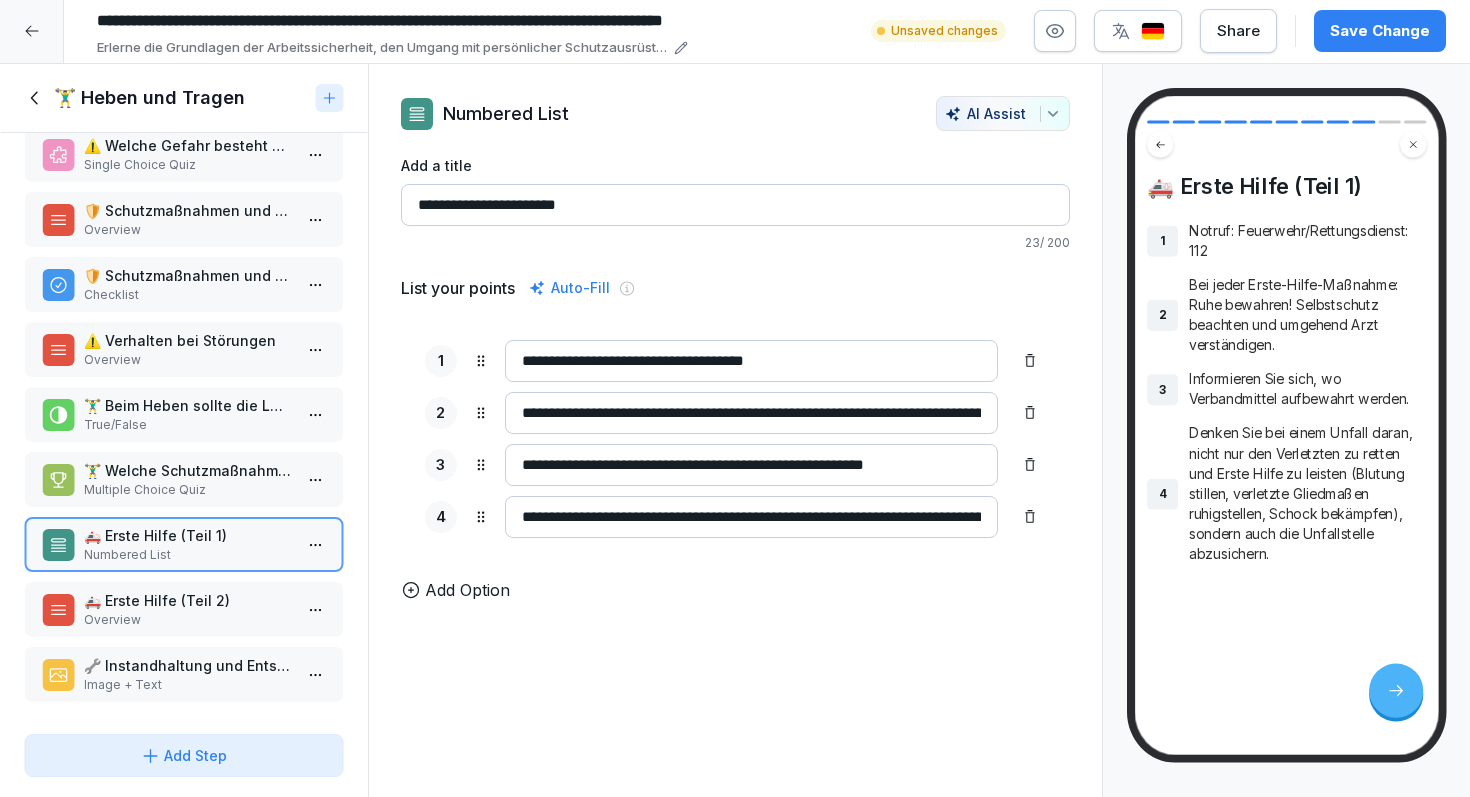 scroll, scrollTop: 174, scrollLeft: 0, axis: vertical 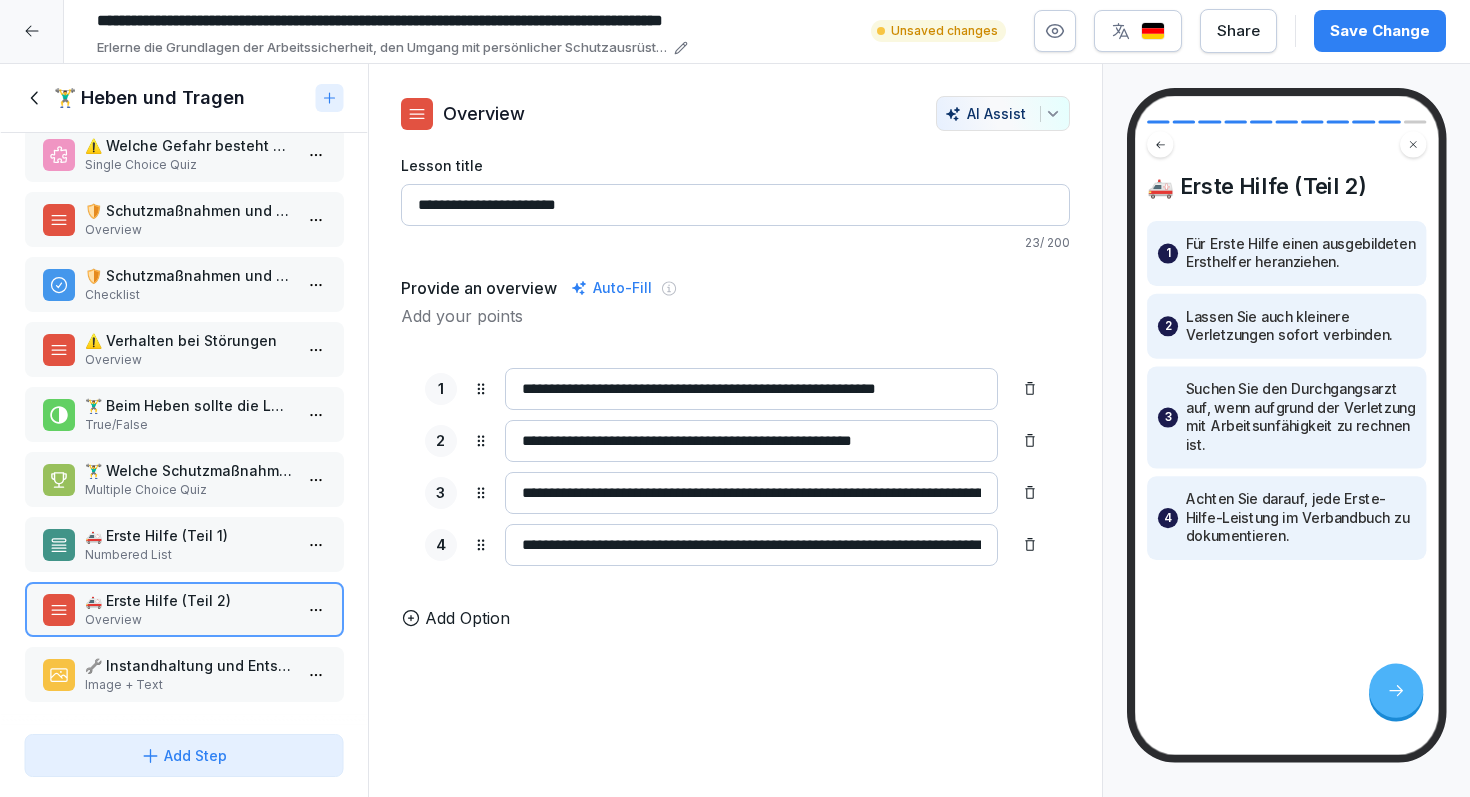 click on "🔧 Instandhaltung und Entsorgung" at bounding box center (188, 665) 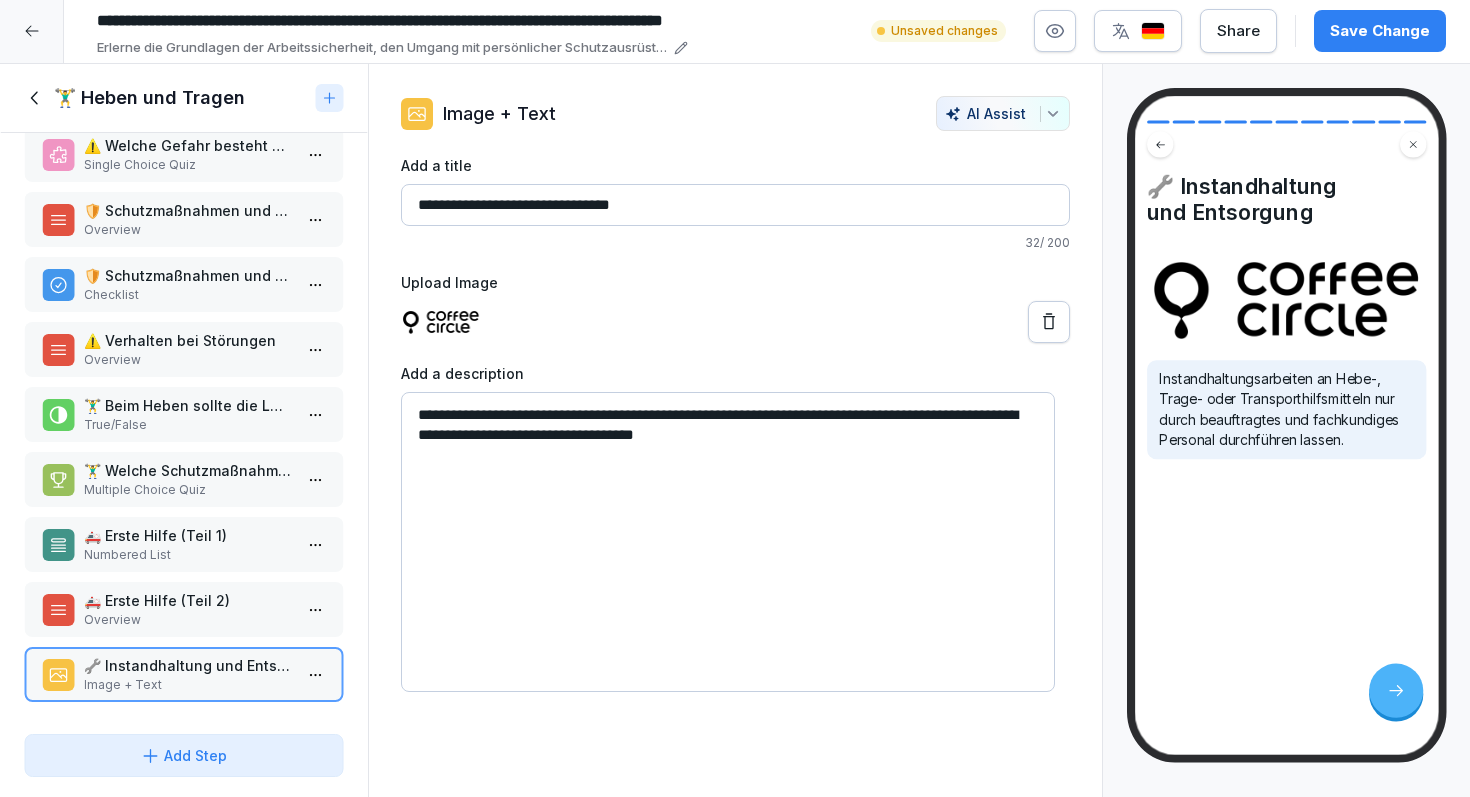 click 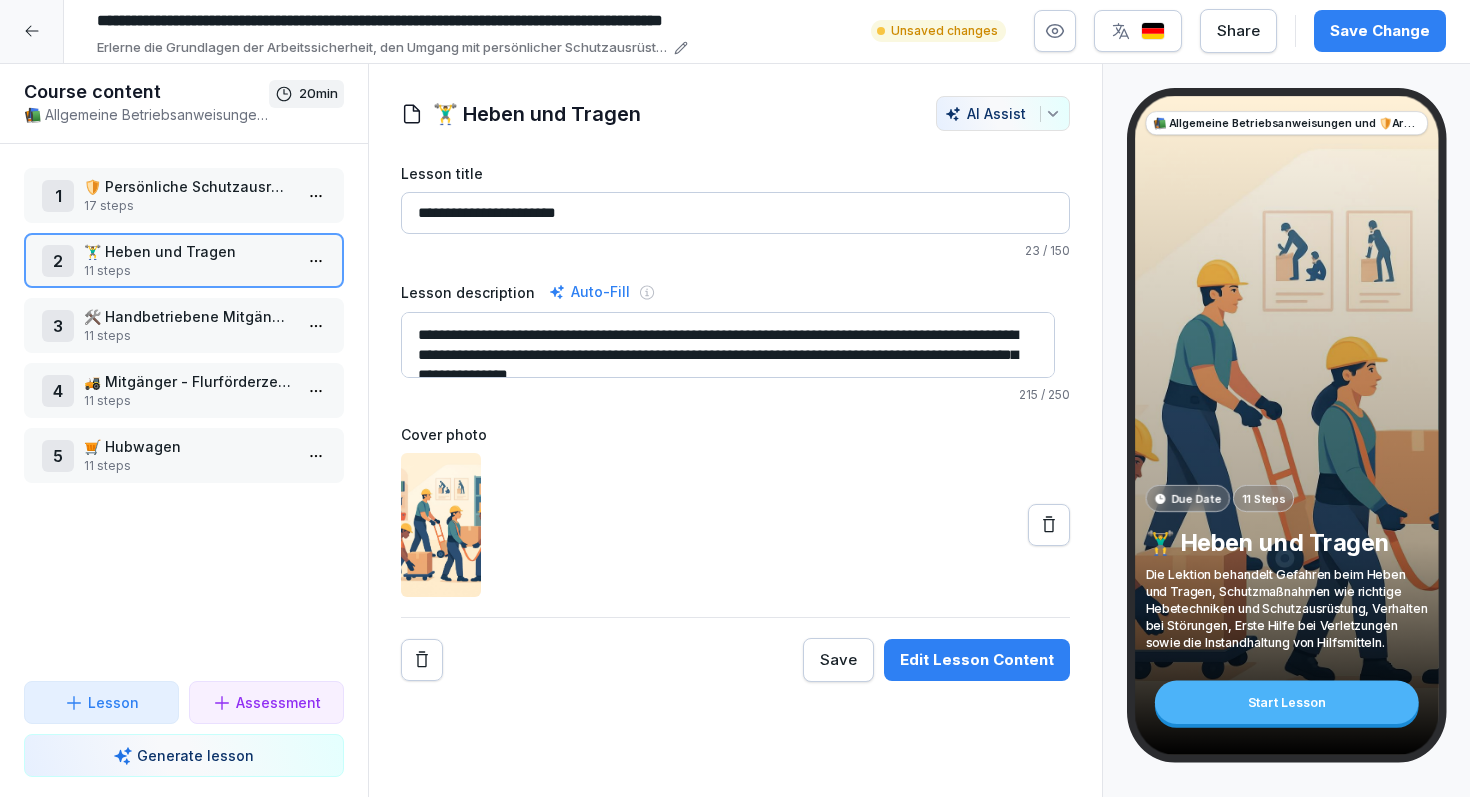 click on "11 steps" at bounding box center (188, 336) 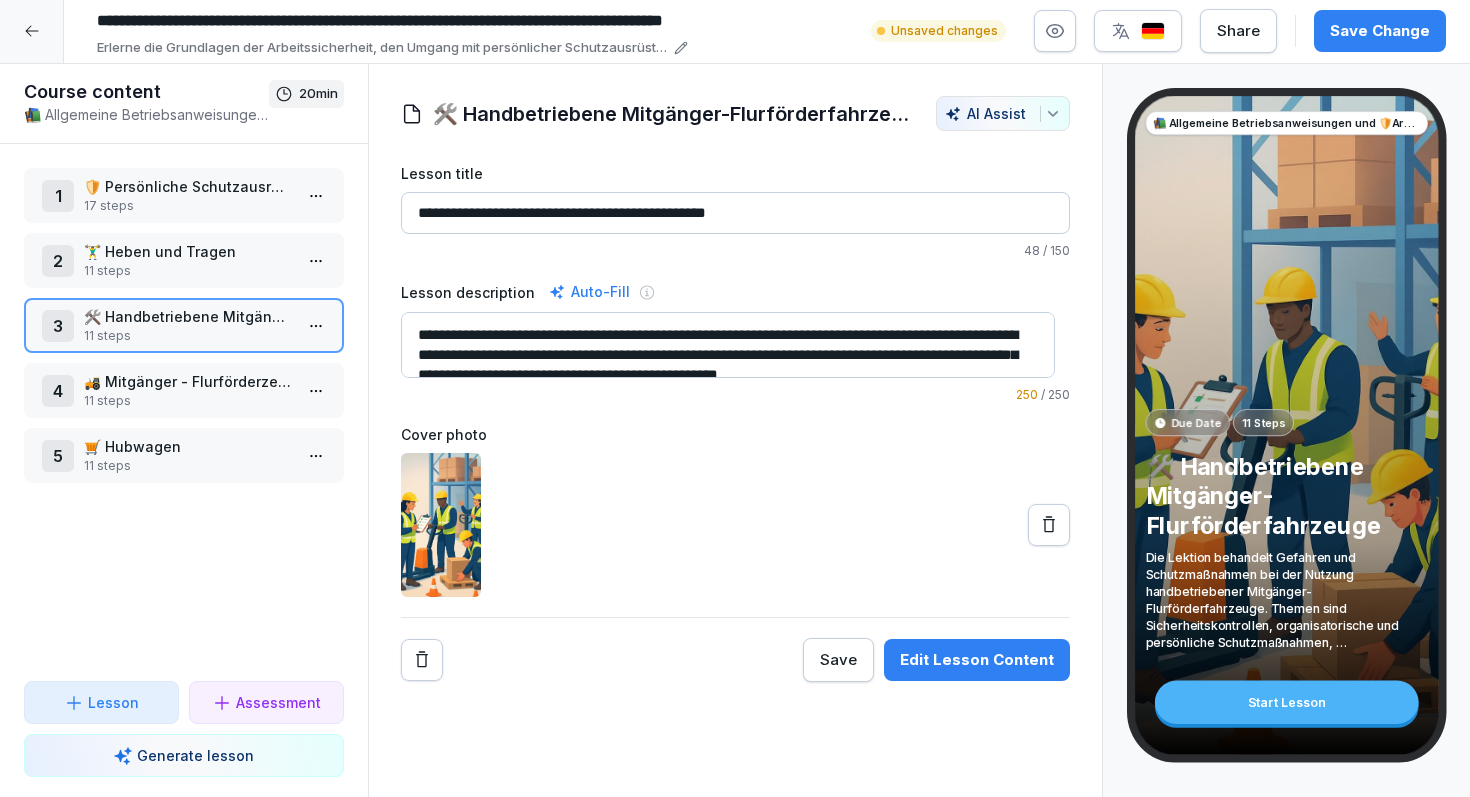 click on "Edit Lesson Content" at bounding box center [977, 660] 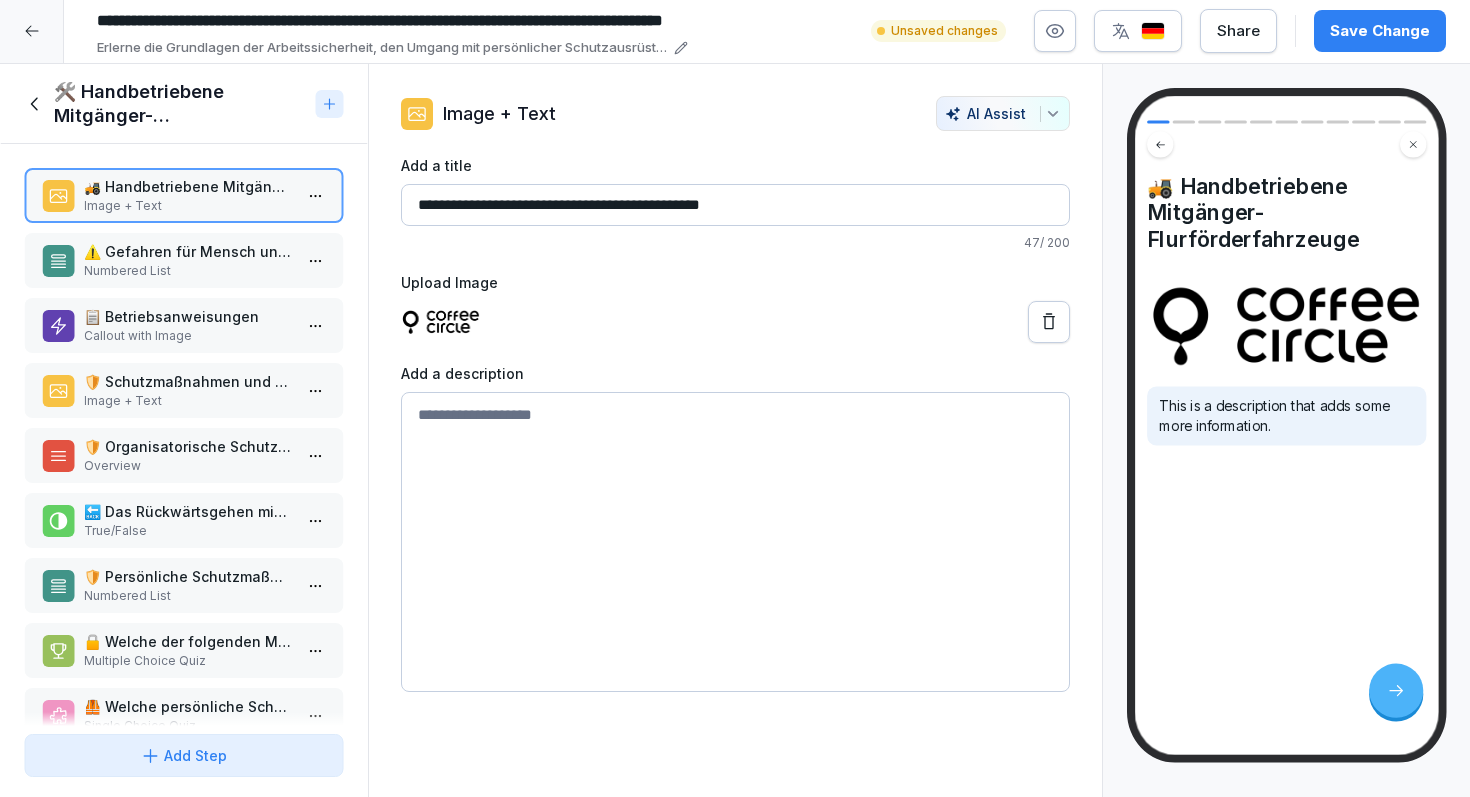 click on "Numbered List" at bounding box center [188, 271] 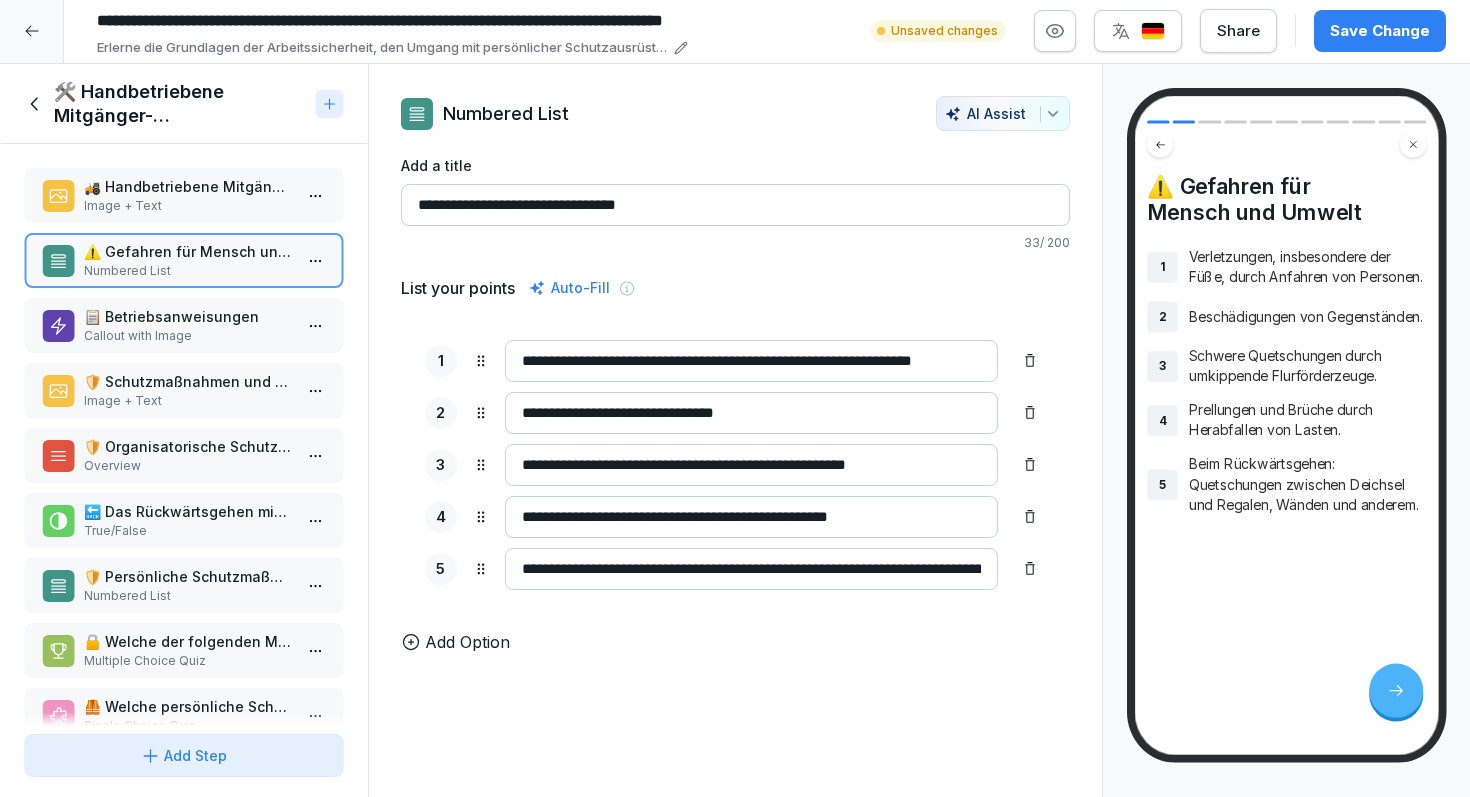 click on "📋 Betriebsanweisungen" at bounding box center (188, 316) 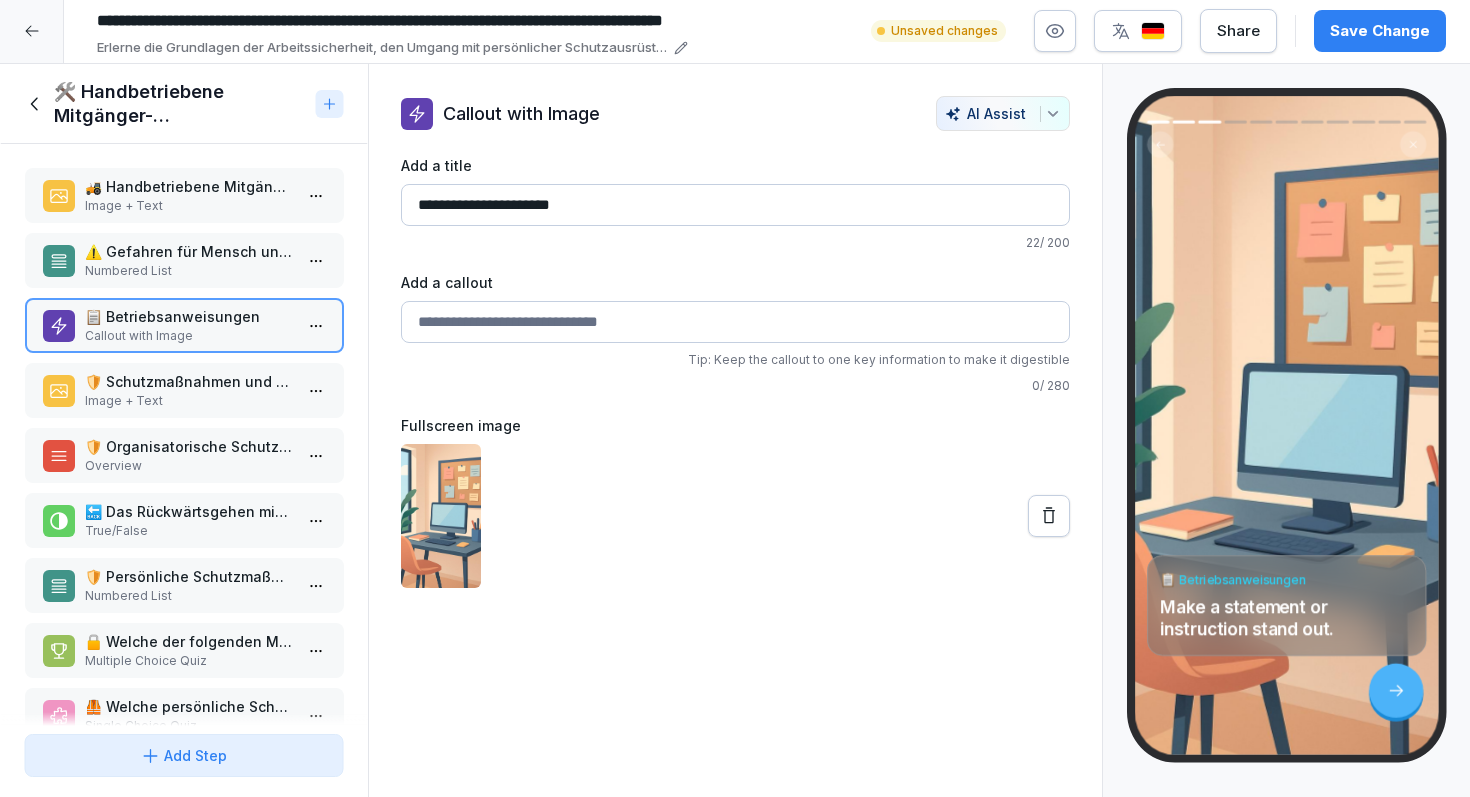 click on "🛡️ Schutzmaßnahmen und Verhaltensregeln" at bounding box center [188, 381] 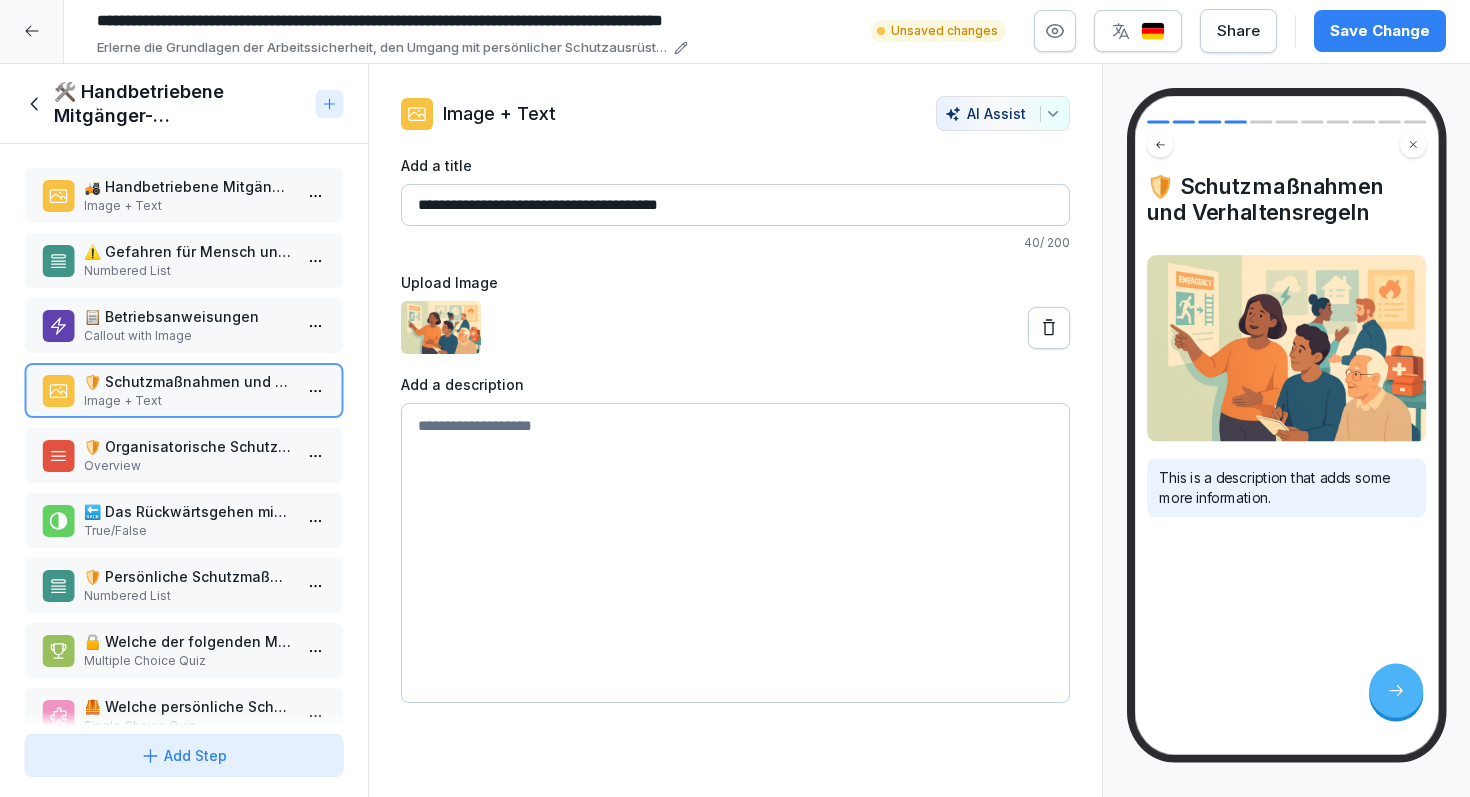 click on "🛡️ Organisatorische Schutzmaßnahmen Overview" at bounding box center [184, 455] 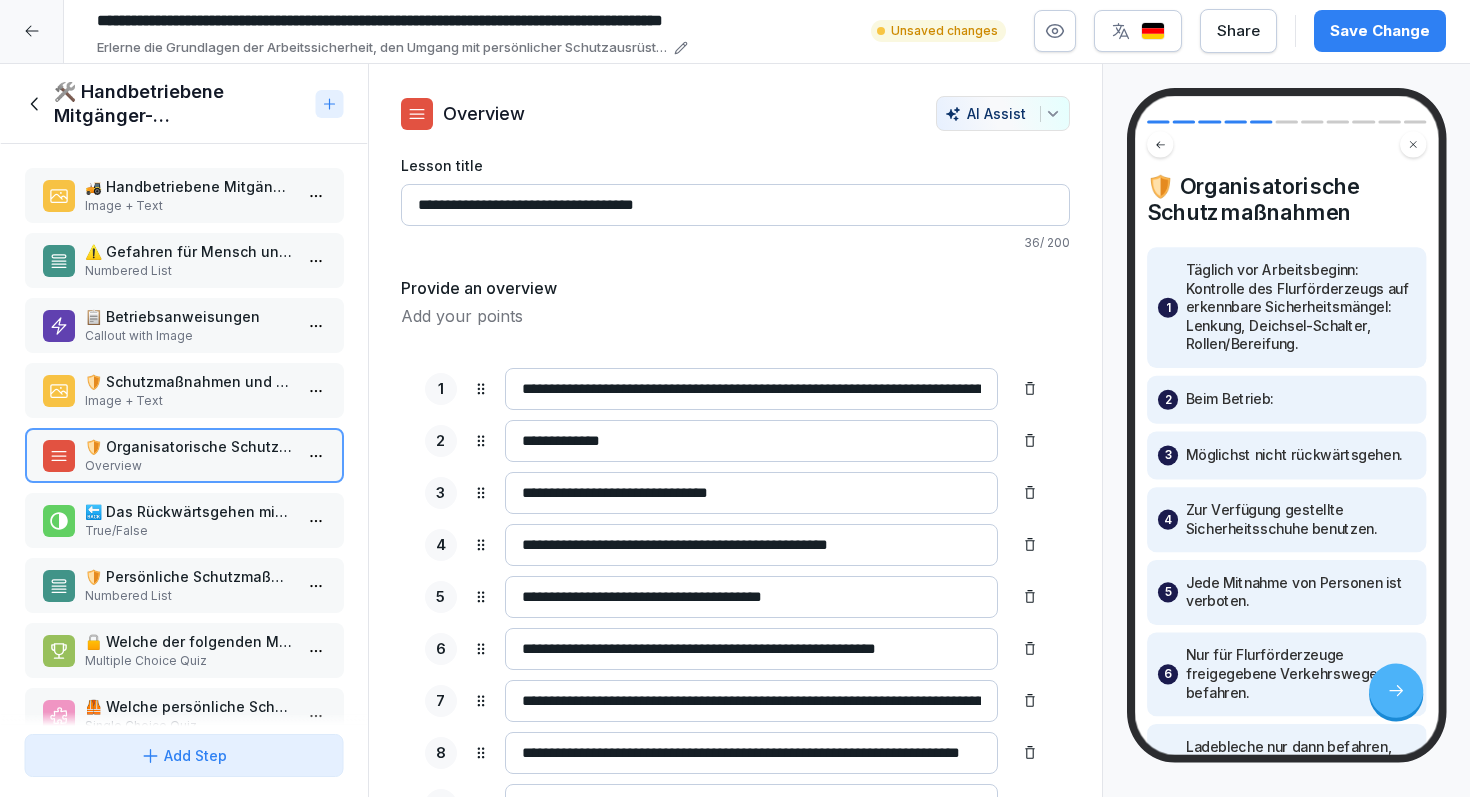 click on "🛡️ Organisatorische Schutzmaßnahmen Overview" at bounding box center (184, 455) 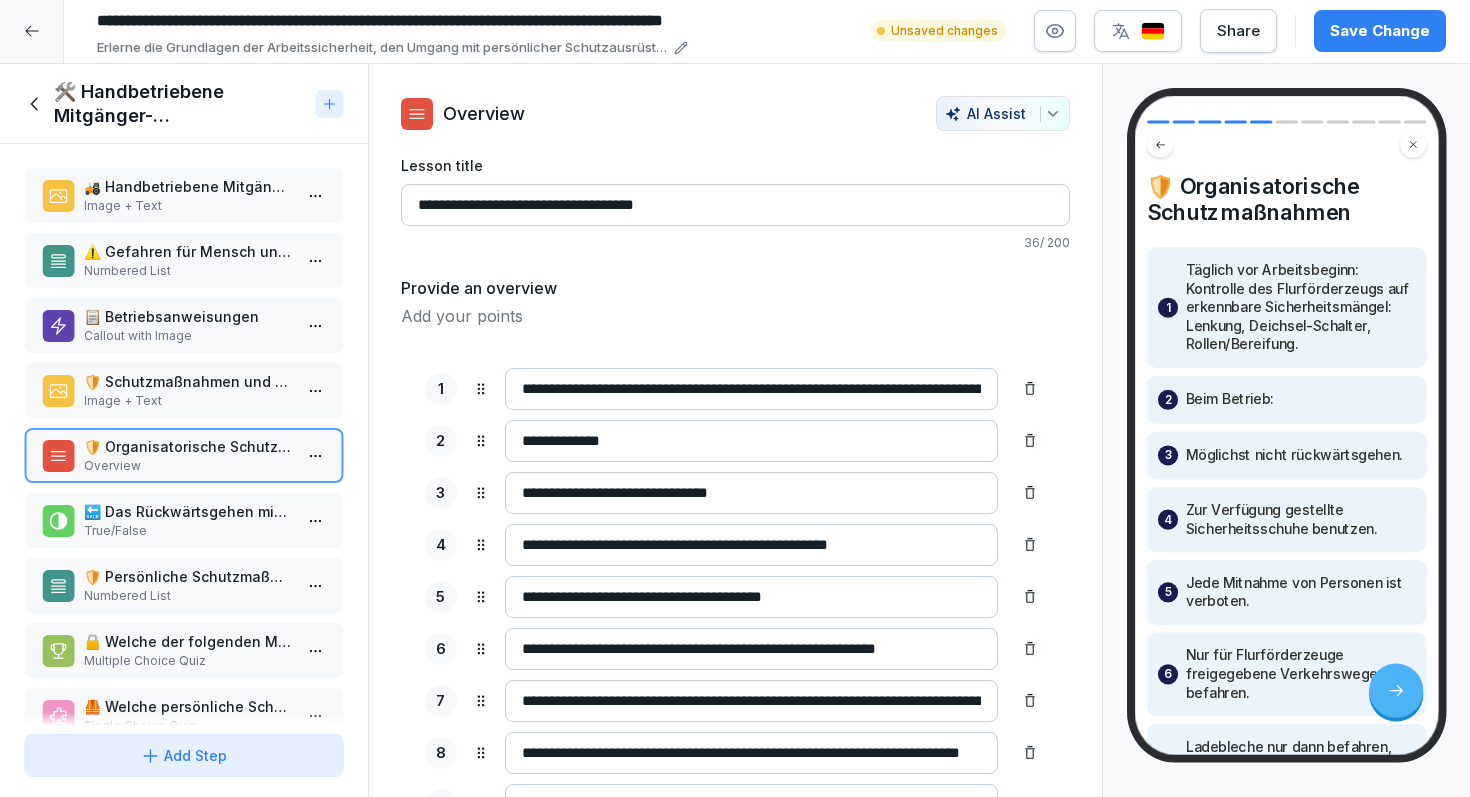 drag, startPoint x: 166, startPoint y: 501, endPoint x: 166, endPoint y: 518, distance: 17 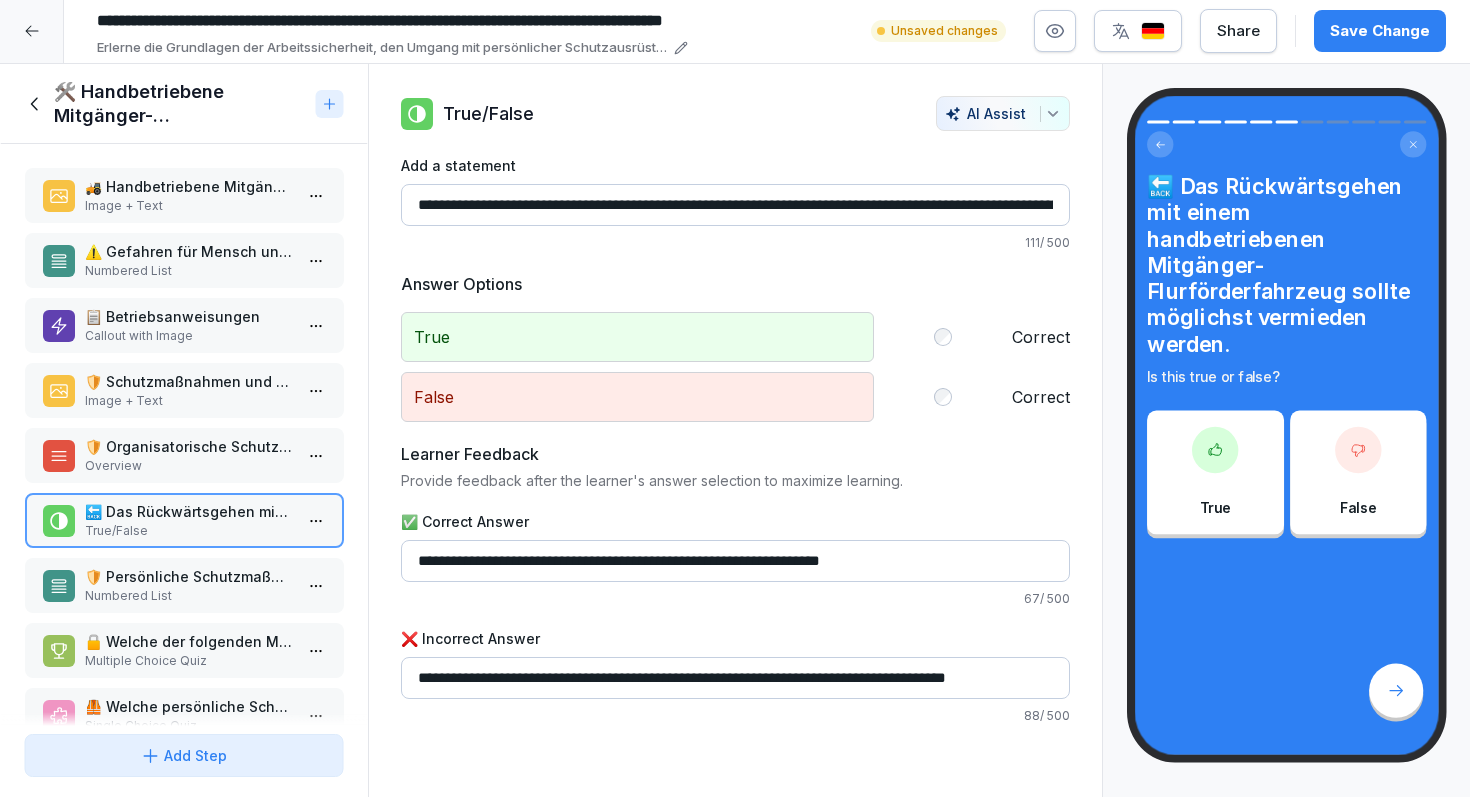 click on "🛡️ Persönliche Schutzmaßnahmen" at bounding box center [188, 576] 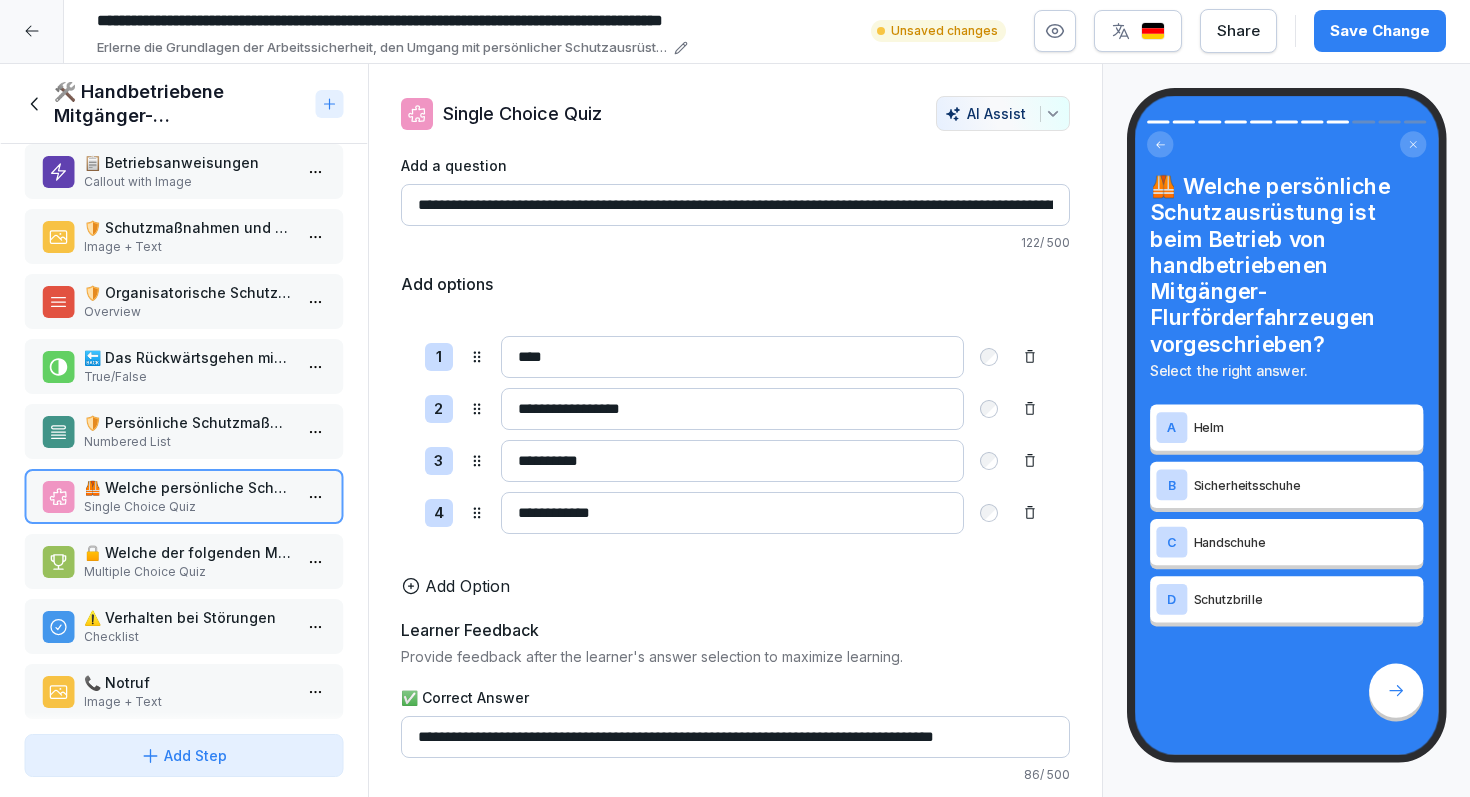 scroll, scrollTop: 164, scrollLeft: 0, axis: vertical 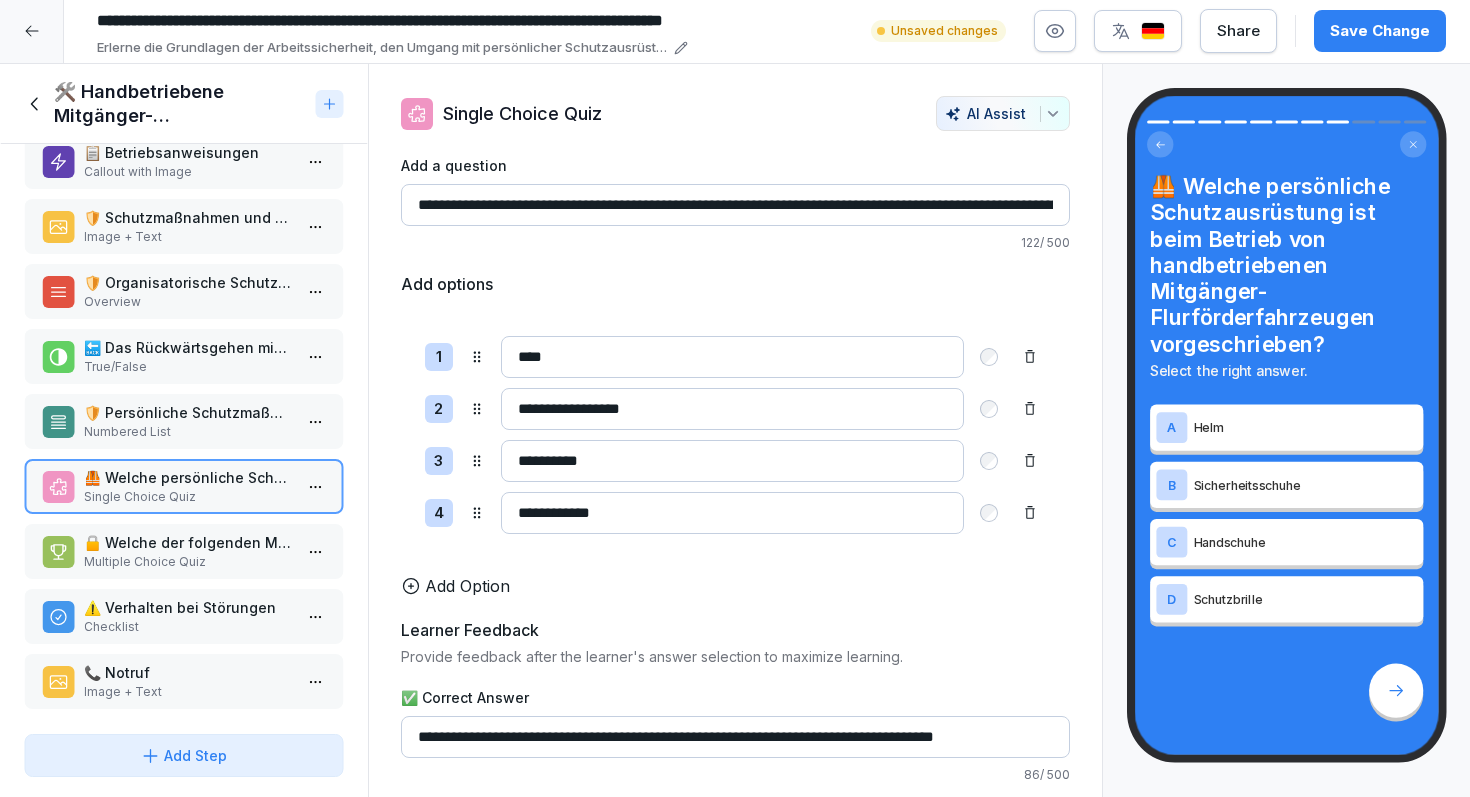 click on "🔒 Welche der folgenden Maßnahmen gehören zu den organisatorischen Schutzmaßnahmen?" at bounding box center (188, 542) 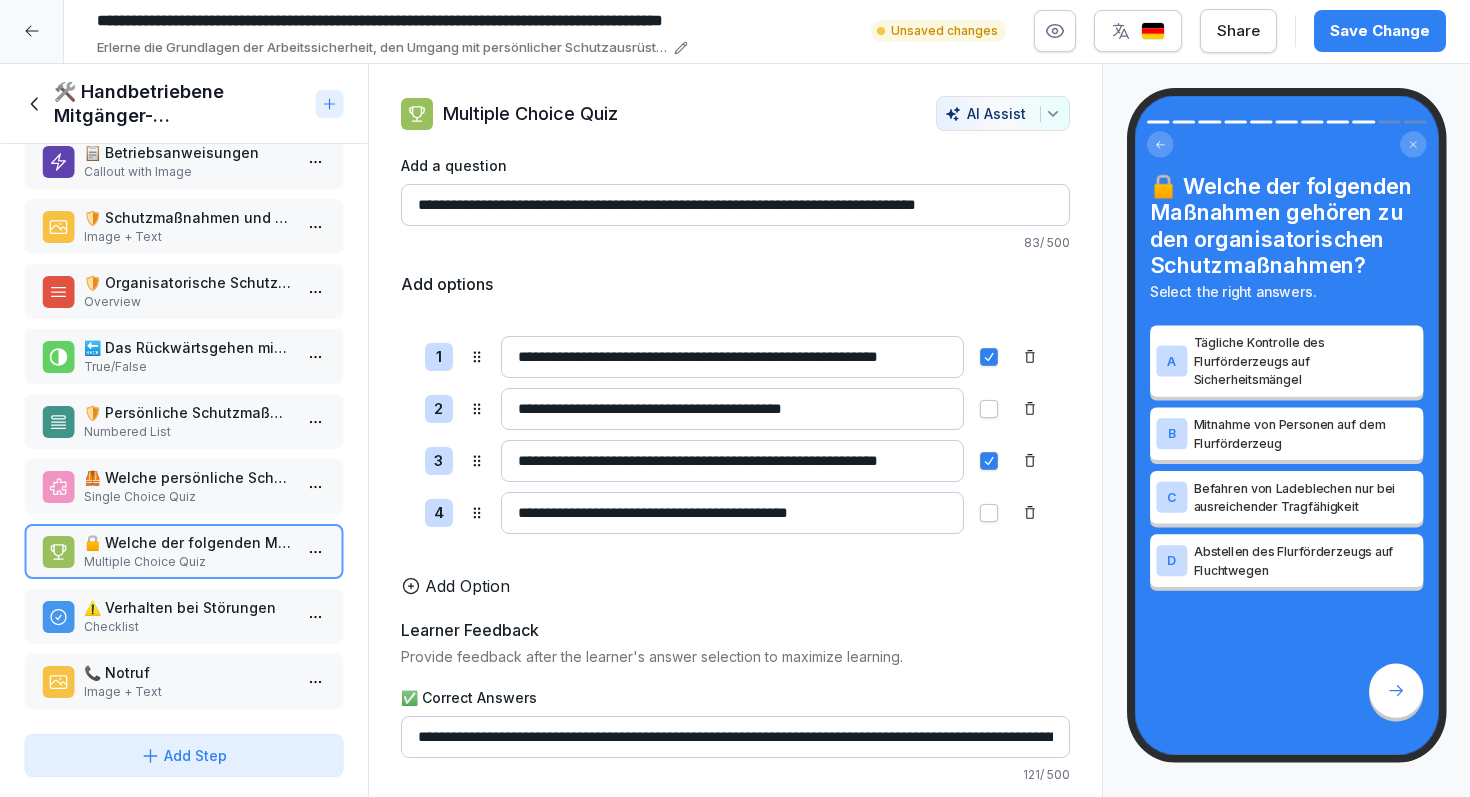 click on "Checklist" at bounding box center (188, 627) 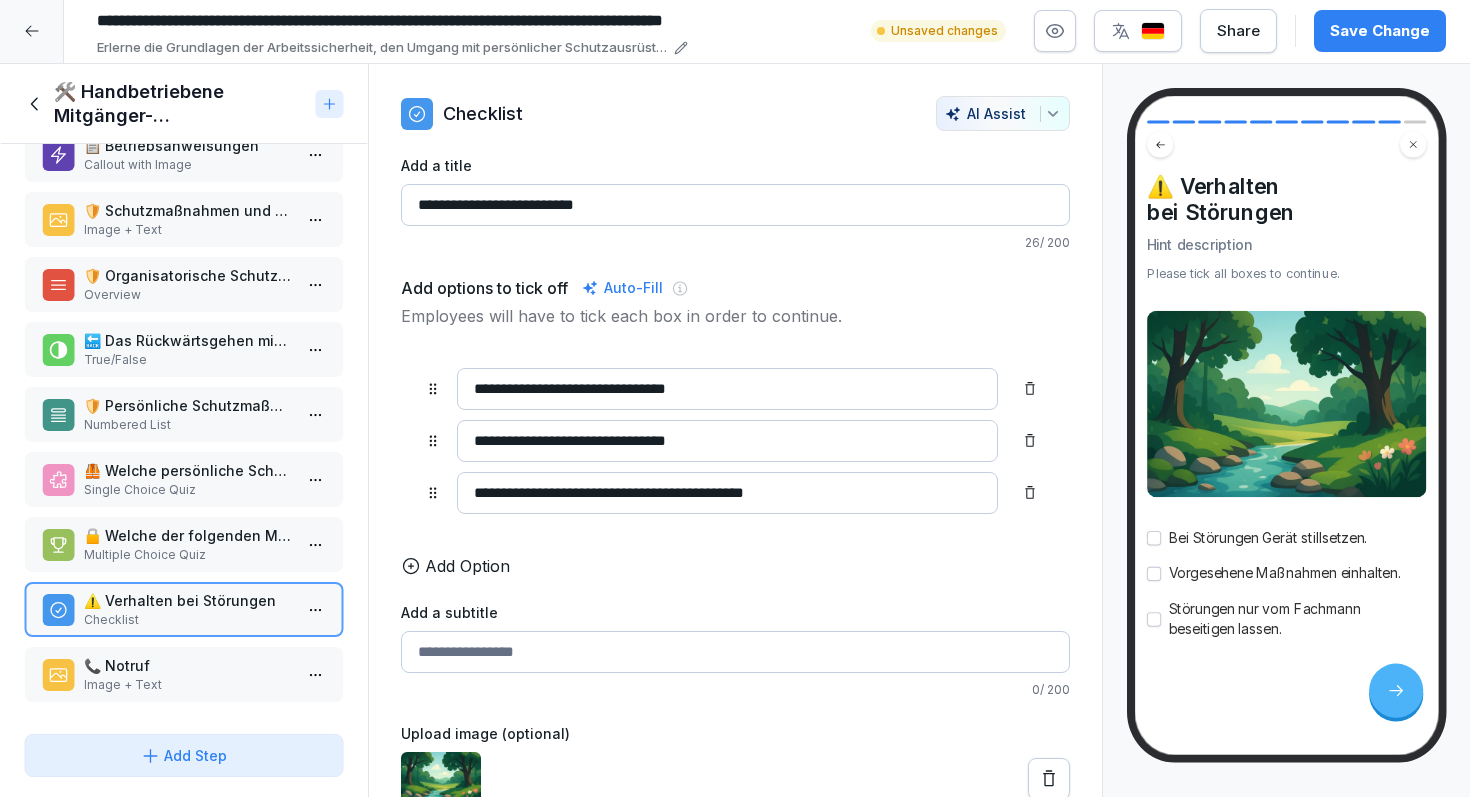 scroll, scrollTop: 186, scrollLeft: 0, axis: vertical 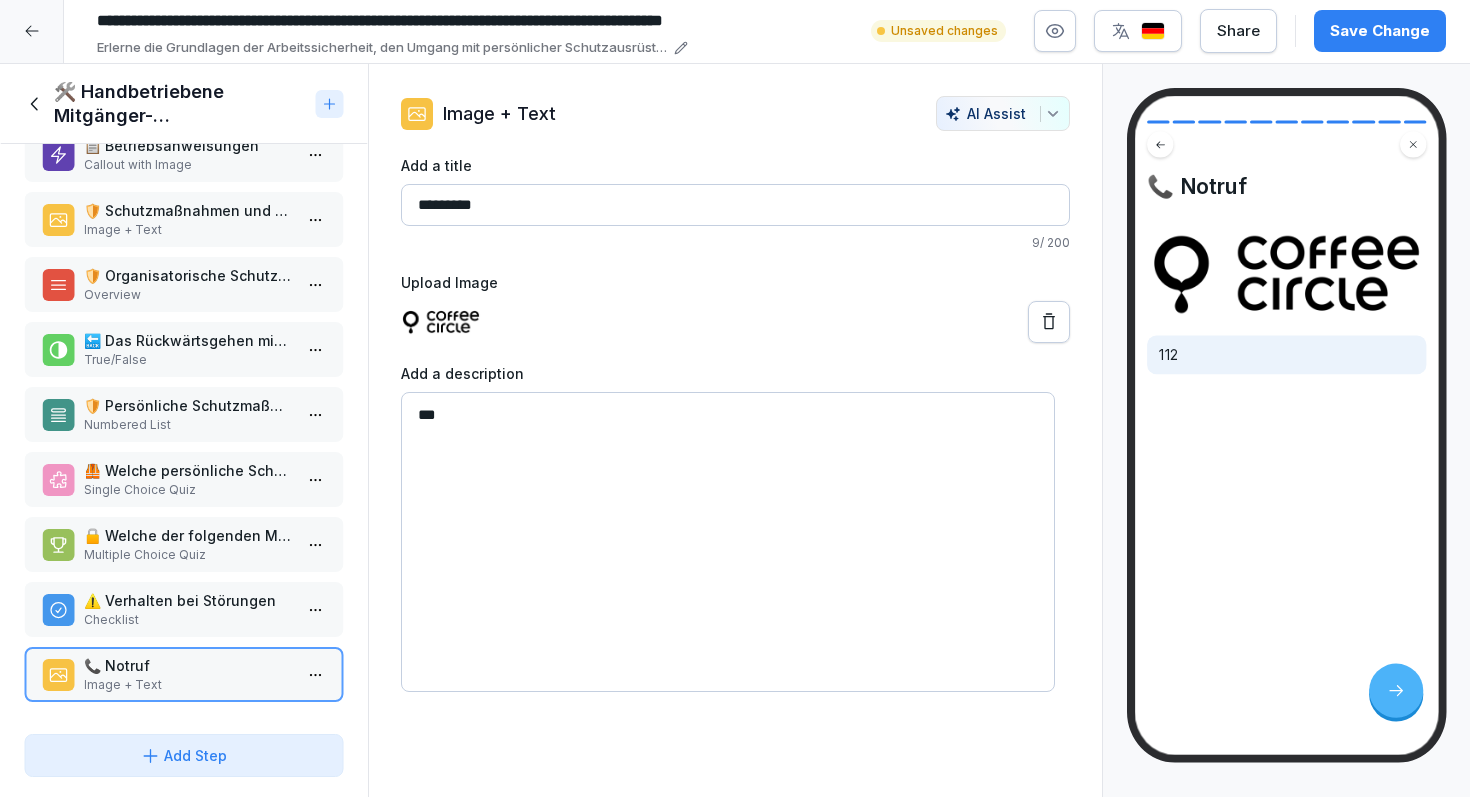 click 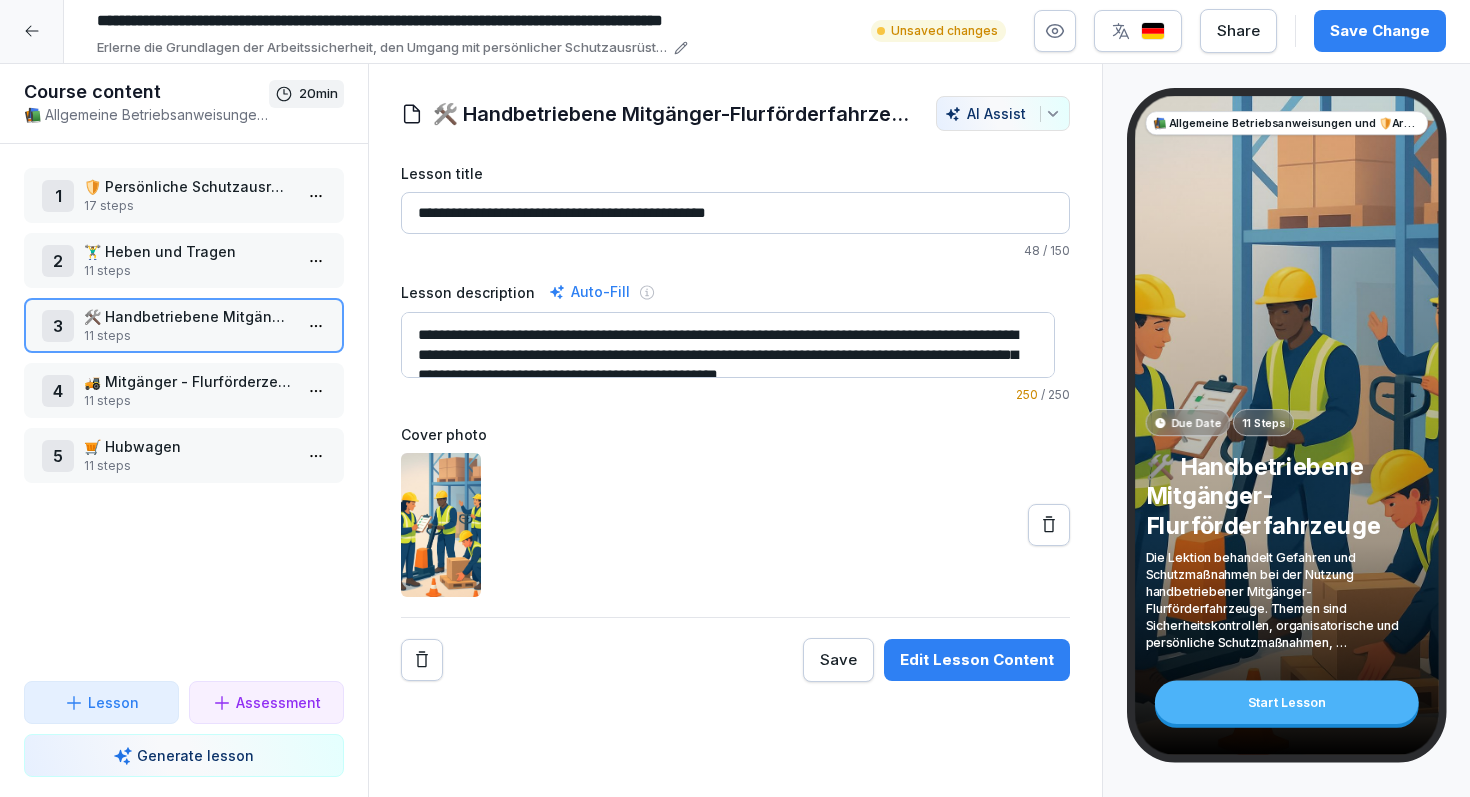 click on "11 steps" at bounding box center [188, 401] 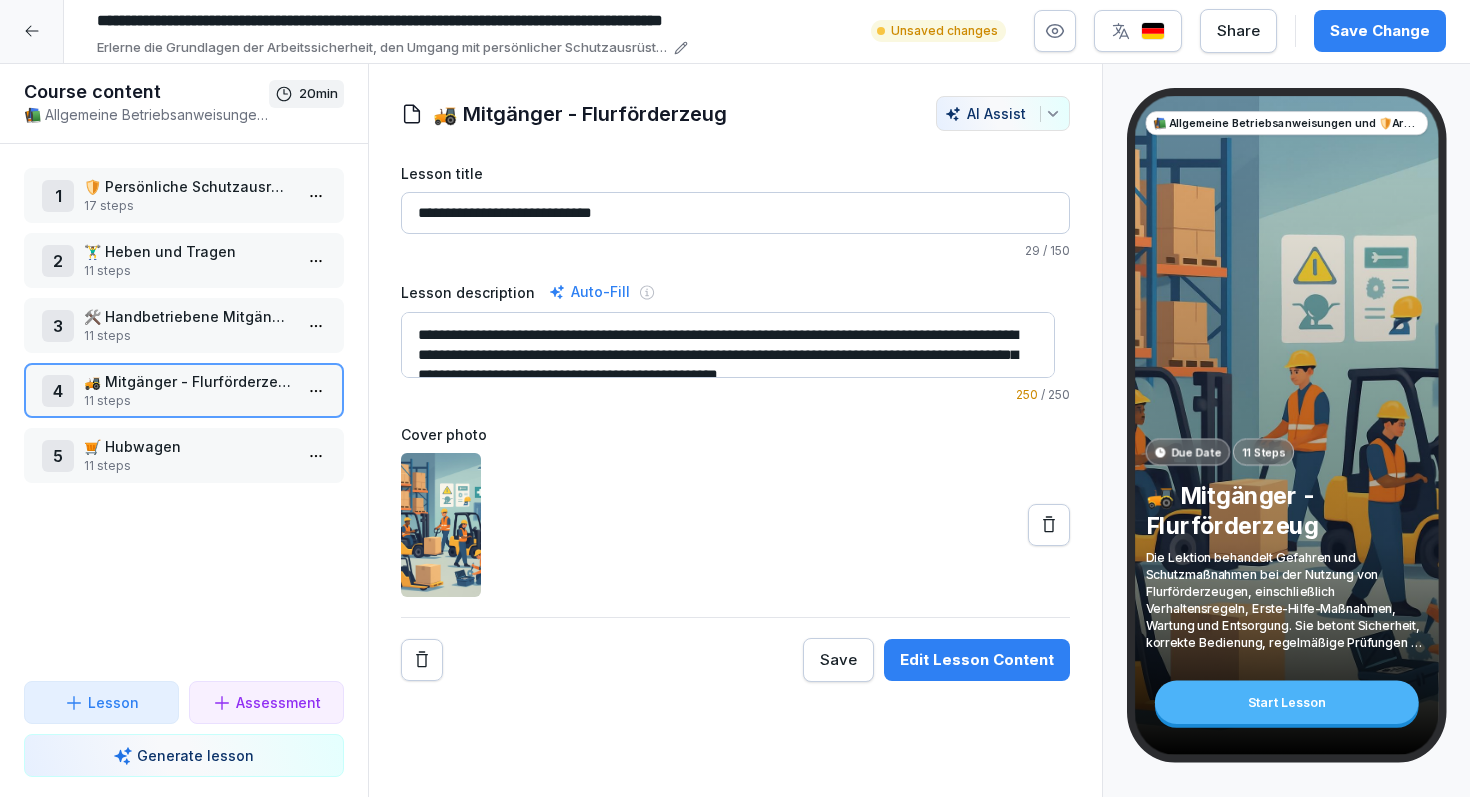 click on "Edit Lesson Content" at bounding box center (977, 660) 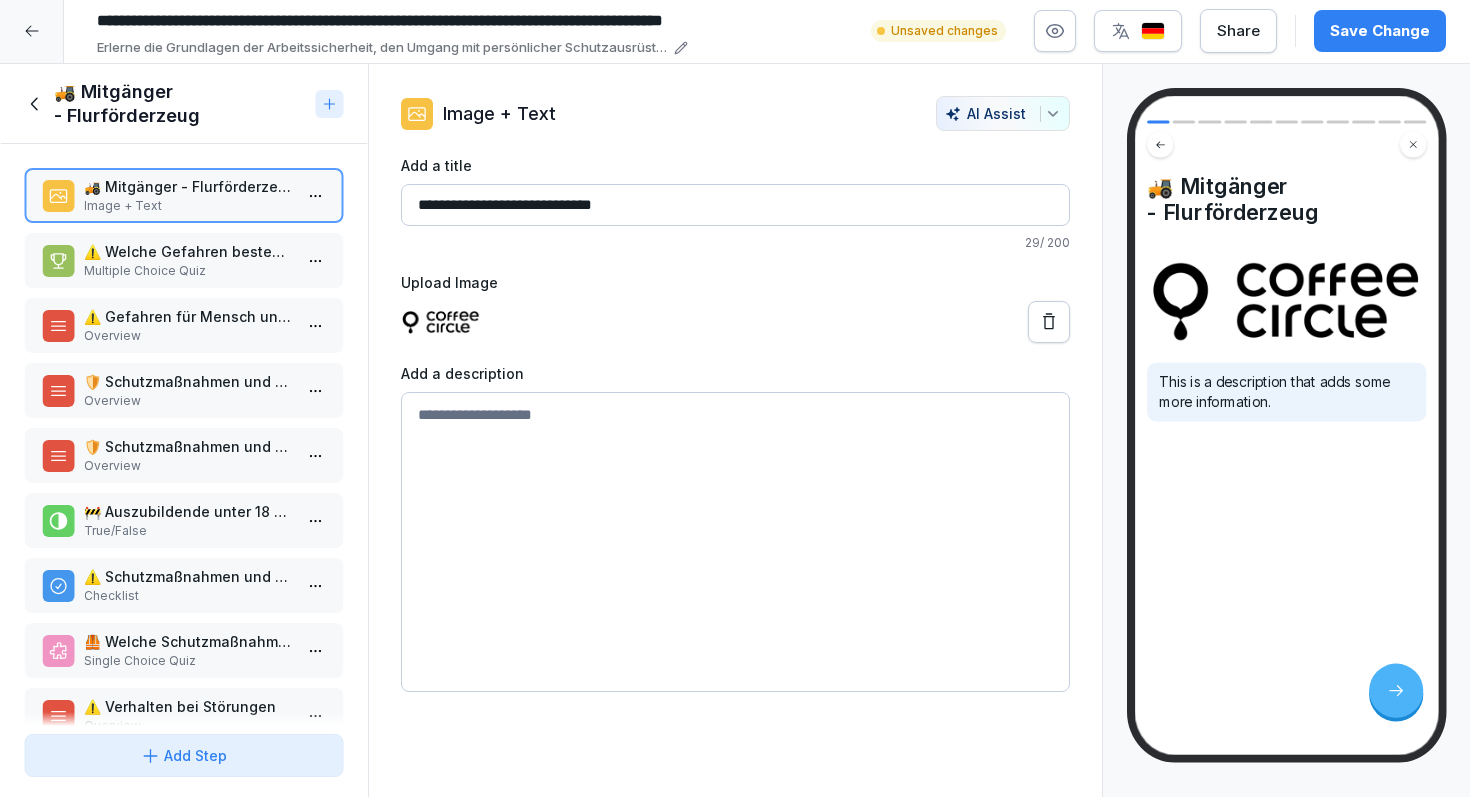 click on "⚠️ Welche Gefahren bestehen bei der Nutzung von Flurförderzeugen?" at bounding box center (188, 251) 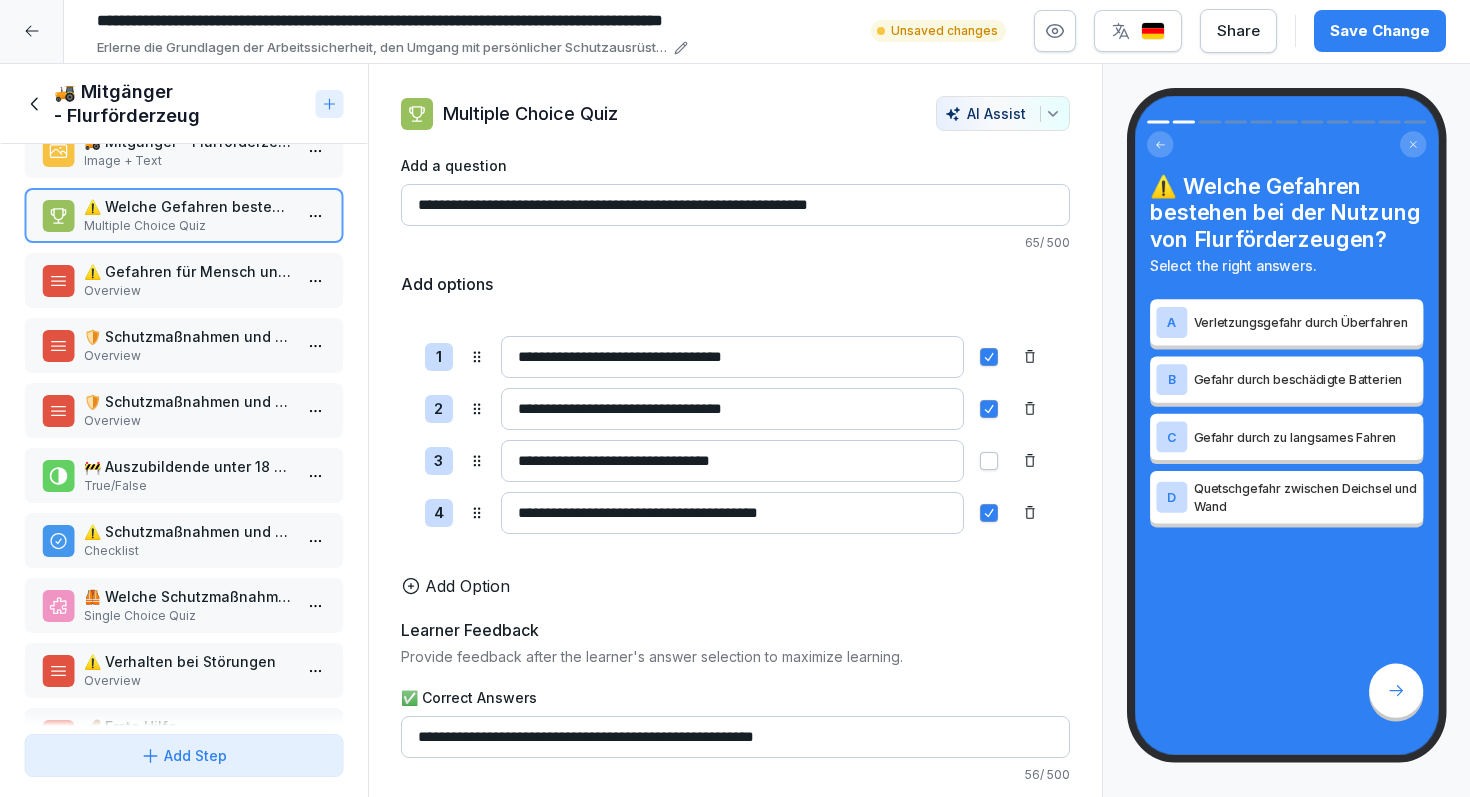 scroll, scrollTop: 0, scrollLeft: 0, axis: both 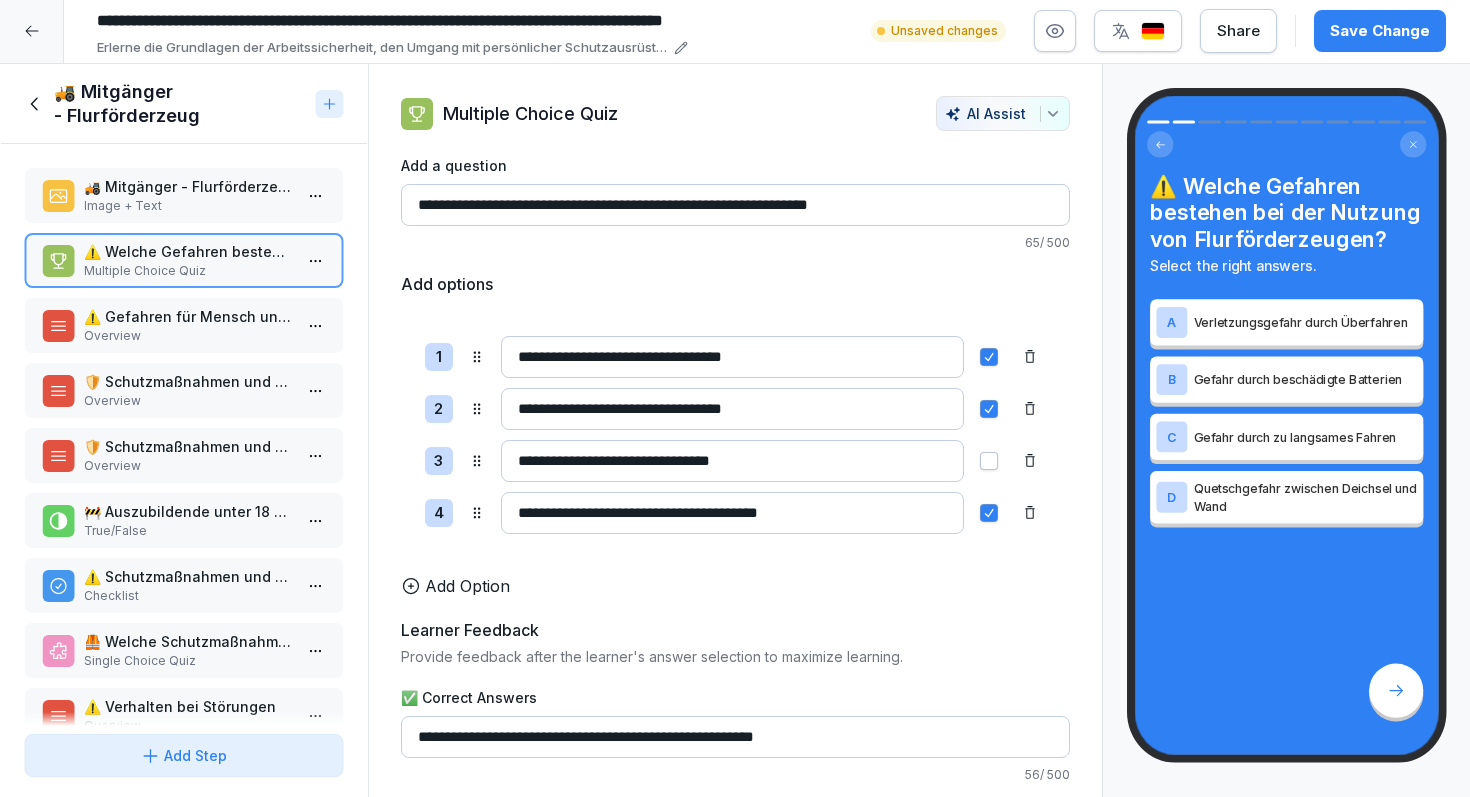 click 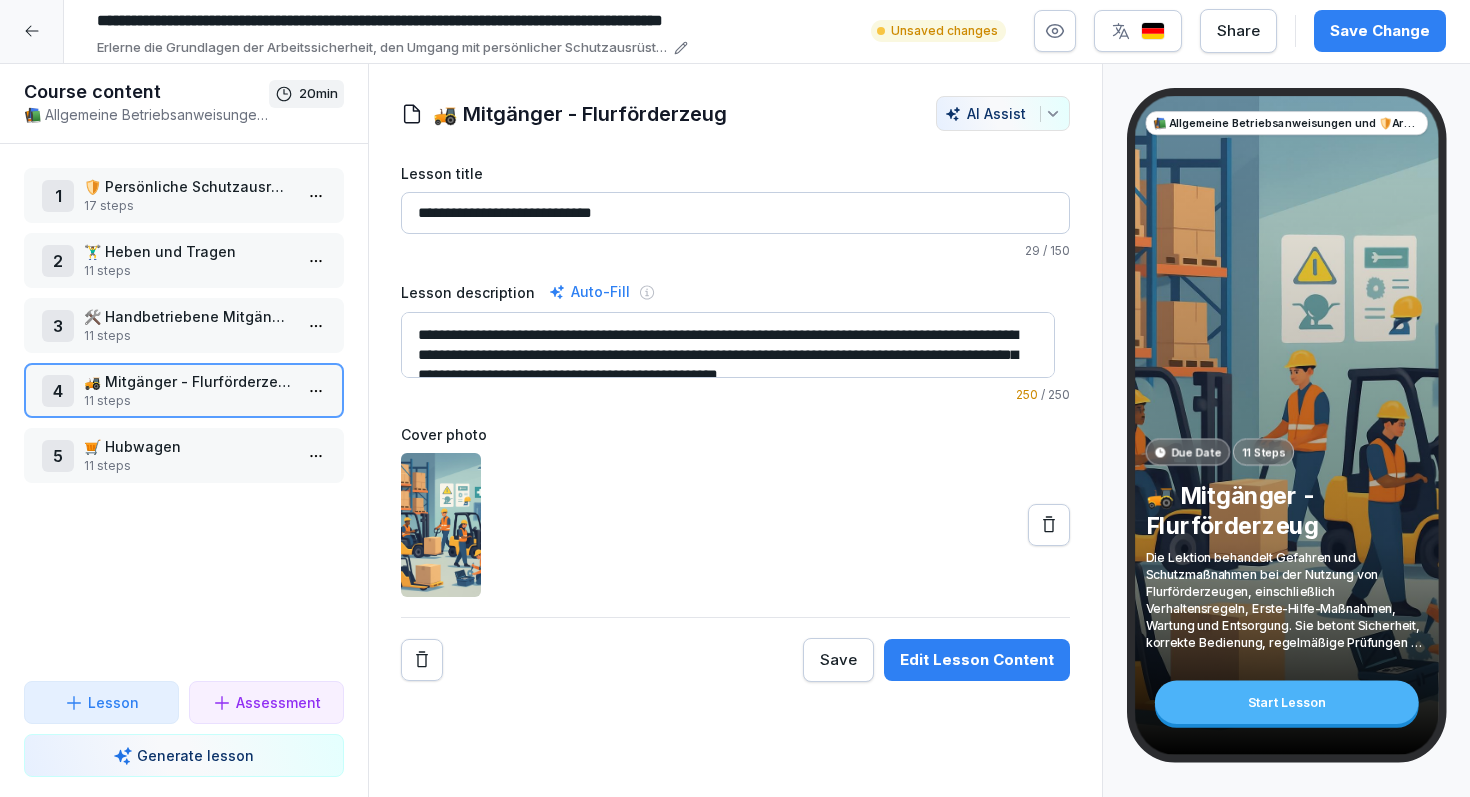 click on "11 steps" at bounding box center [188, 466] 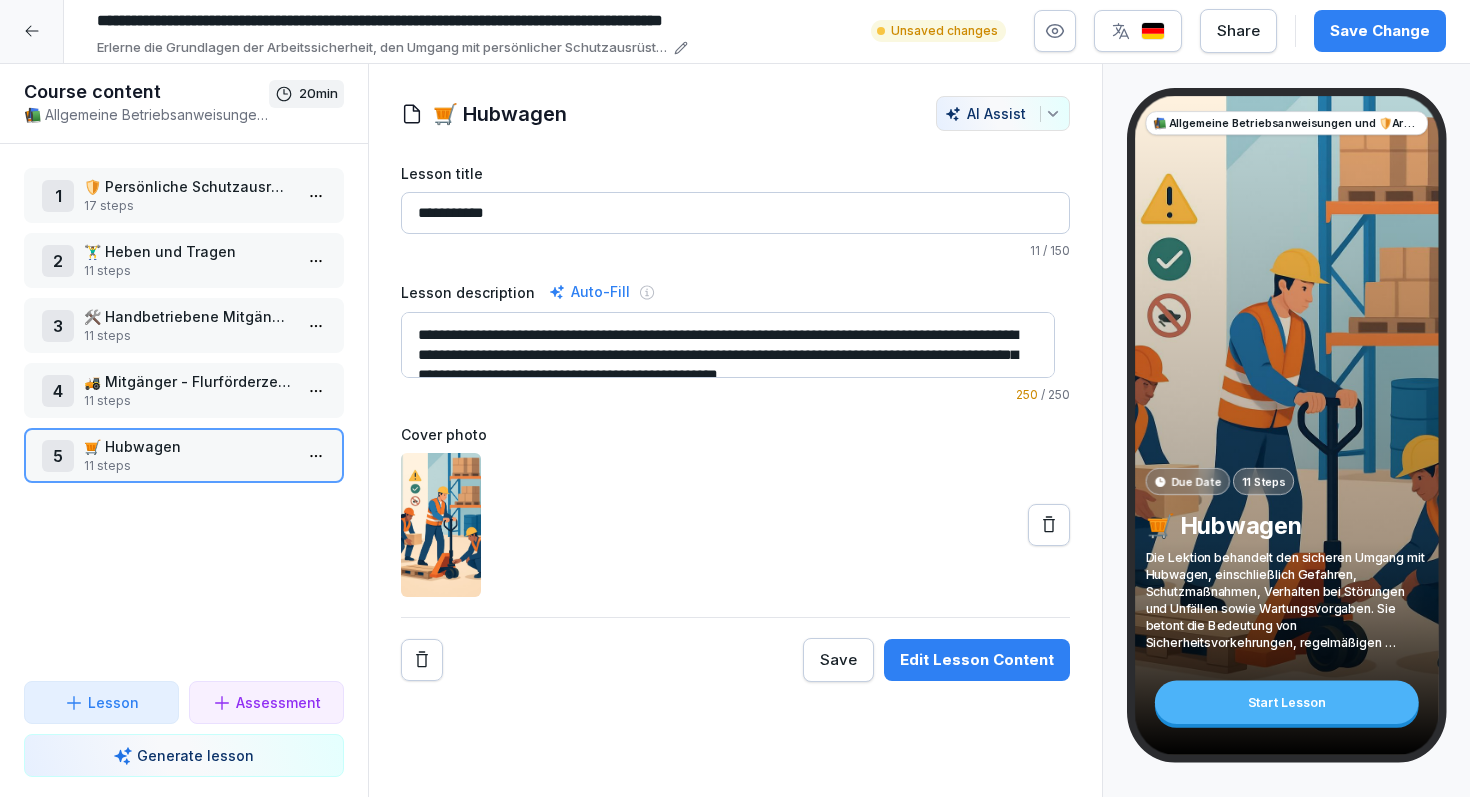 click 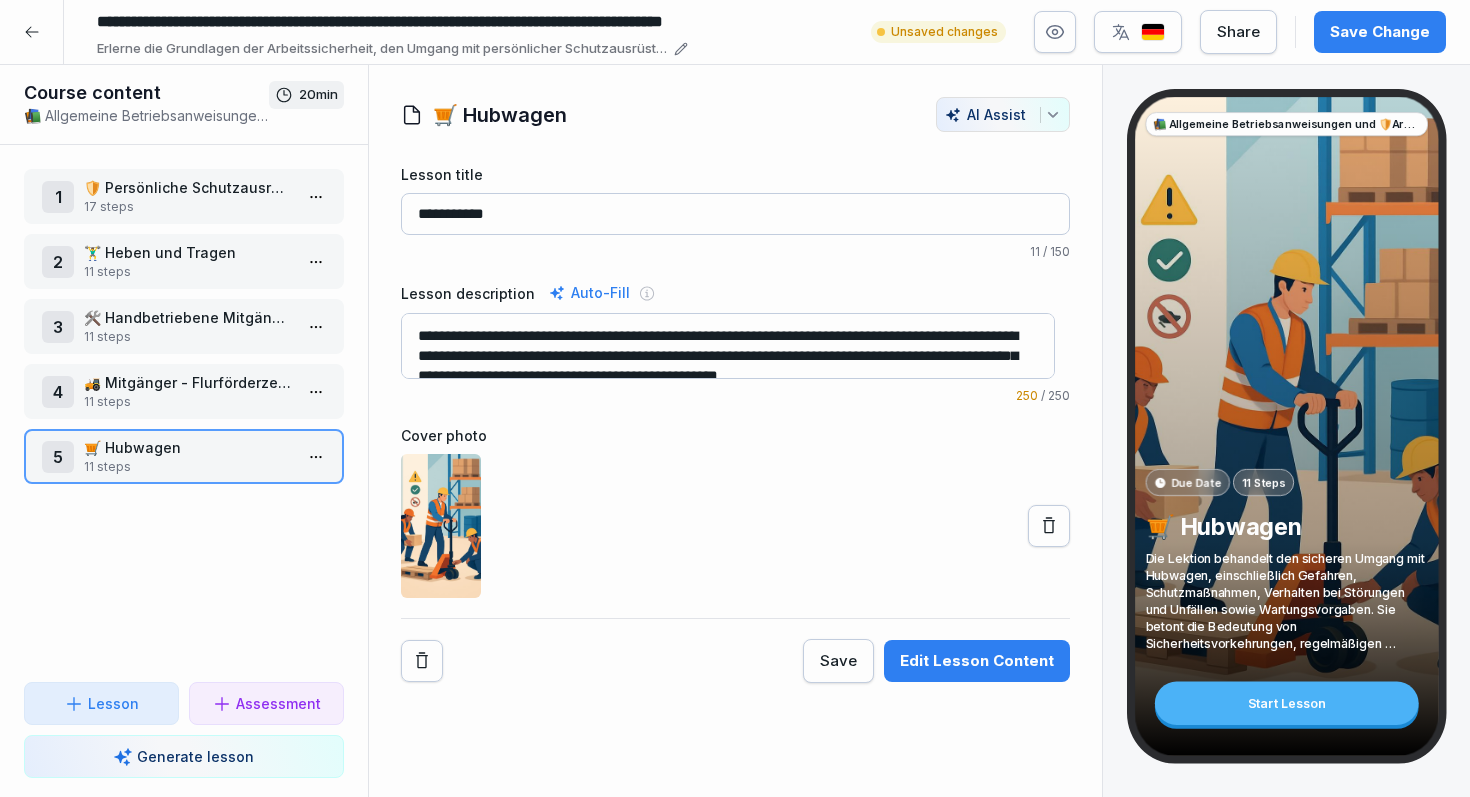 scroll, scrollTop: 0, scrollLeft: 0, axis: both 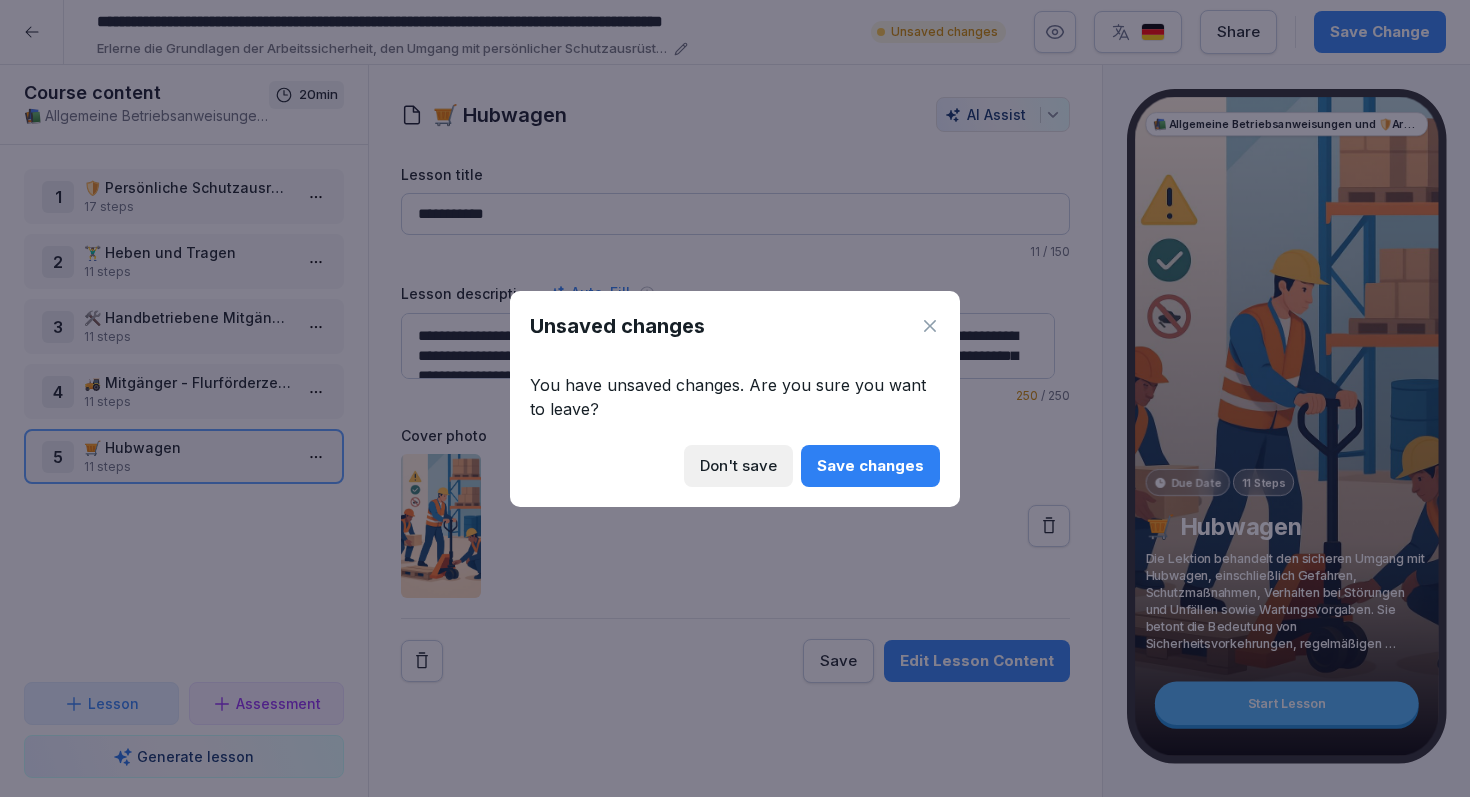 click on "Save changes" at bounding box center [870, 466] 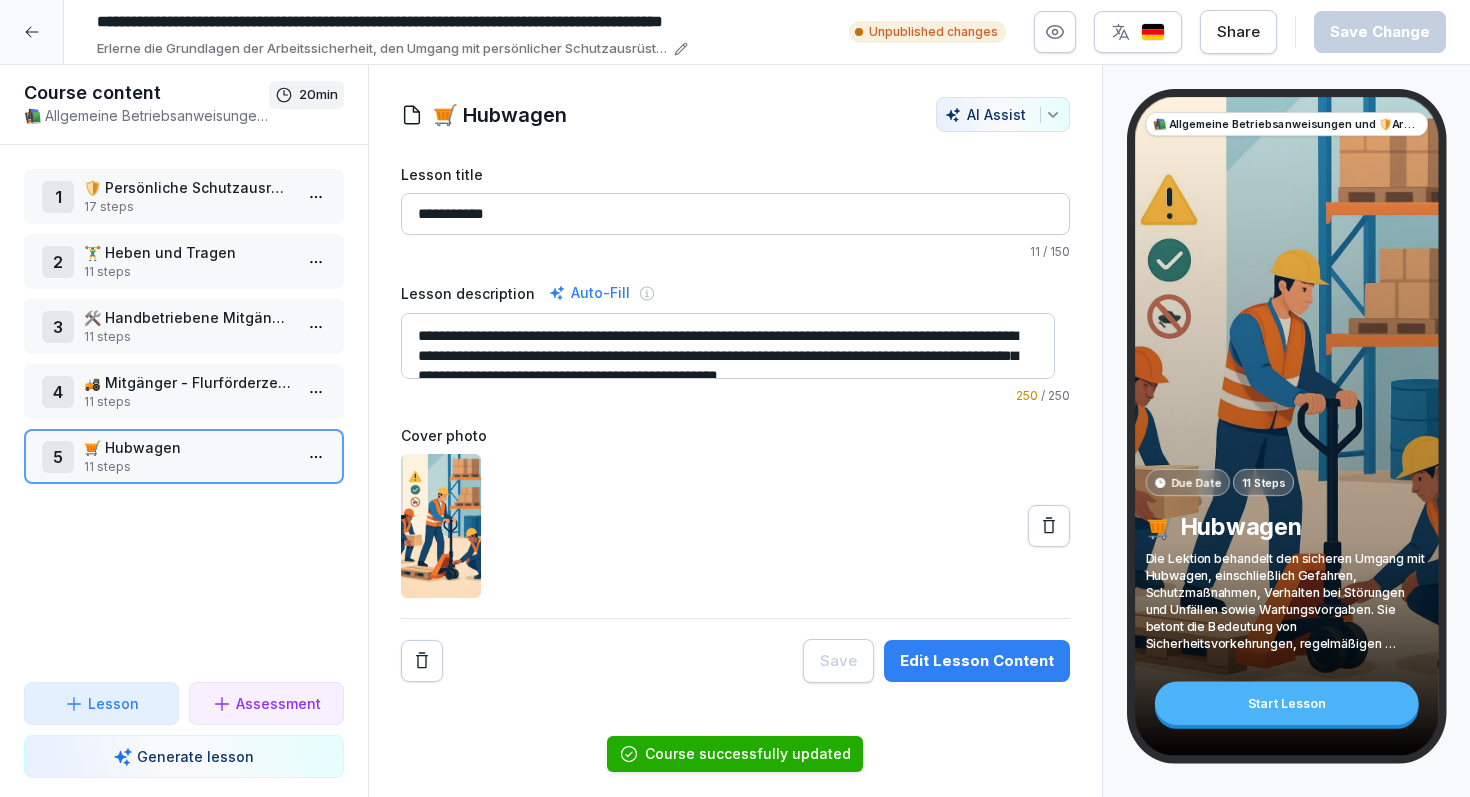 click at bounding box center (32, 32) 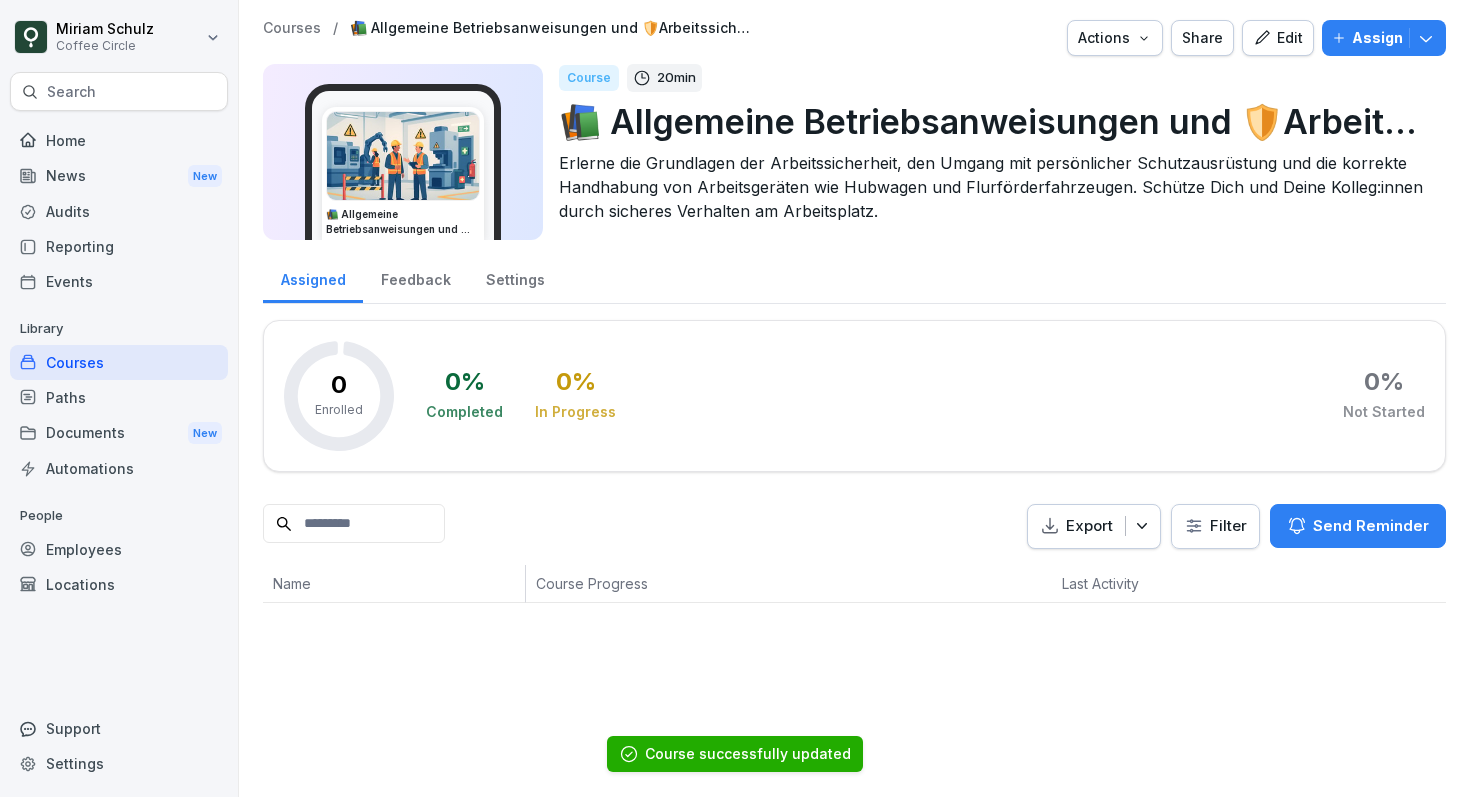 click on "📚 Allgemeine Betriebsanweisungen und 🛡️Arbeitssicherheit für Logistik, Produktion & Rösterei" at bounding box center (994, 121) 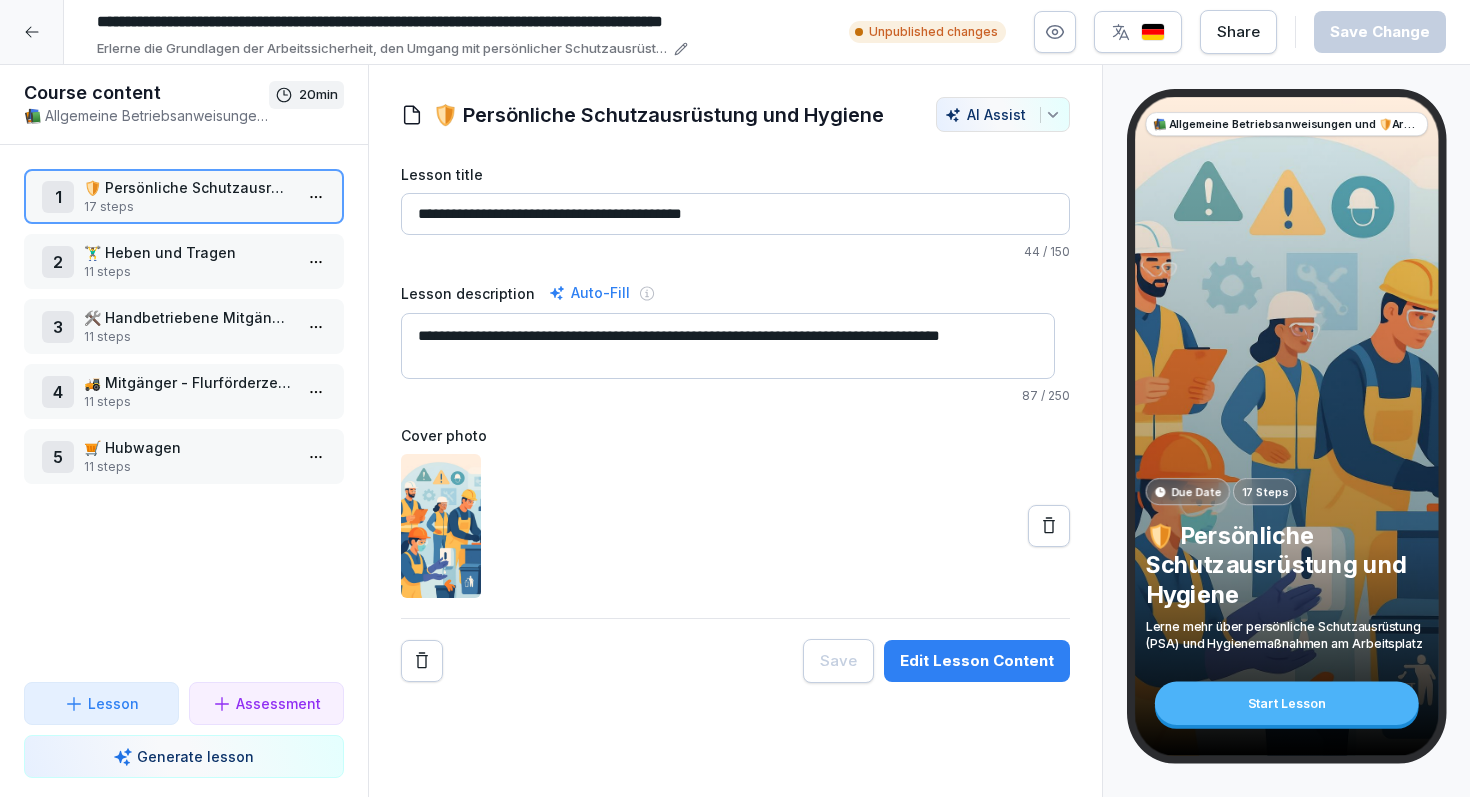 click on "**********" at bounding box center (388, 22) 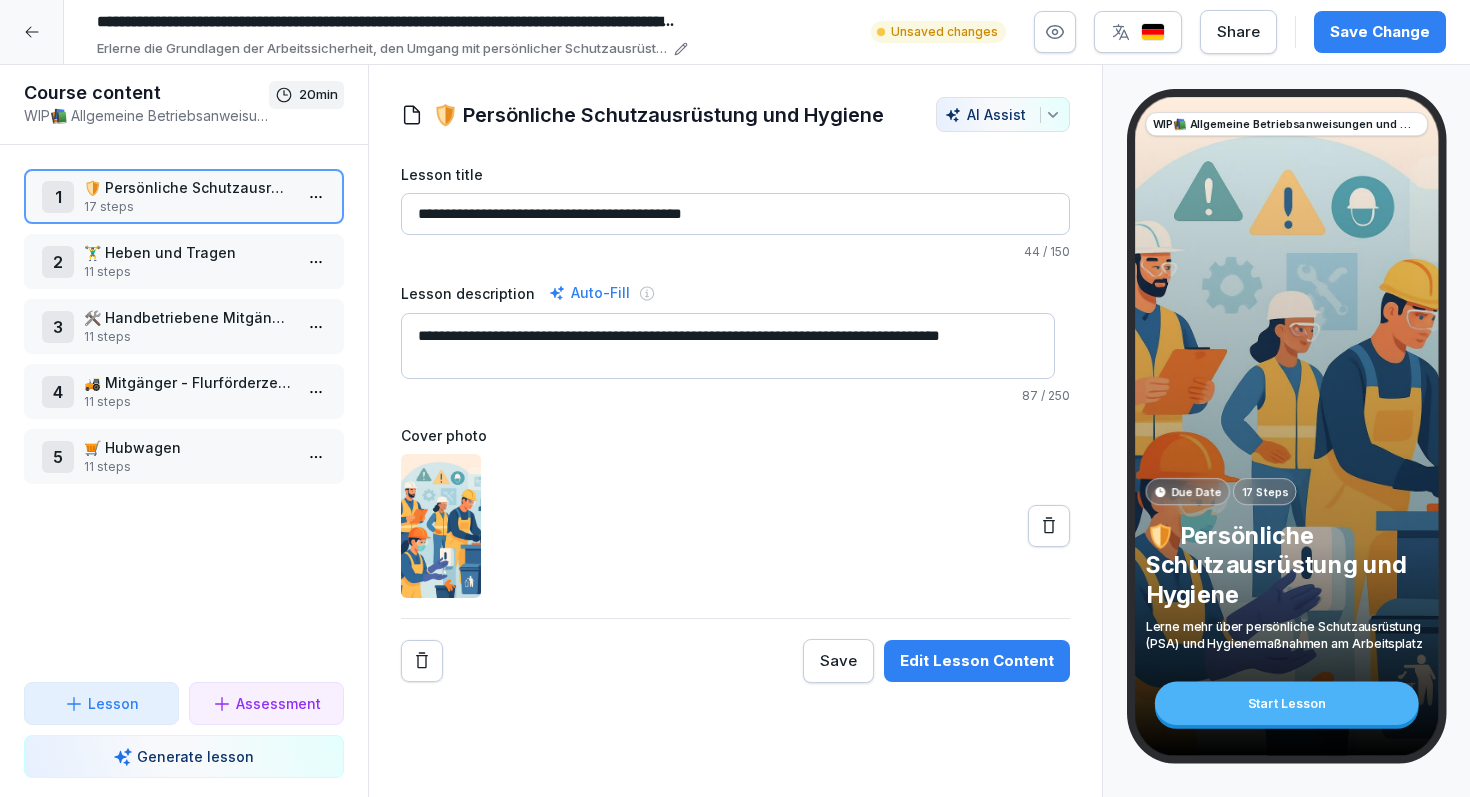 type on "**********" 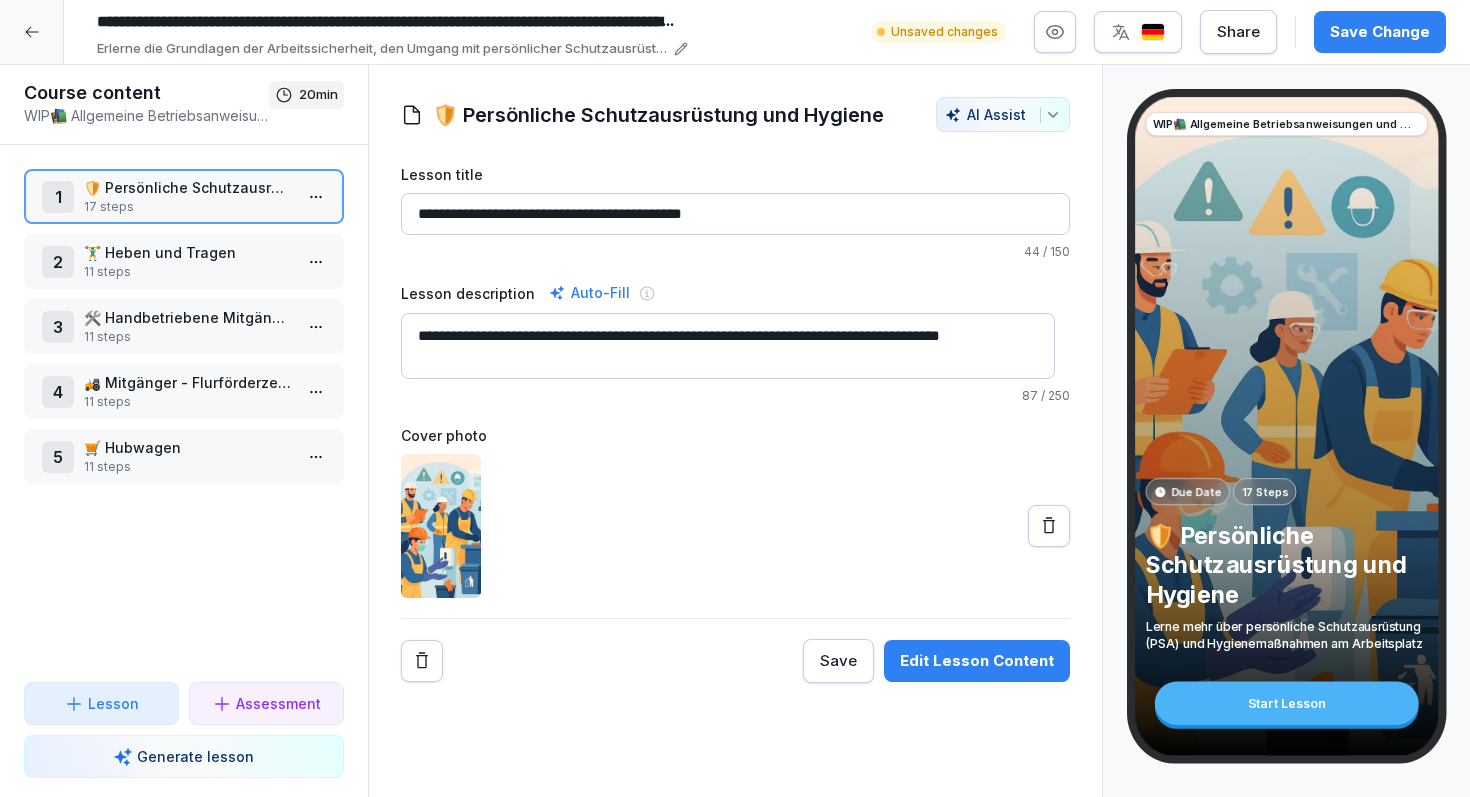 click on "Save Change" at bounding box center (1380, 32) 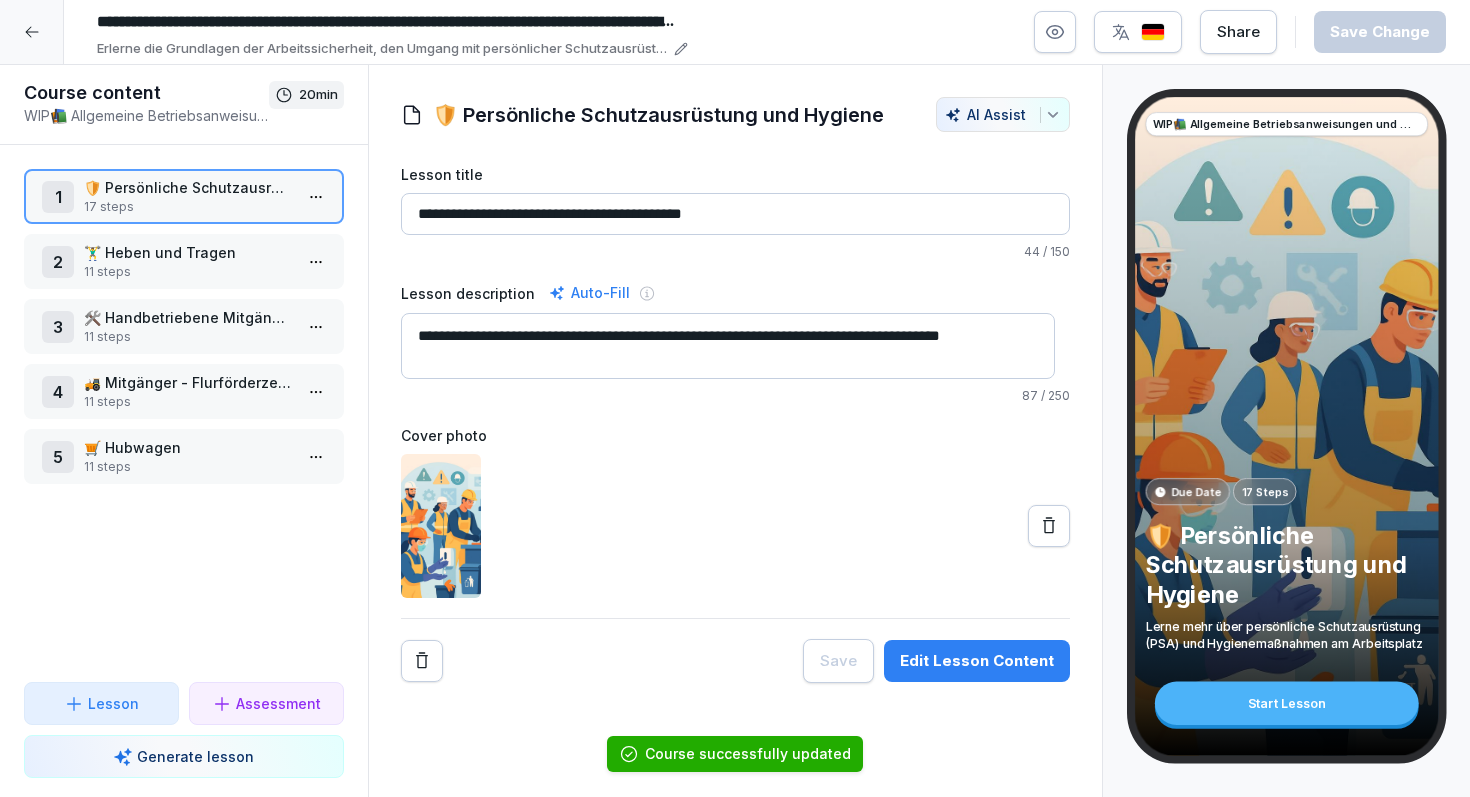 click 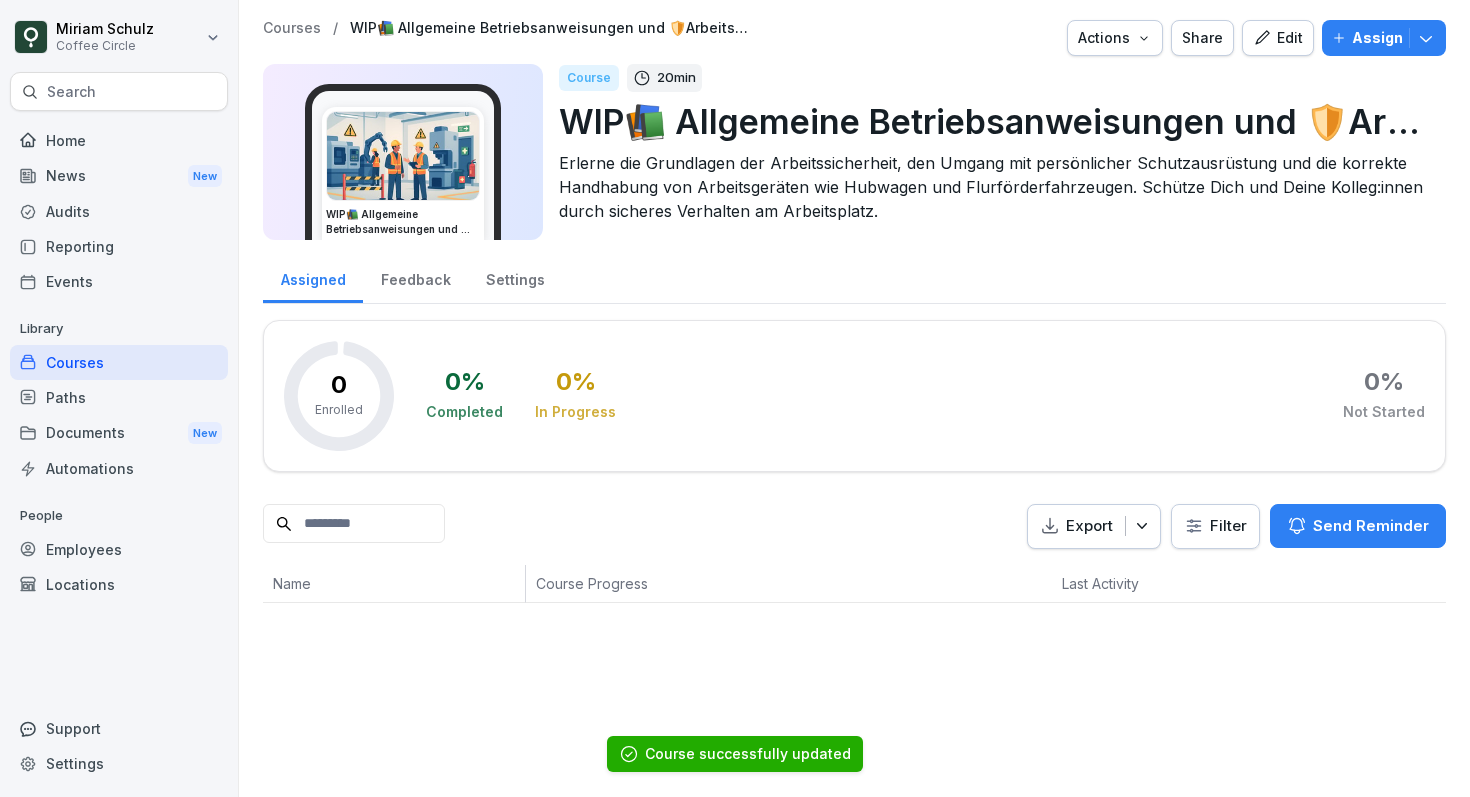 click on "Courses" at bounding box center (119, 362) 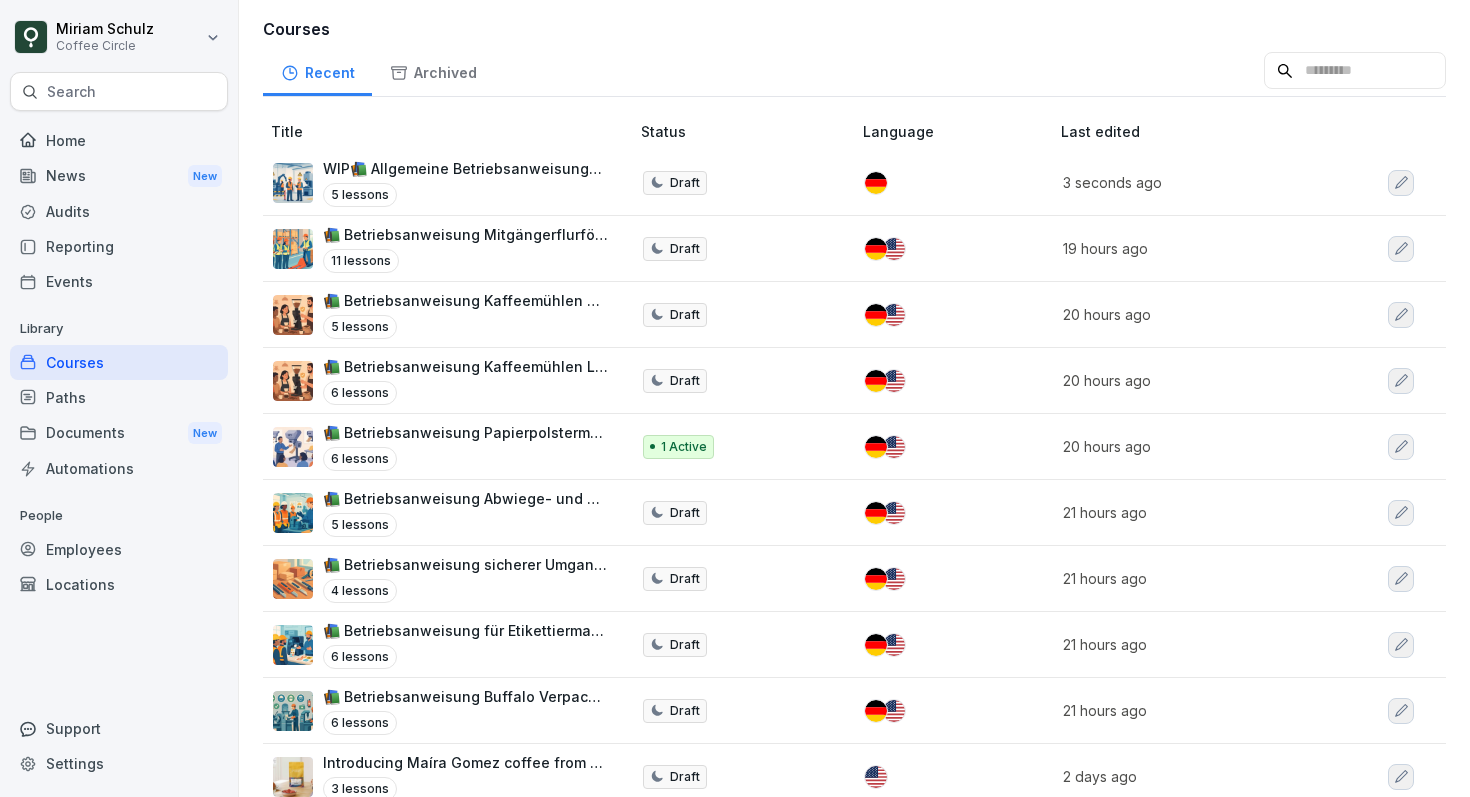 scroll, scrollTop: 165, scrollLeft: 0, axis: vertical 